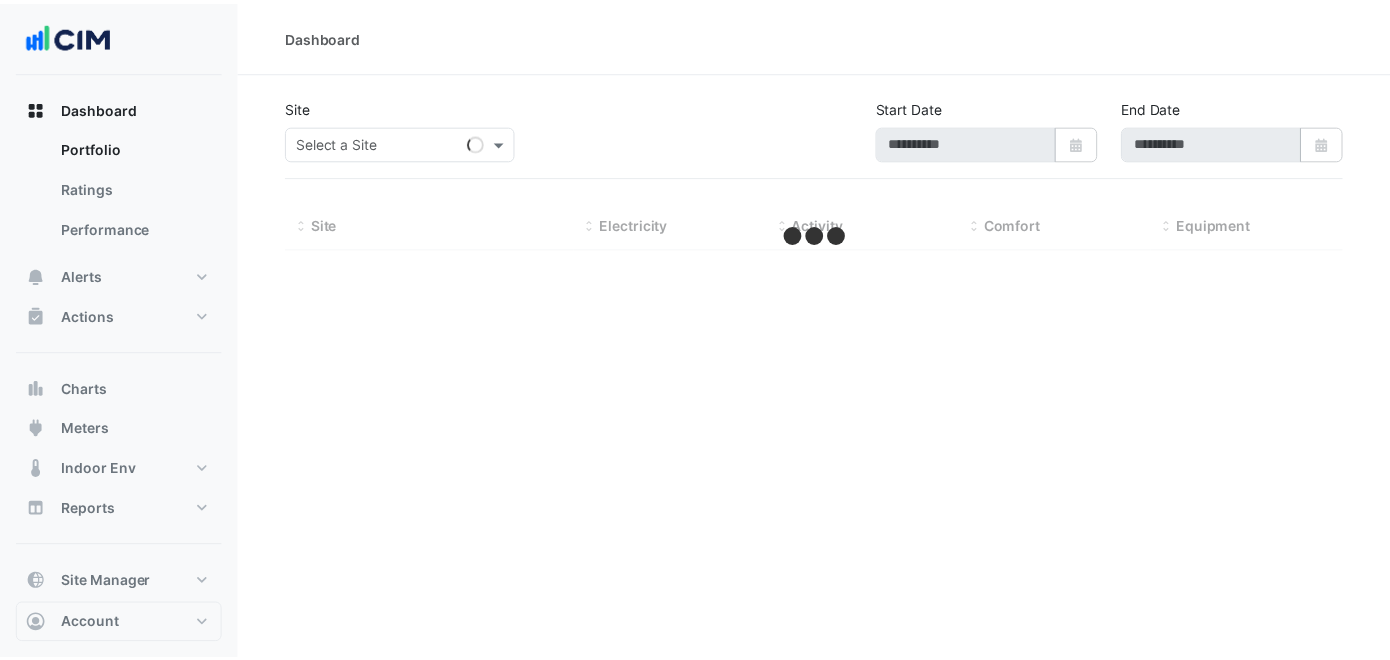 scroll, scrollTop: 0, scrollLeft: 0, axis: both 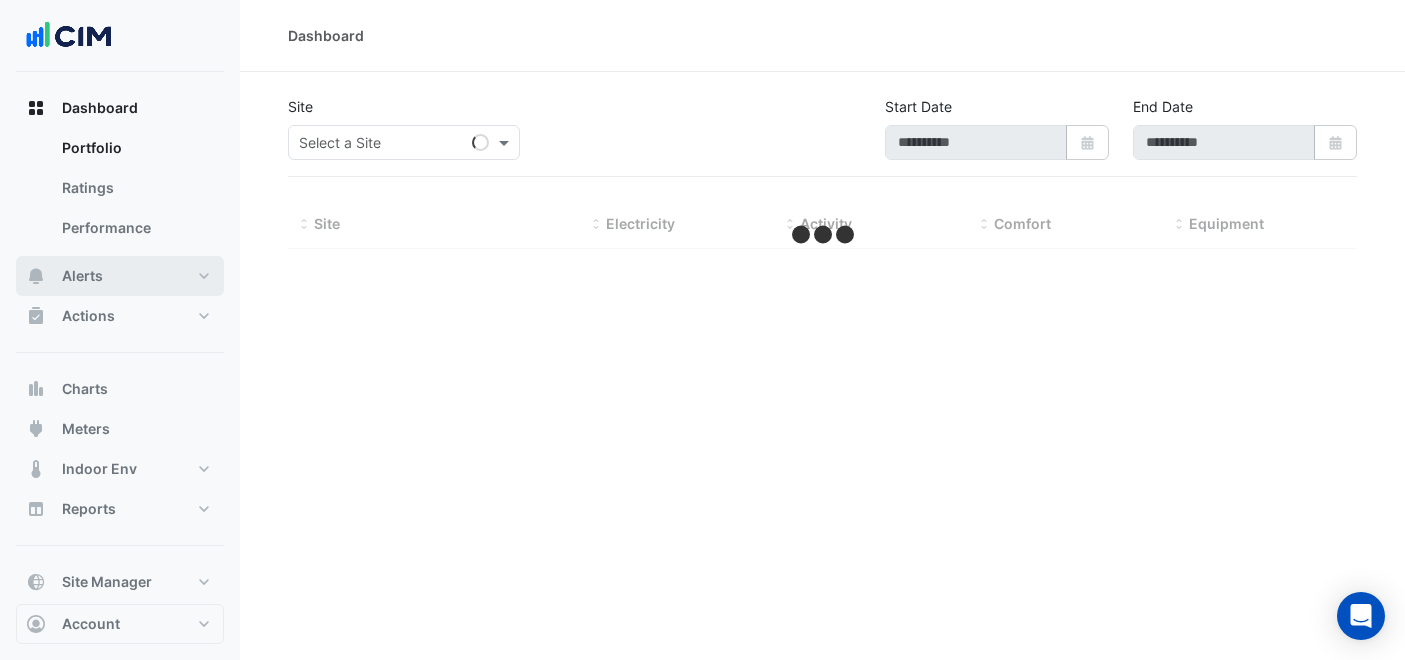 type on "**********" 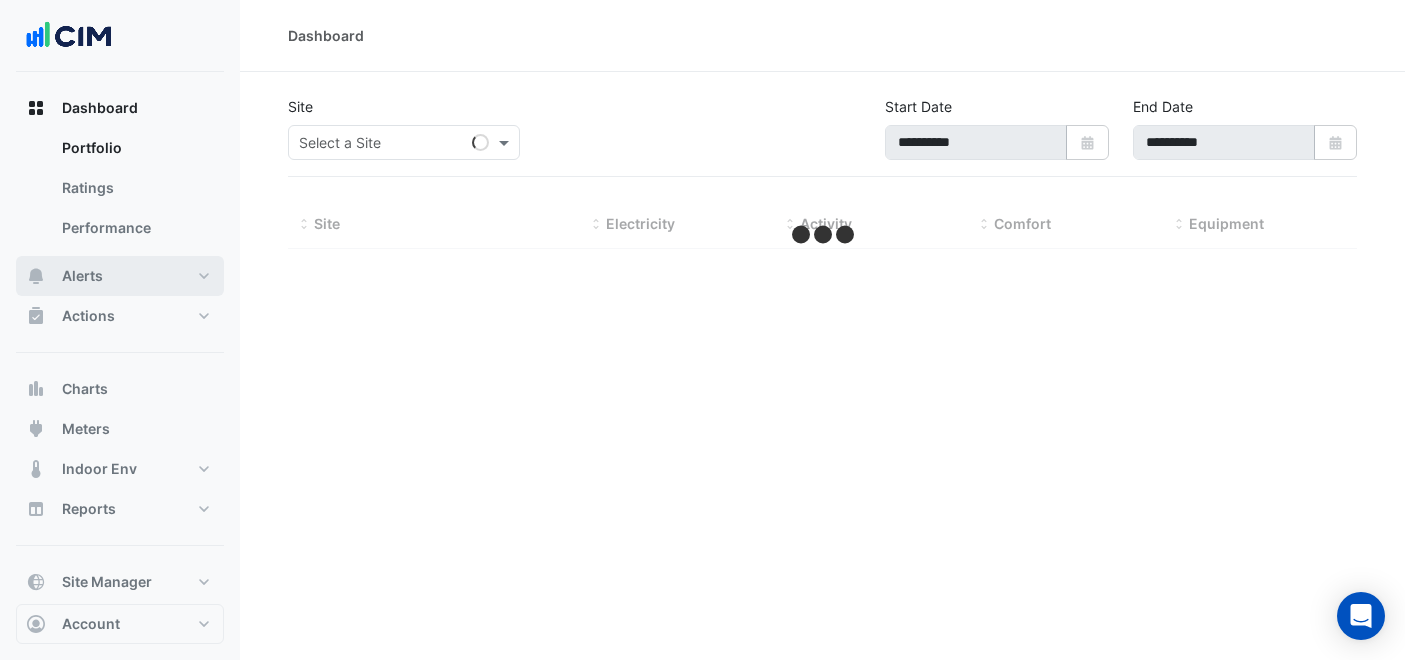 select on "***" 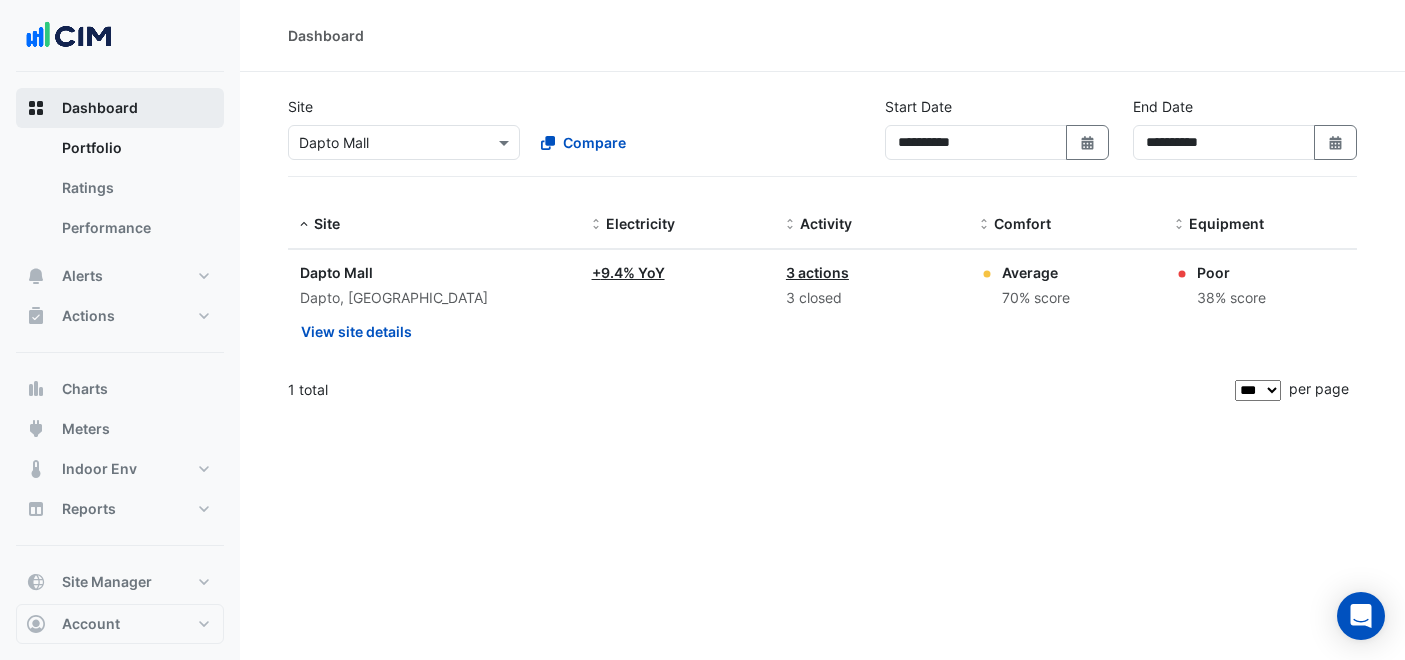 click on "Dashboard" at bounding box center [120, 108] 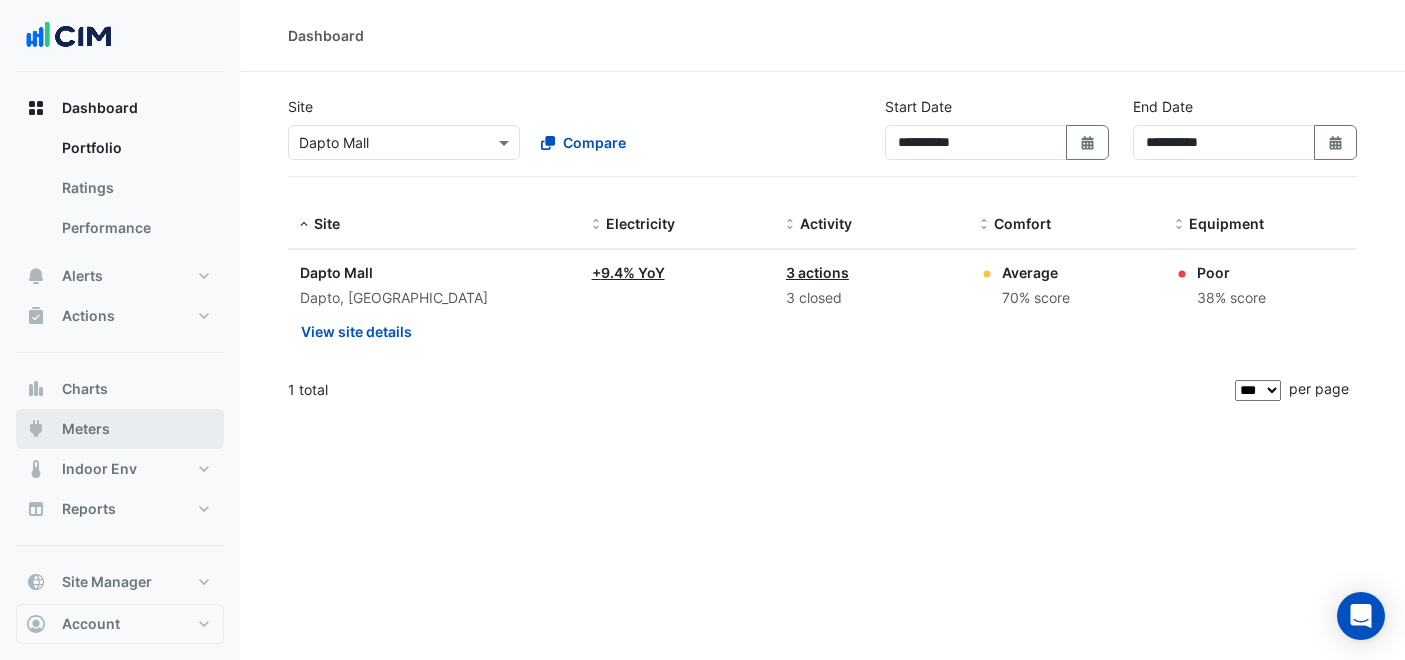click on "Meters" at bounding box center [120, 429] 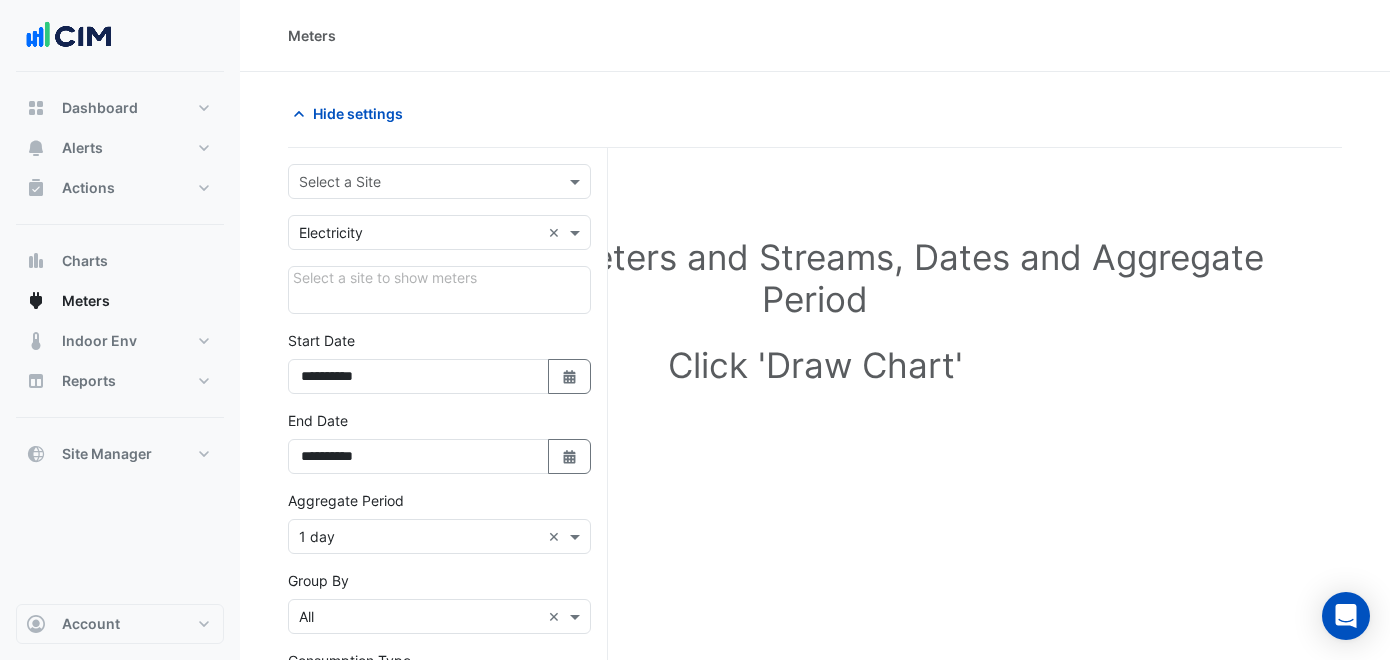 click at bounding box center (419, 182) 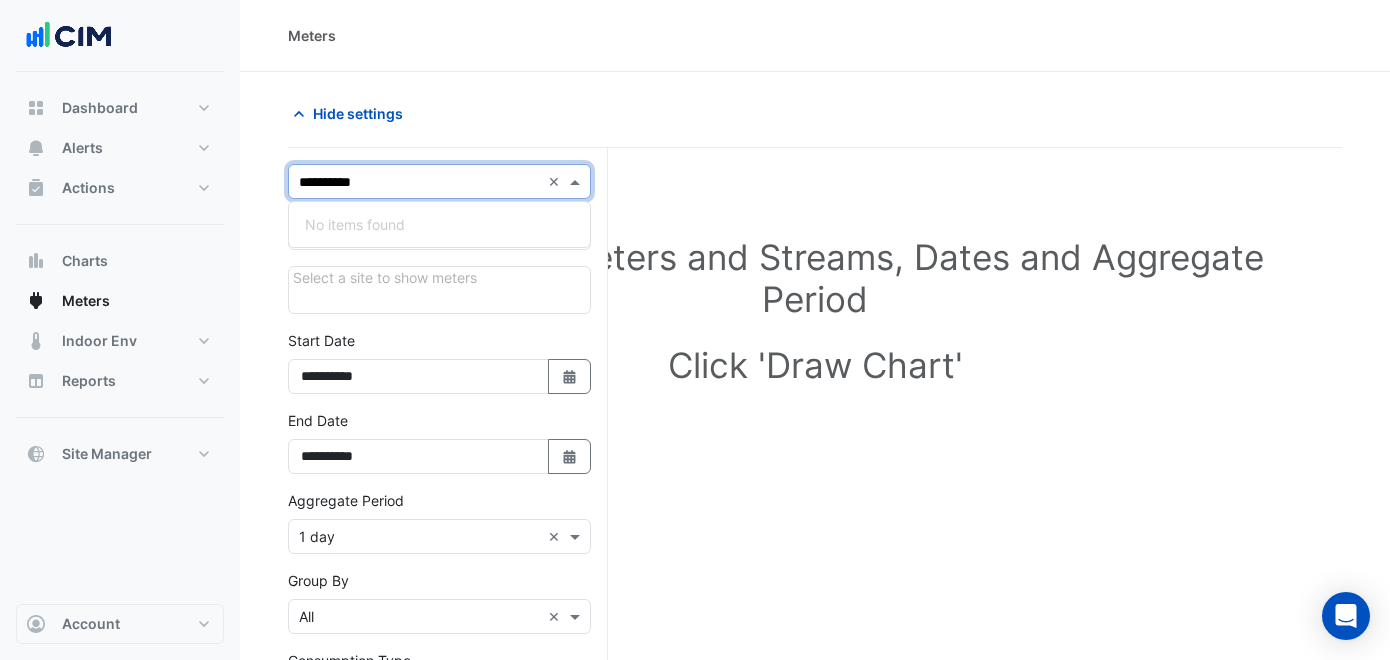 type on "*********" 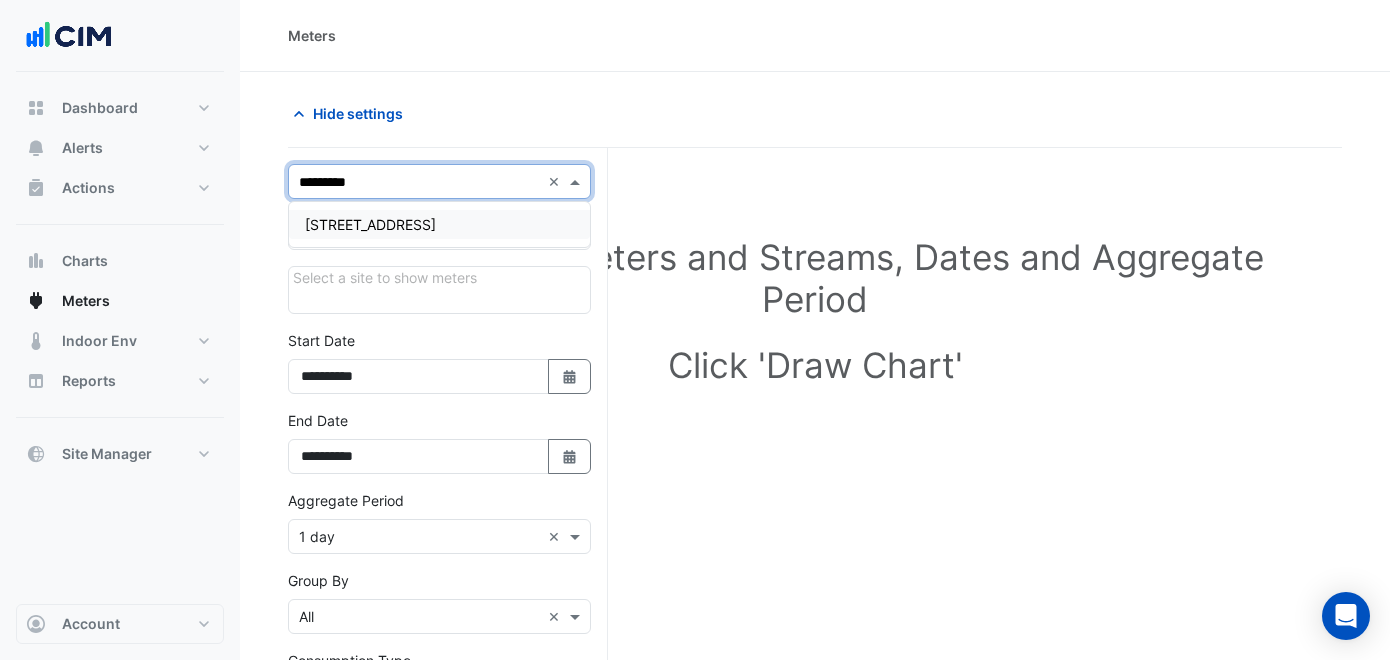 click on "[STREET_ADDRESS]" at bounding box center [370, 224] 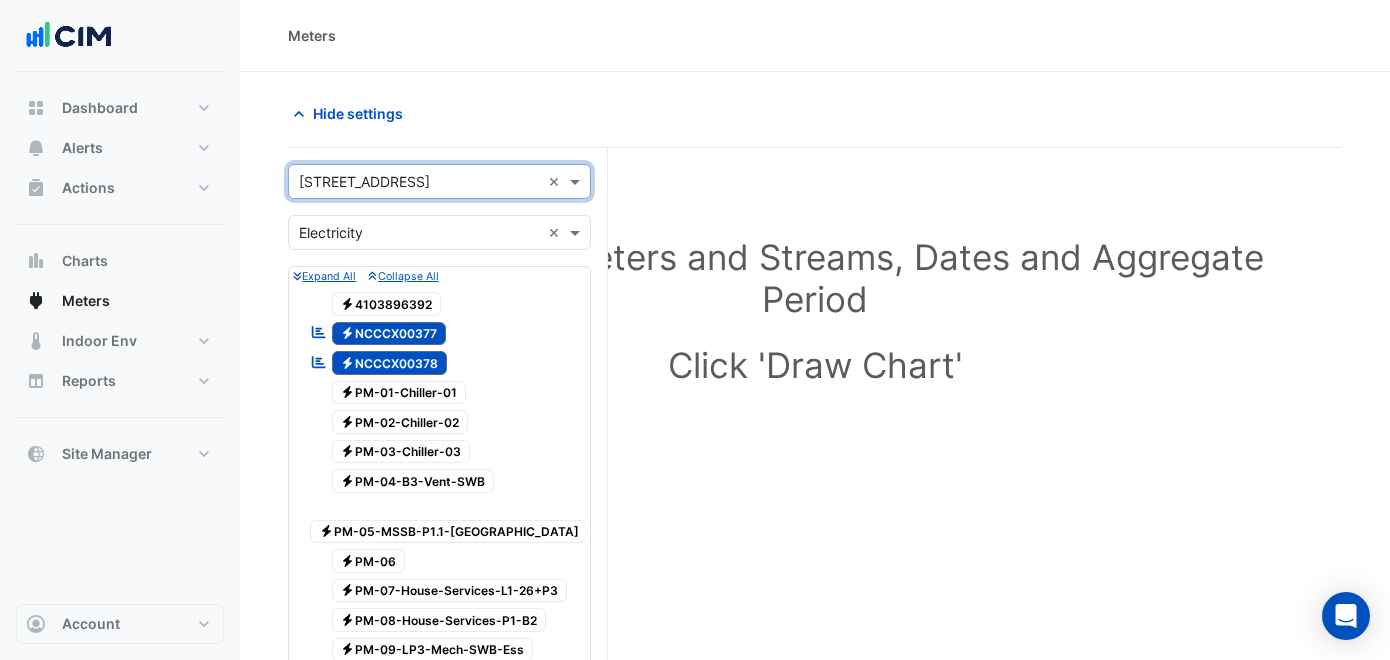 click at bounding box center [419, 233] 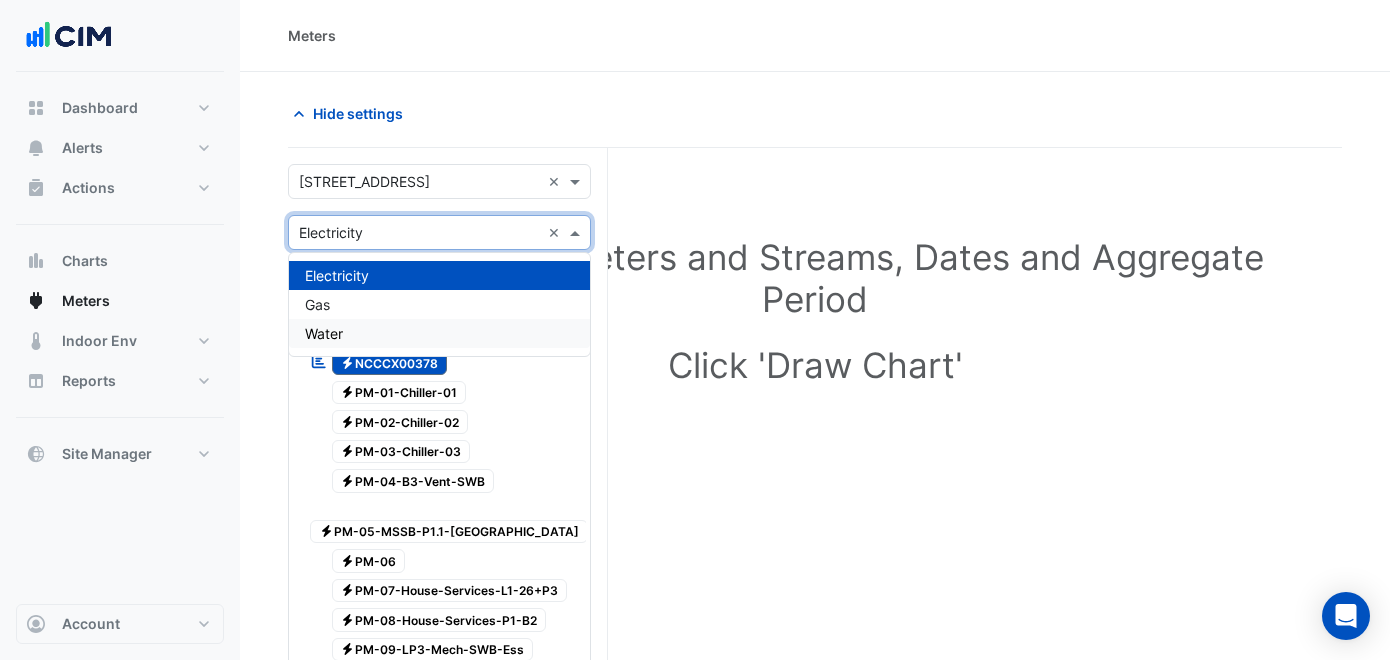click on "Water" at bounding box center [439, 333] 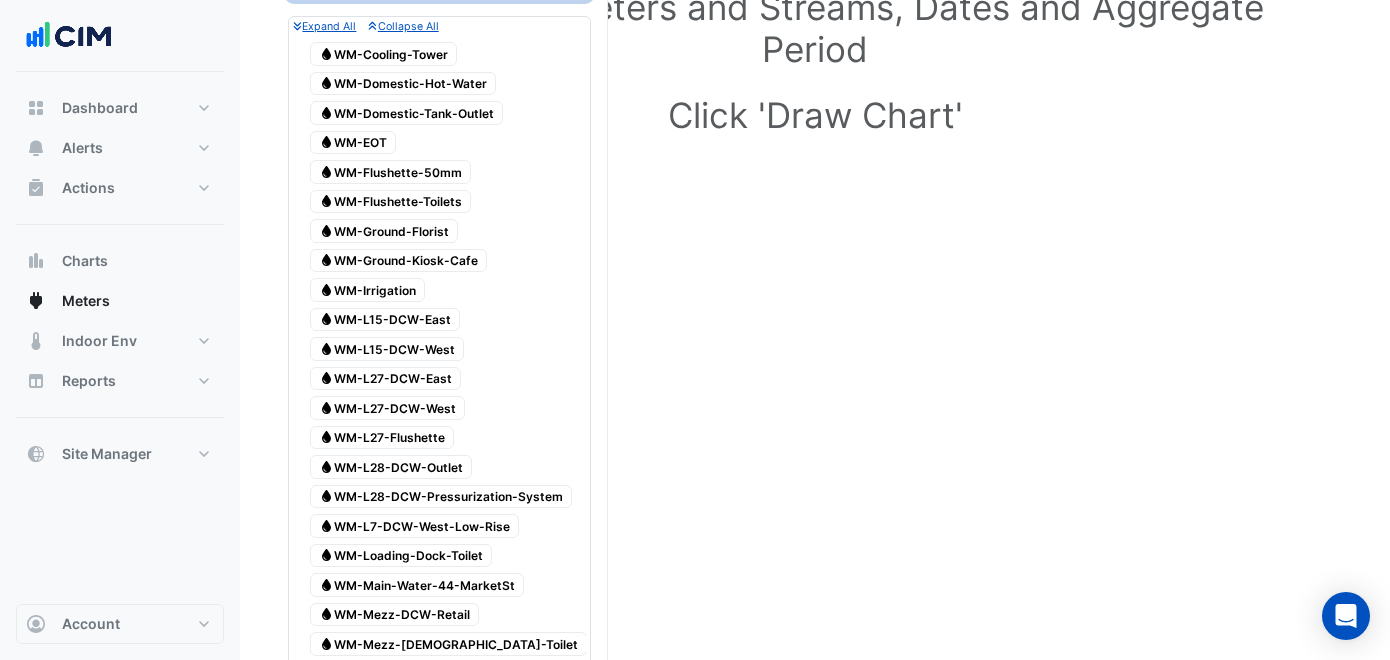 scroll, scrollTop: 243, scrollLeft: 0, axis: vertical 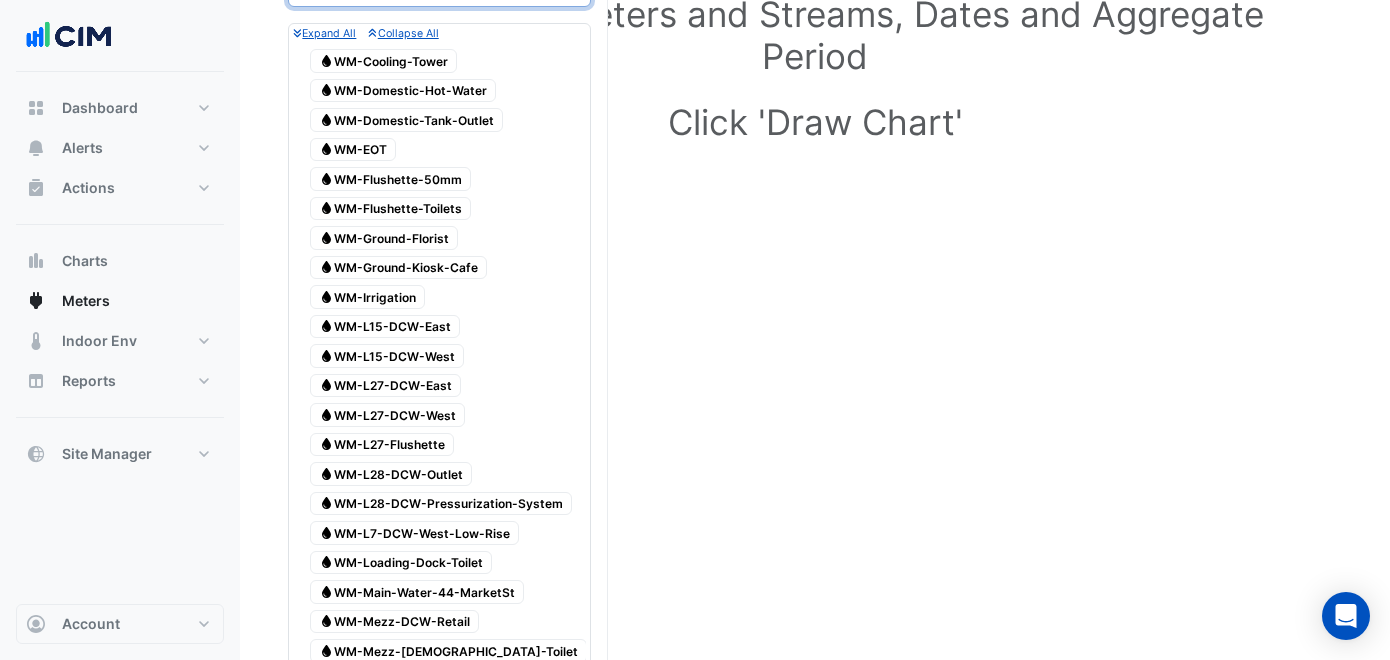 click on "Water
WM-Cooling-Tower" 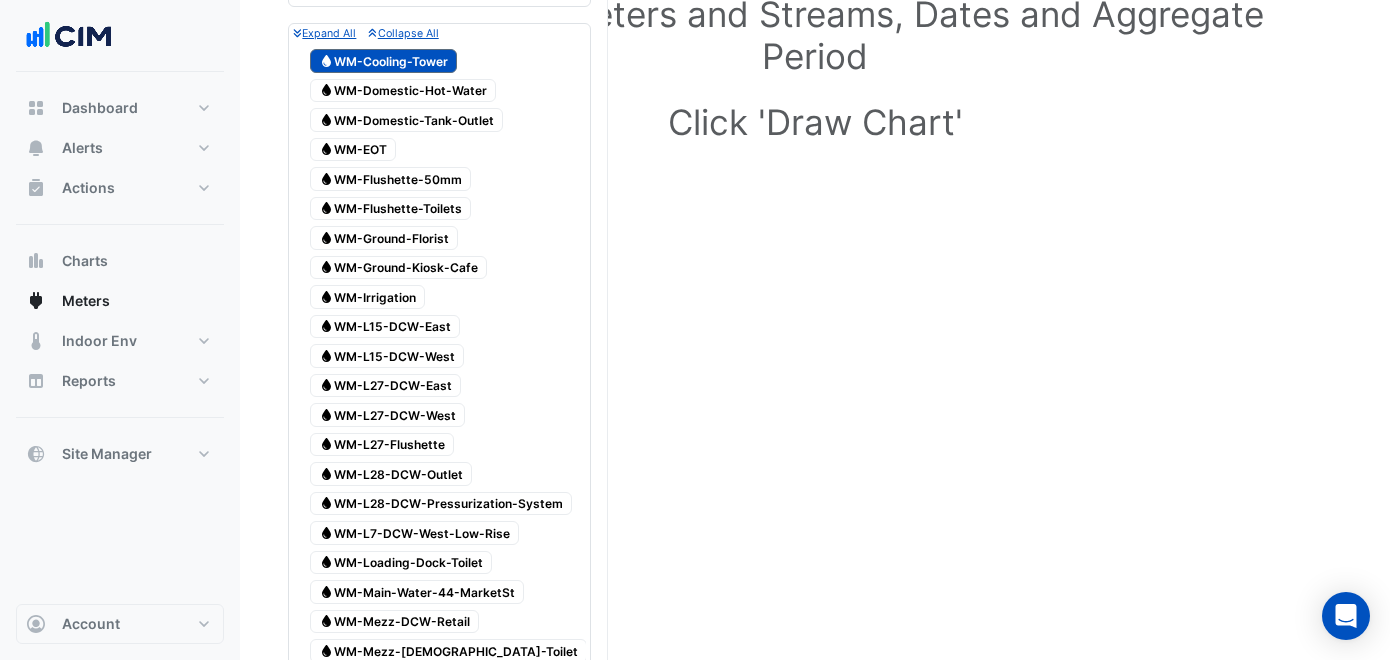 click on "Water
WM-Domestic-Hot-Water" at bounding box center [403, 91] 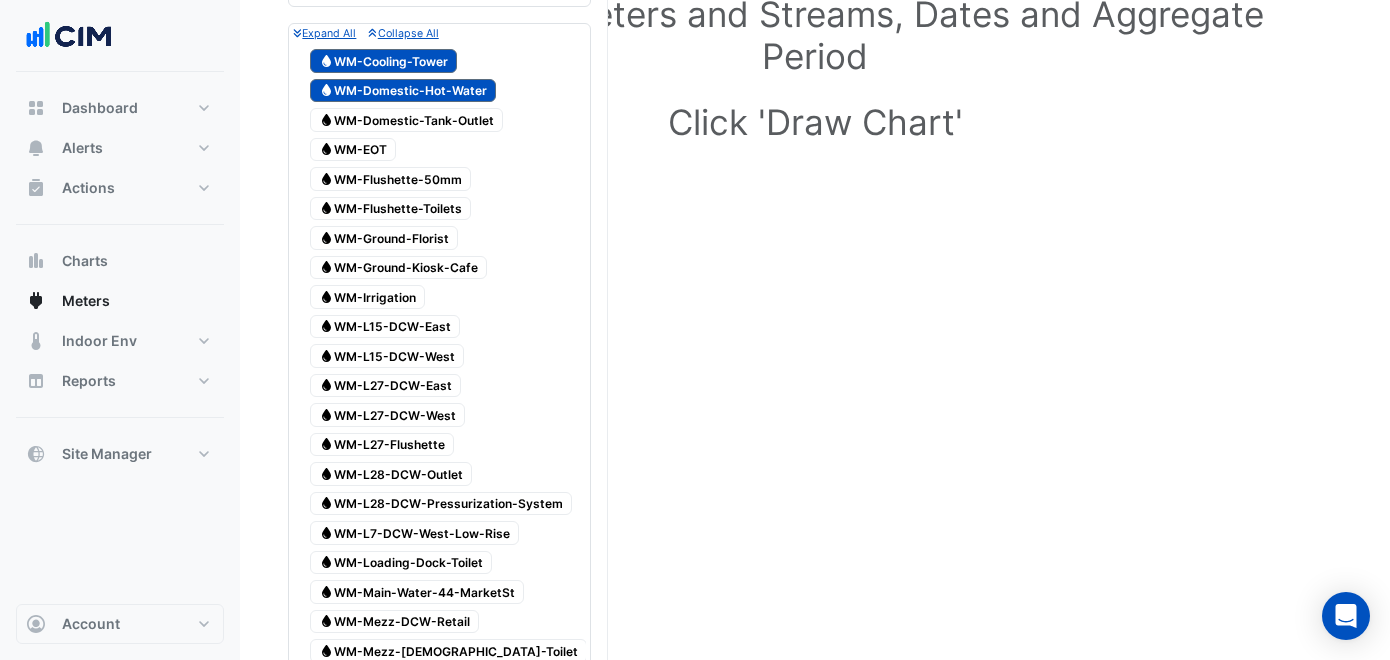 click on "Water
WM-Domestic-Hot-Water" at bounding box center [403, 91] 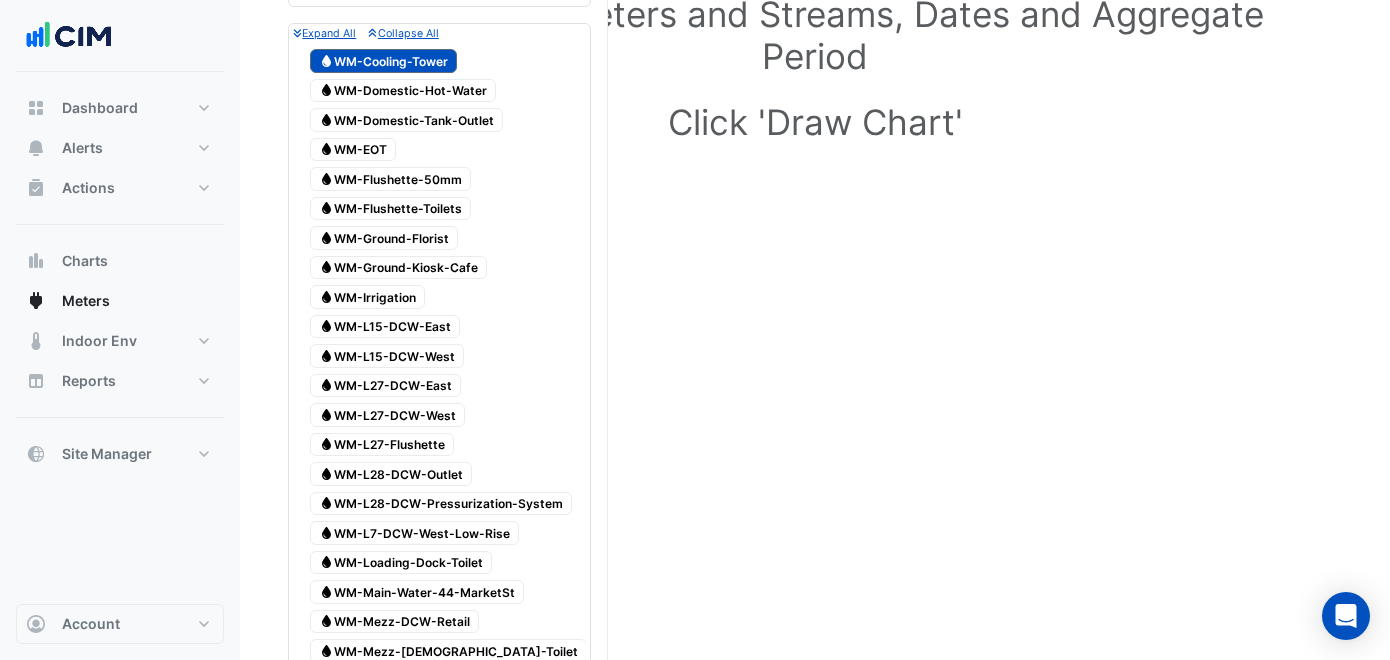 click on "Water
WM-Domestic-Hot-Water" at bounding box center [403, 91] 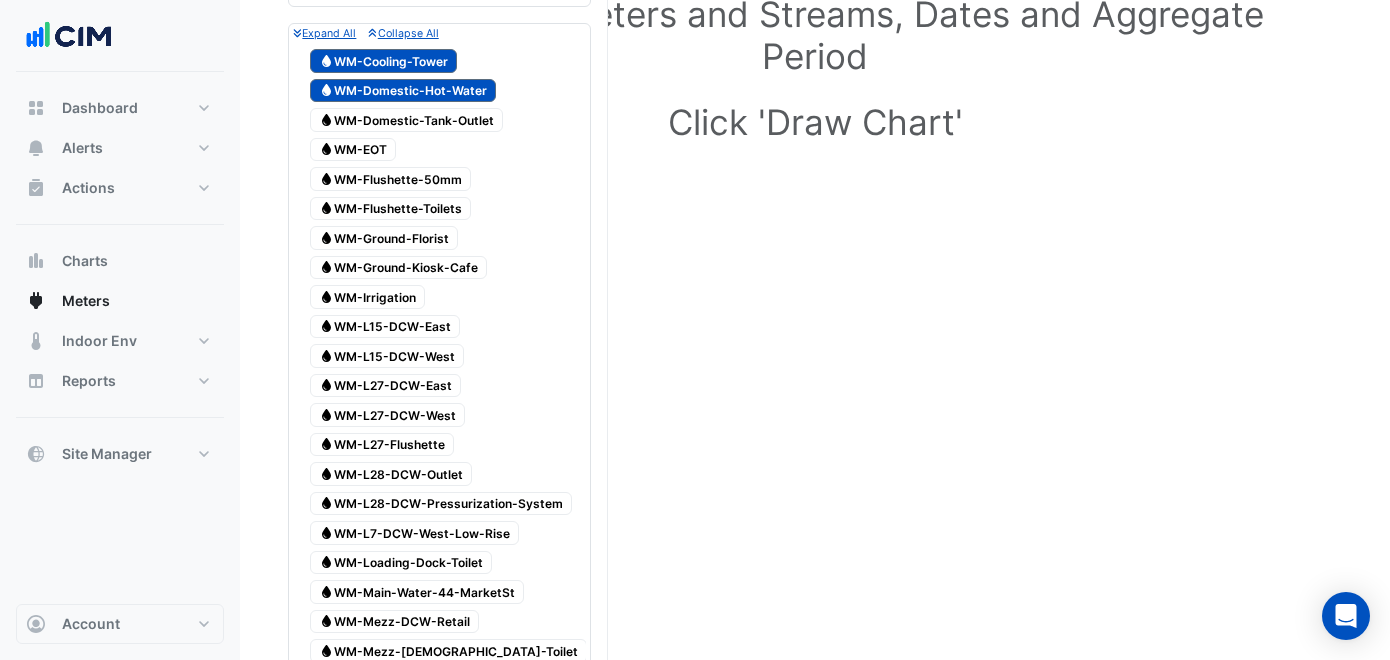 click on "Water
WM-Domestic-Hot-Water" at bounding box center [403, 91] 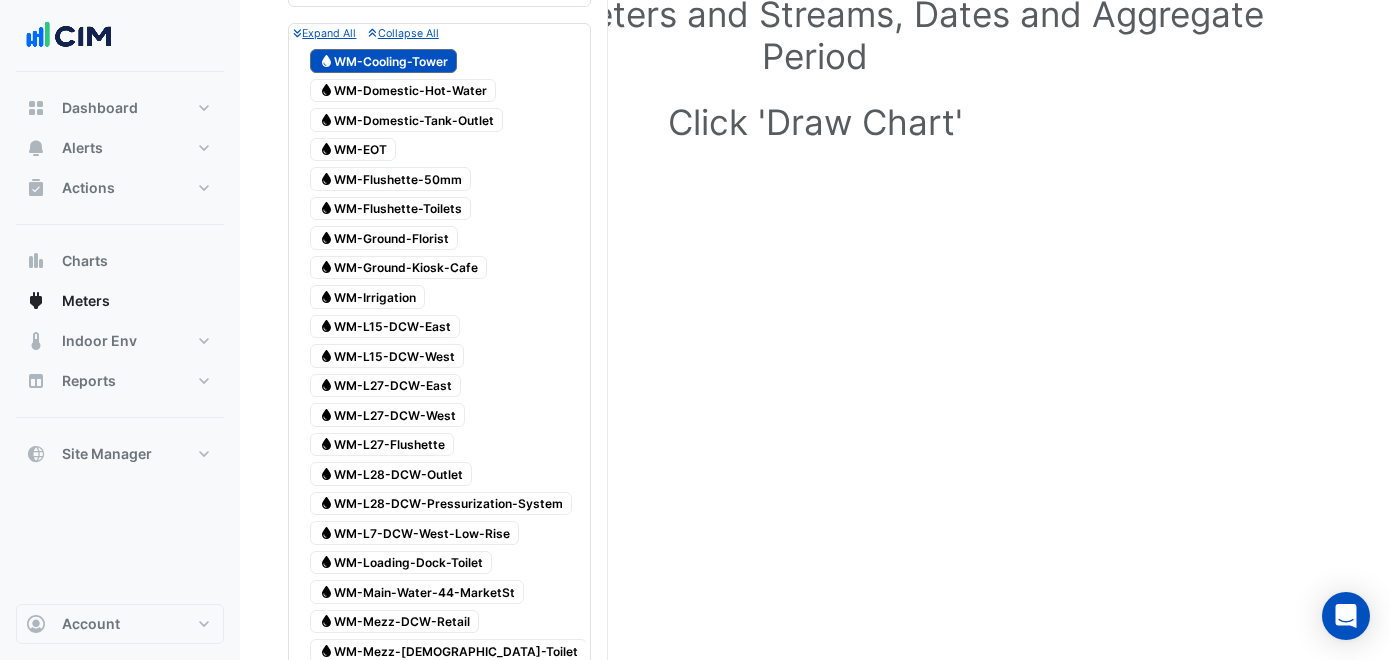 click on "Water
WM-Domestic-Tank-Outlet" at bounding box center (406, 120) 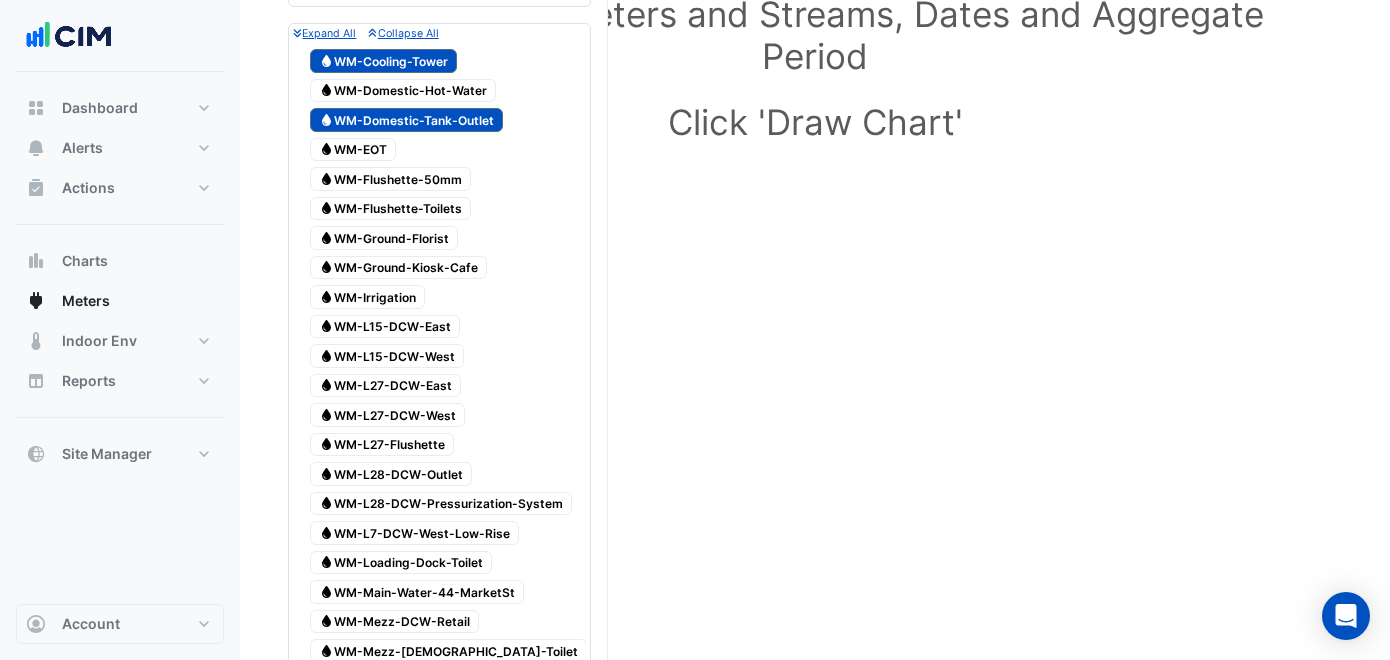 click on "Water
WM-Domestic-Hot-Water" at bounding box center [403, 91] 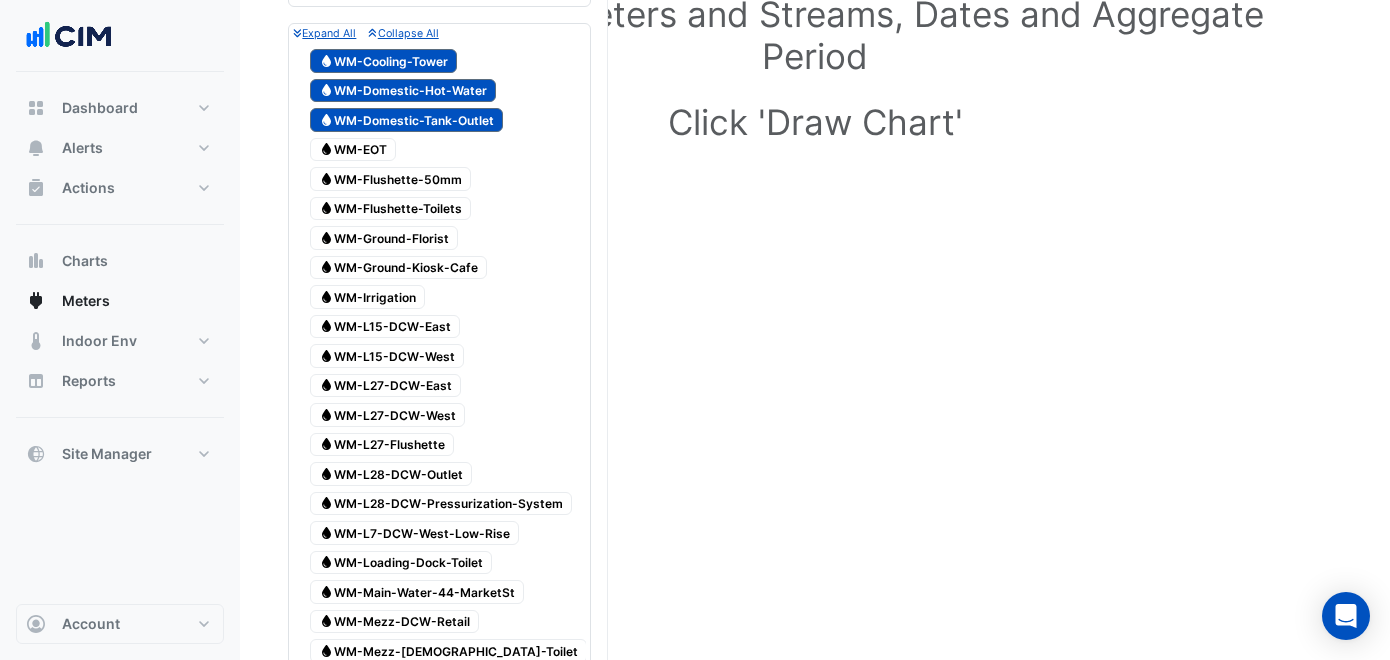 click on "Water
WM-EOT" at bounding box center [353, 150] 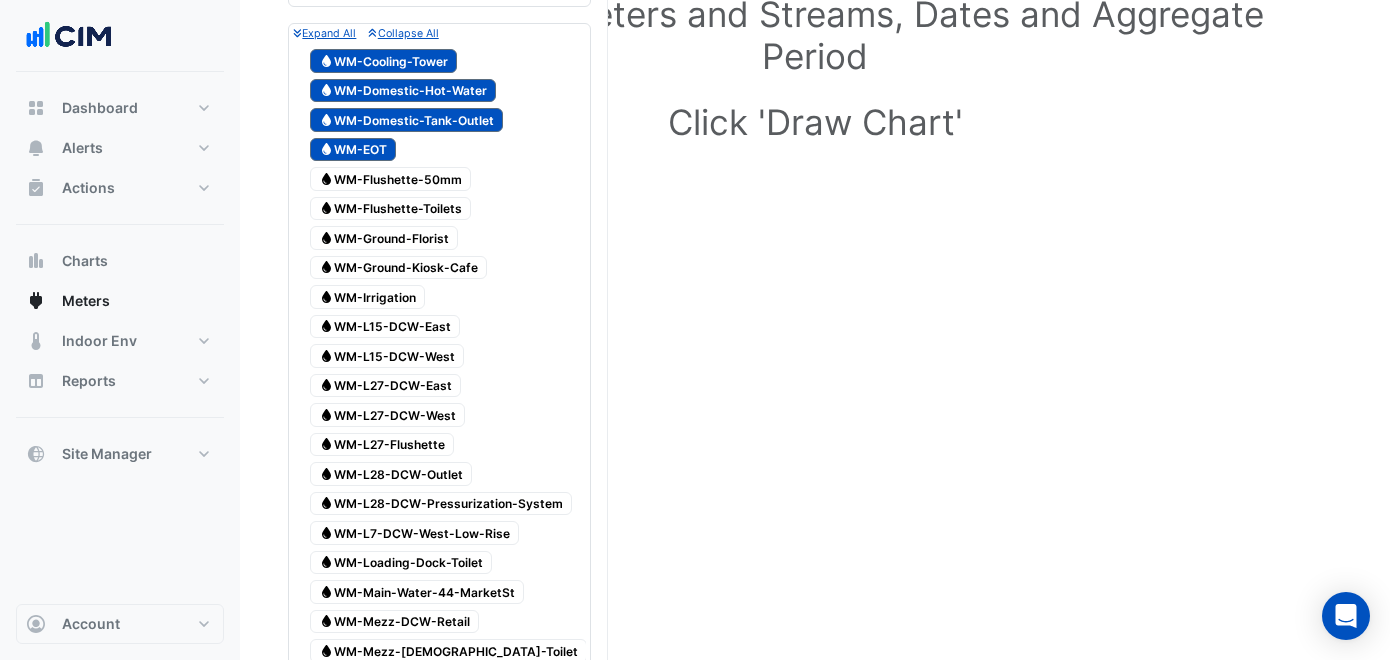 click 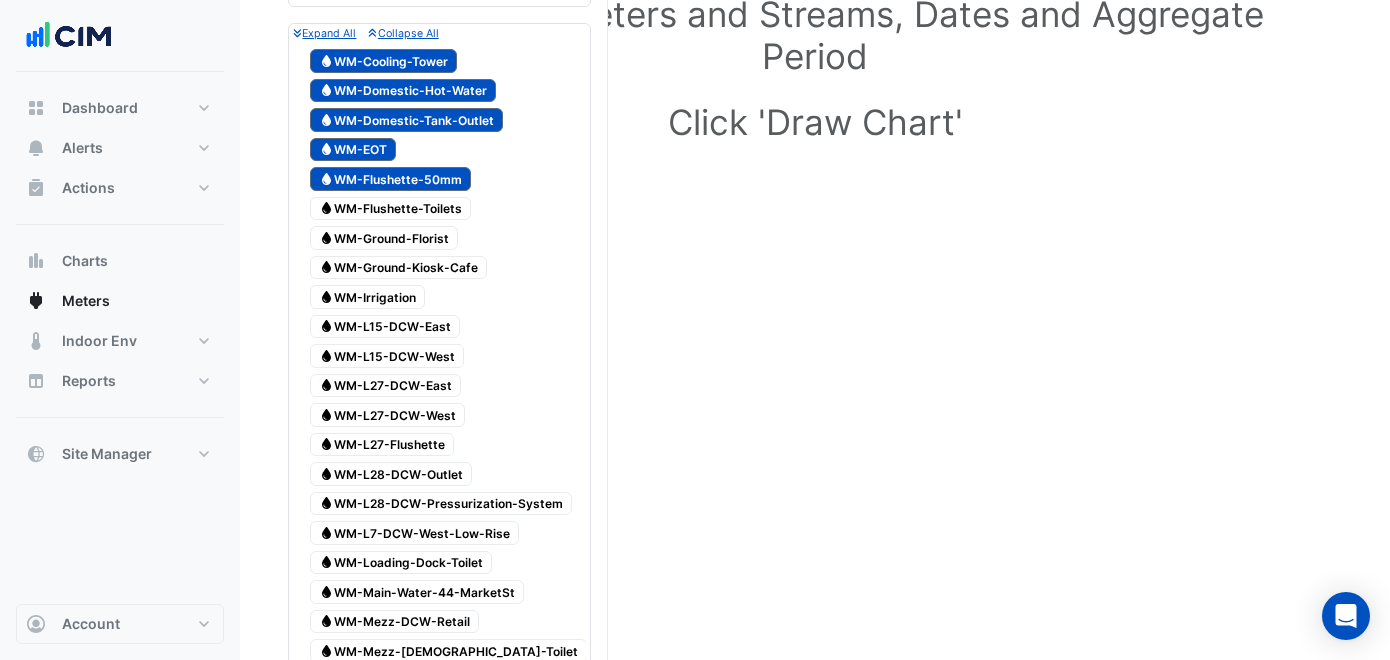 drag, startPoint x: 433, startPoint y: 204, endPoint x: 438, endPoint y: 224, distance: 20.615528 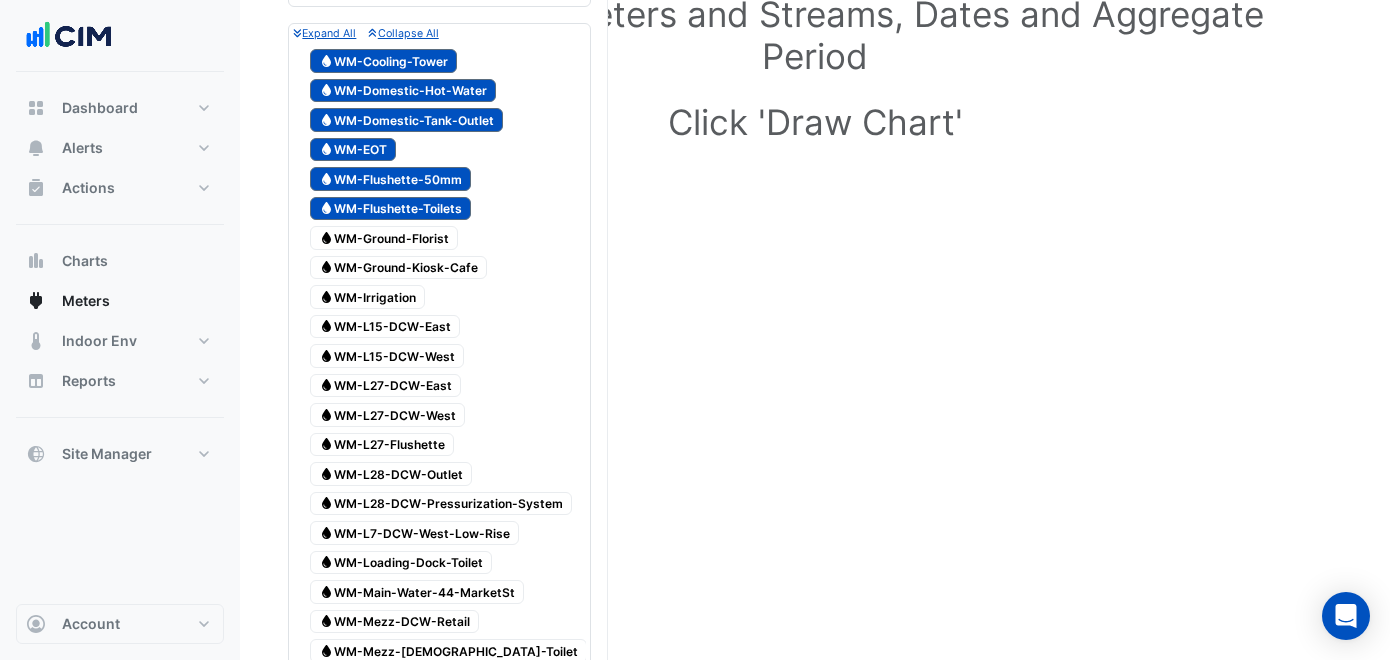 click on "Water
WM-Ground-Florist" at bounding box center [384, 238] 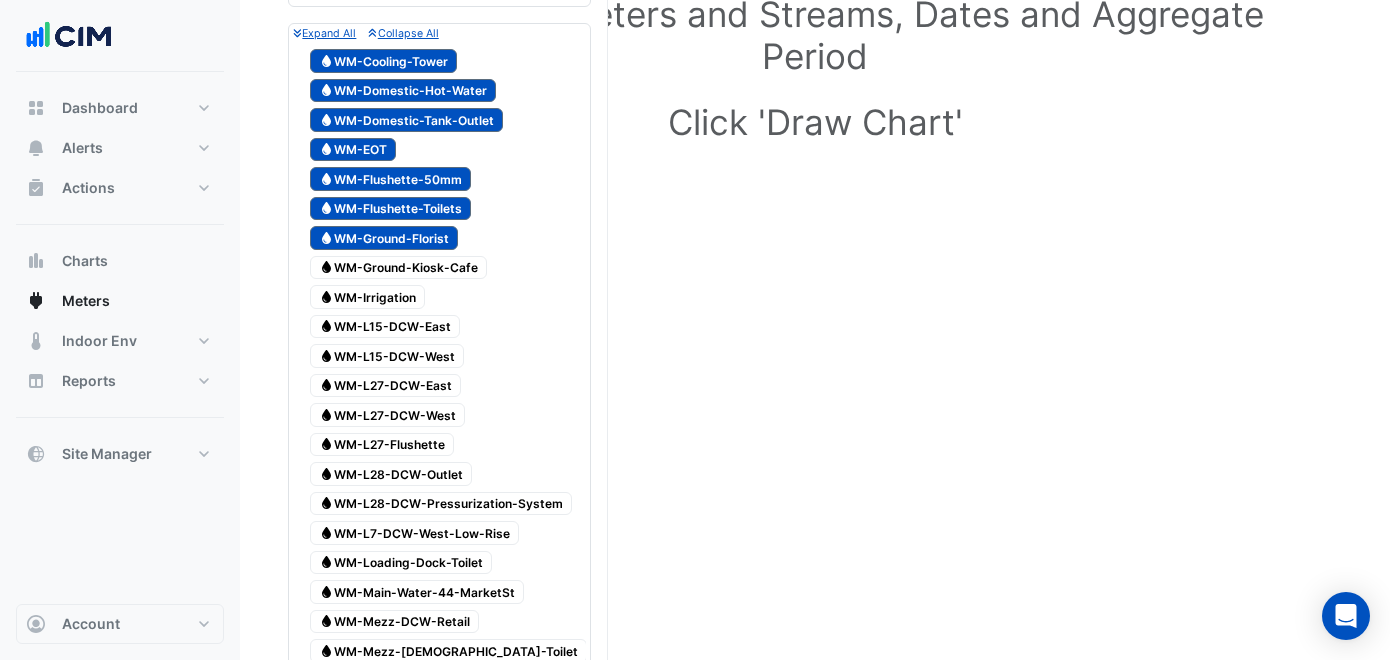 click on "Water
WM-Ground-Florist" at bounding box center (384, 238) 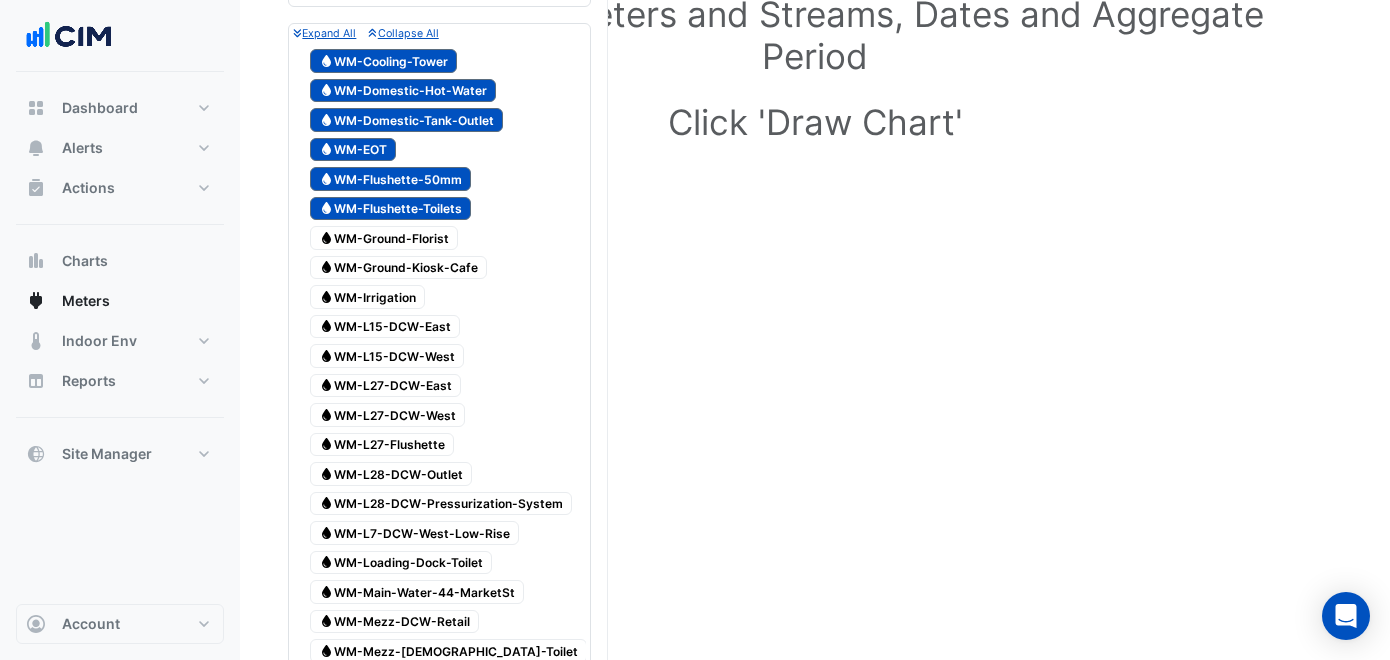 click on "Water
WM-Irrigation" at bounding box center [367, 297] 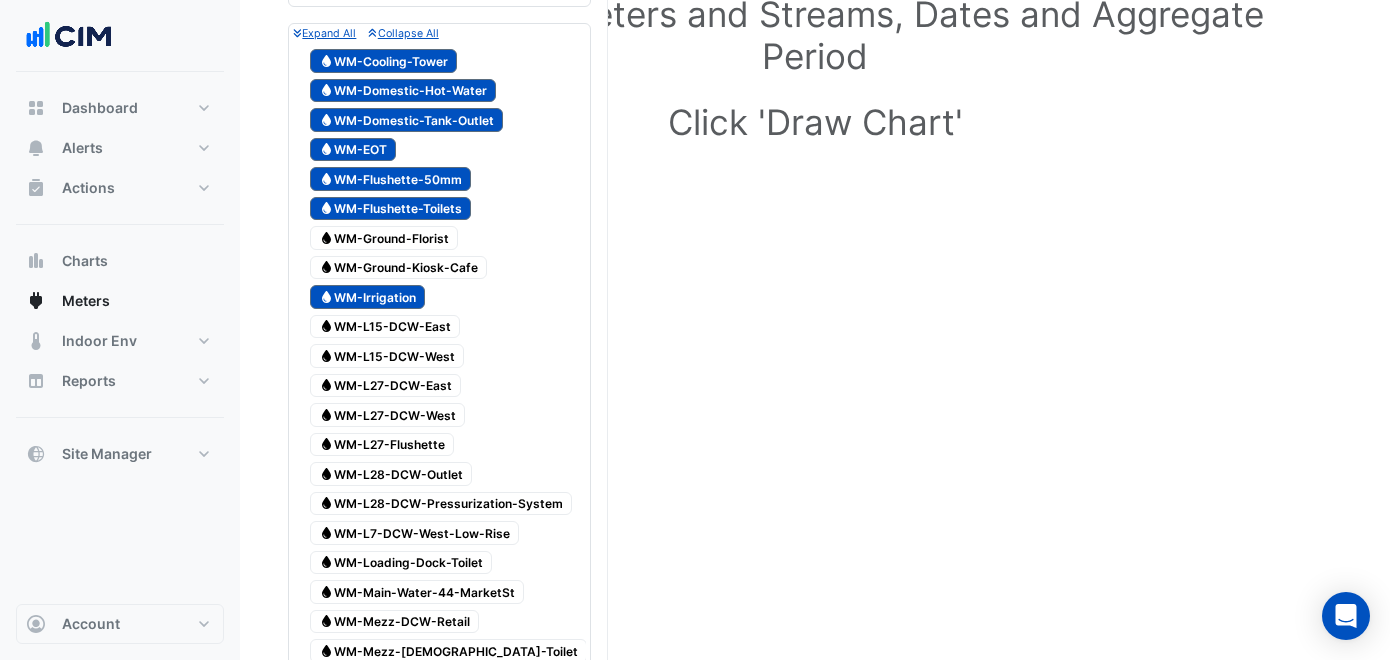 click on "Water
WM-L15-DCW-East" at bounding box center [385, 327] 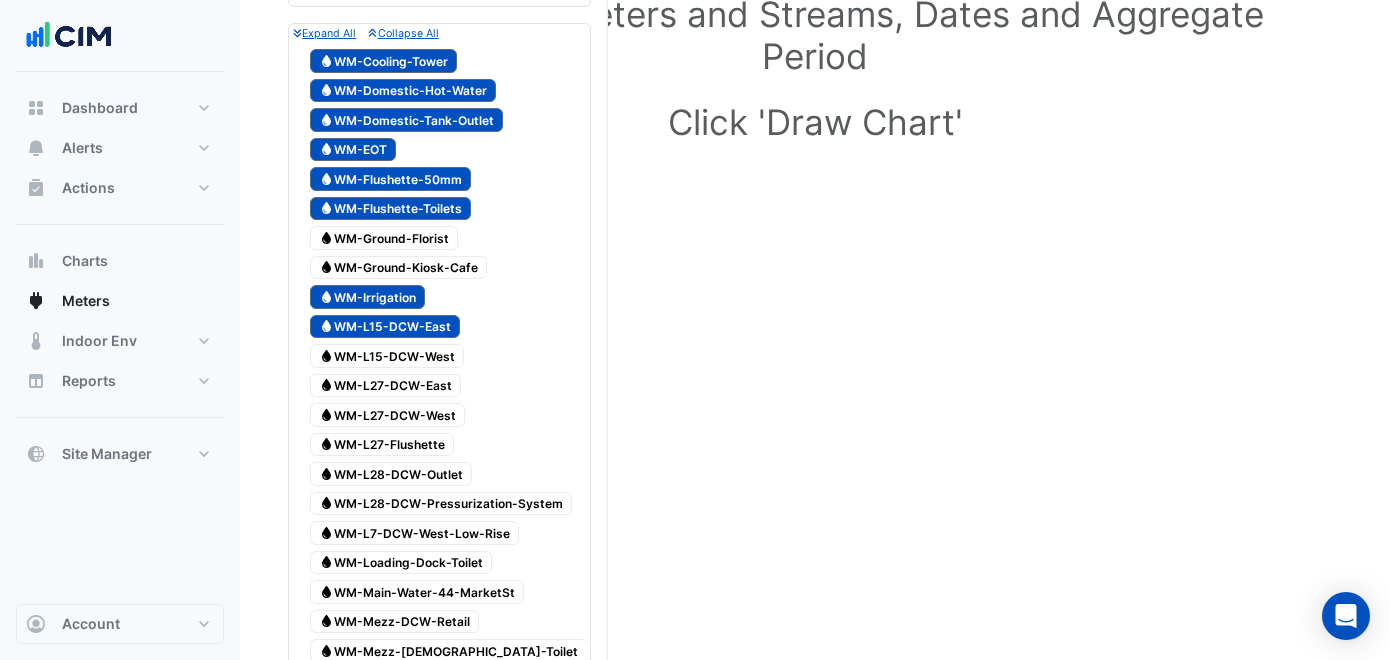 click on "Water
WM-L15-DCW-West" at bounding box center [387, 356] 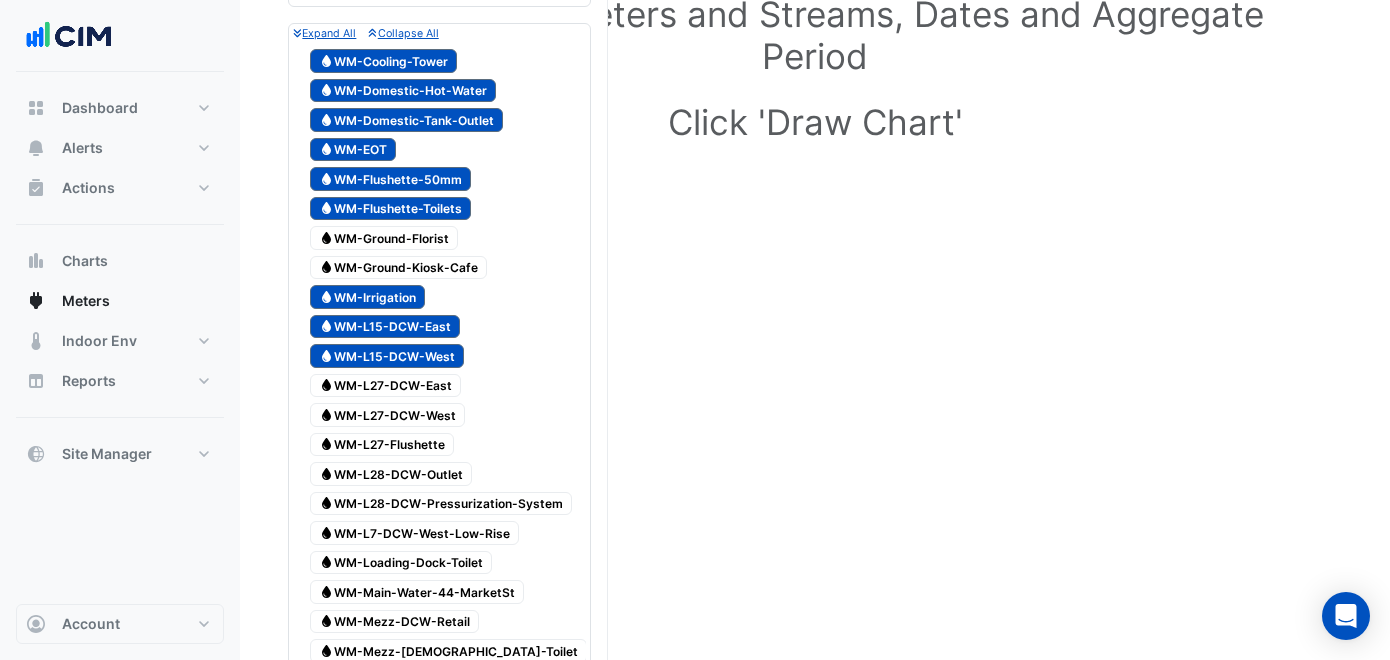 click on "Water
WM-L27-DCW-East" at bounding box center (385, 386) 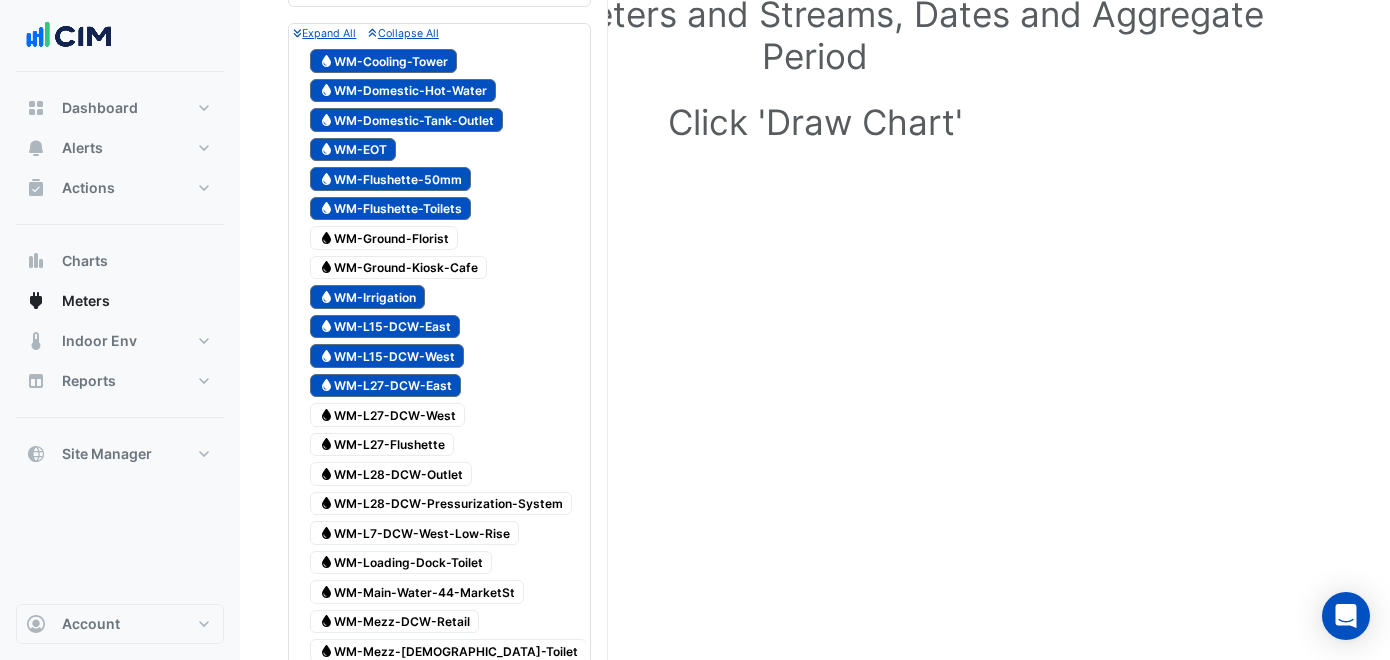 click on "Water
WM-L27-DCW-East" at bounding box center [385, 386] 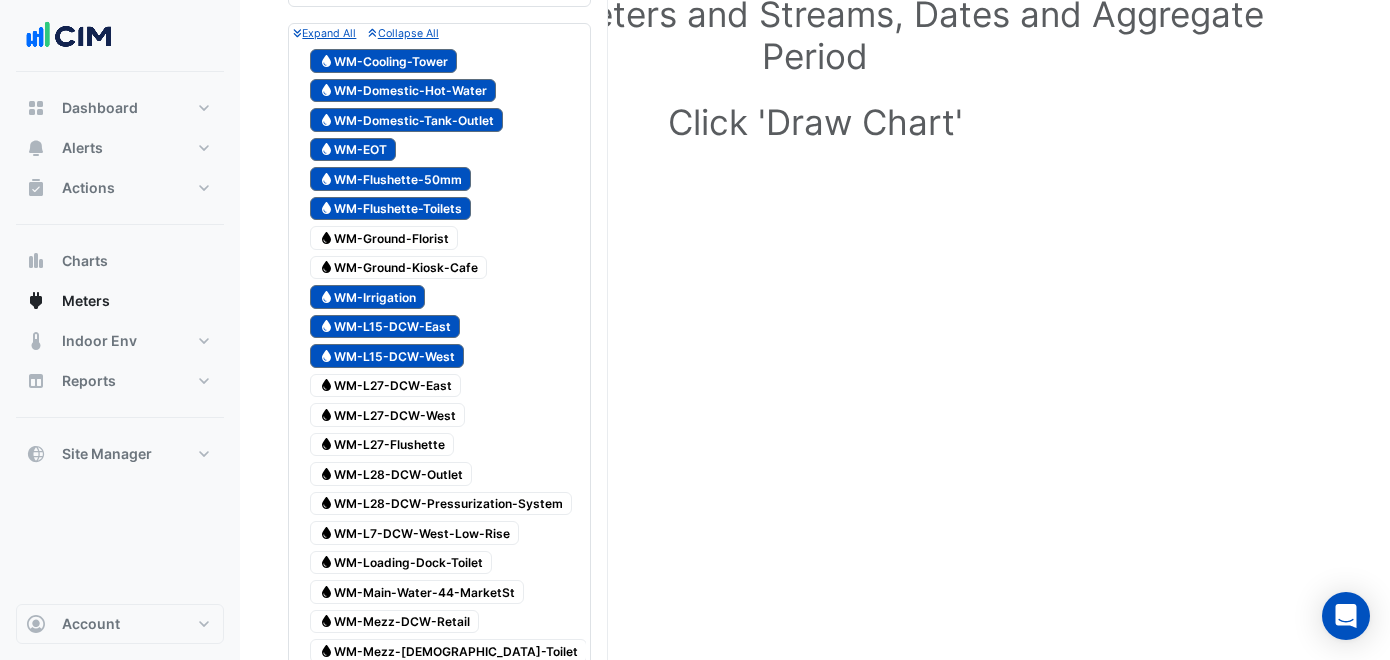 scroll, scrollTop: 387, scrollLeft: 0, axis: vertical 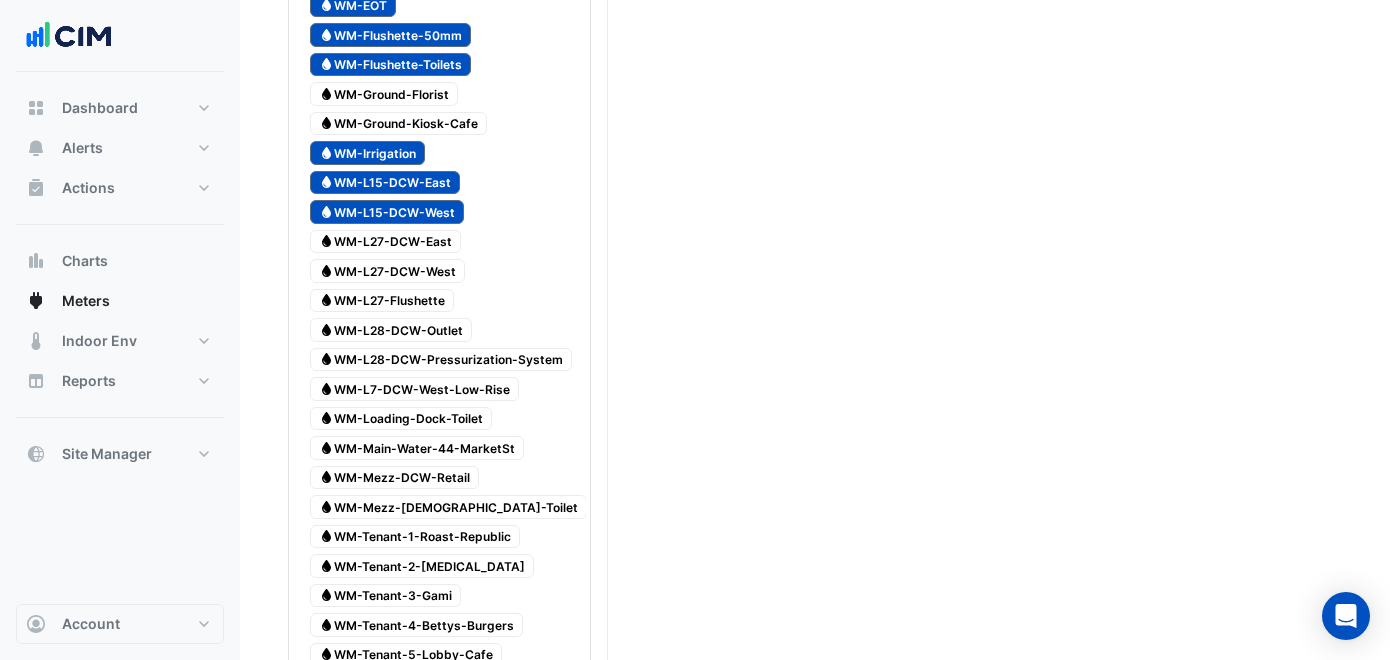 click on "Water
WM-L27-DCW-East" at bounding box center [385, 242] 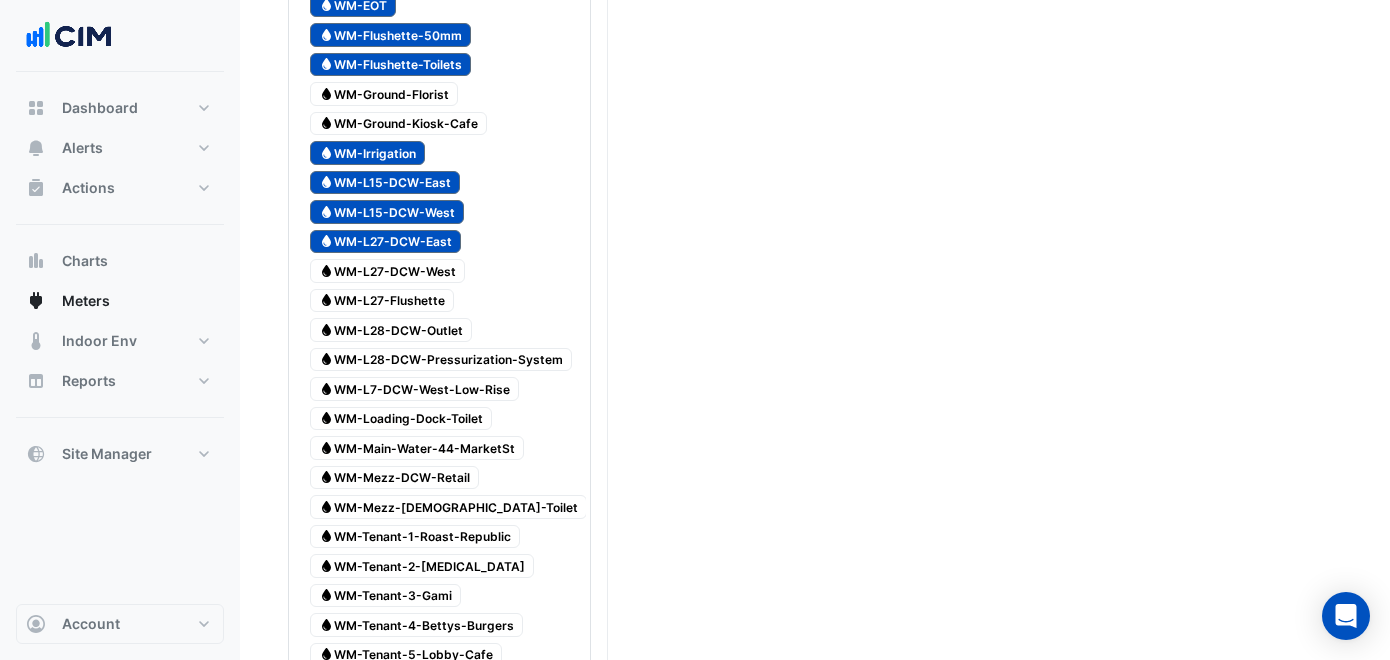 click on "Water
WM-L27-DCW-West" at bounding box center (387, 271) 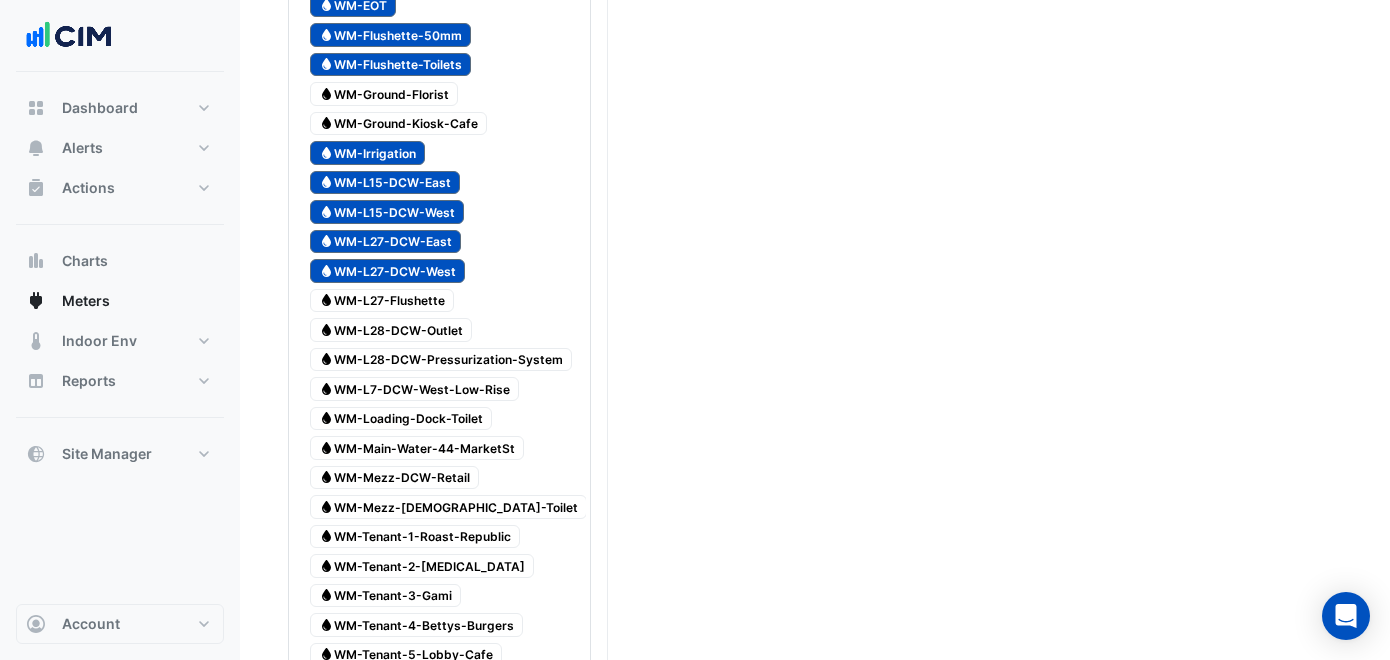 click on "Water
WM-L27-Flushette" at bounding box center [382, 301] 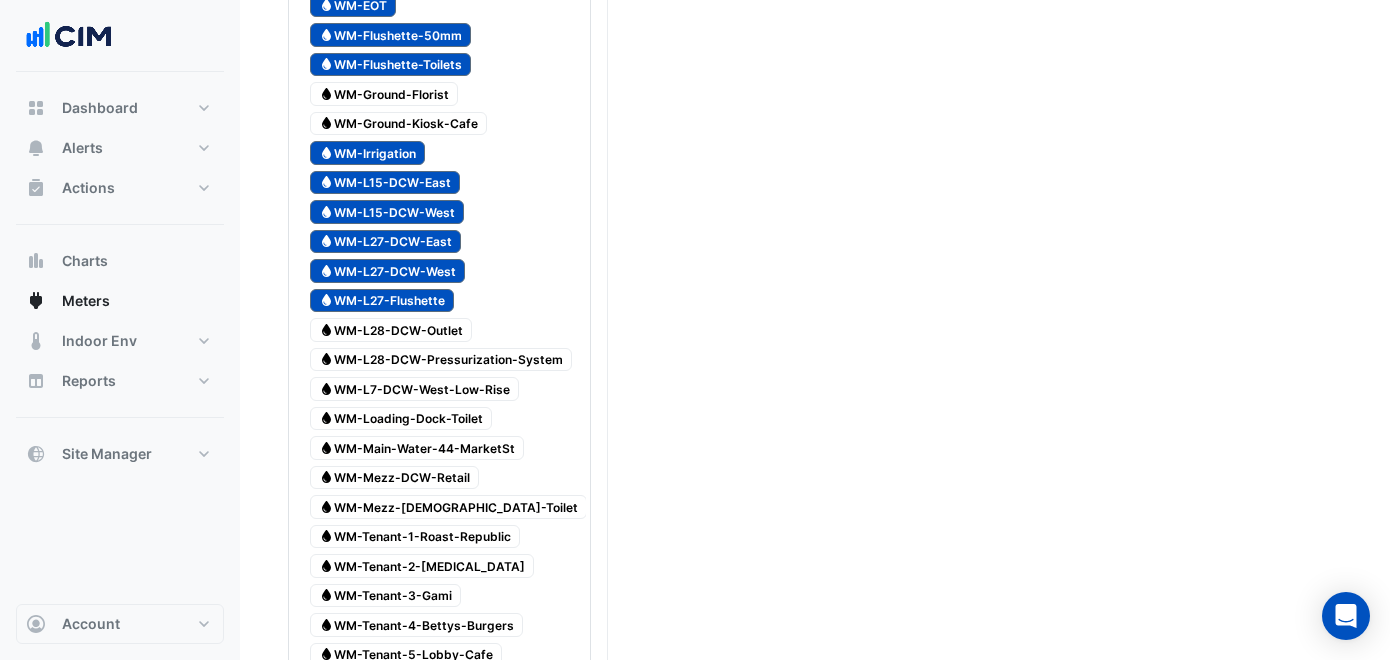 click on "Water
WM-L28-DCW-Outlet" at bounding box center [391, 330] 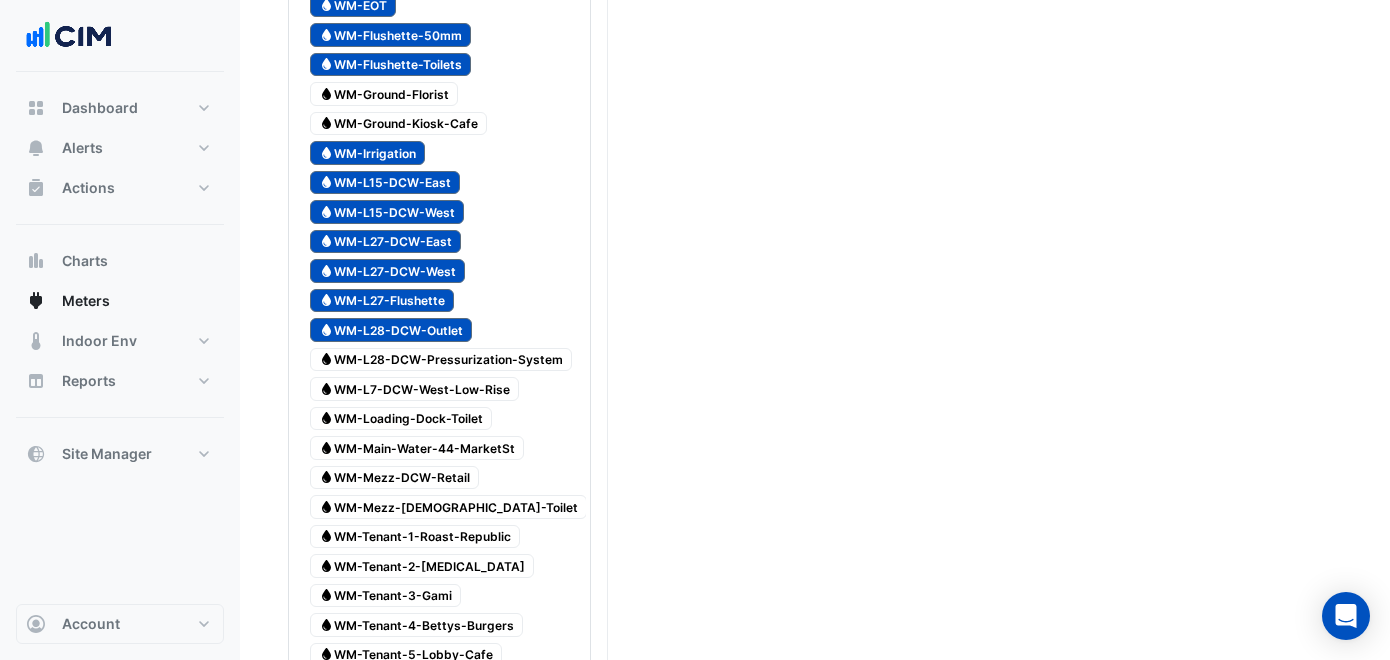 click on "Water
WM-L28-DCW-Pressurization-System" at bounding box center [441, 360] 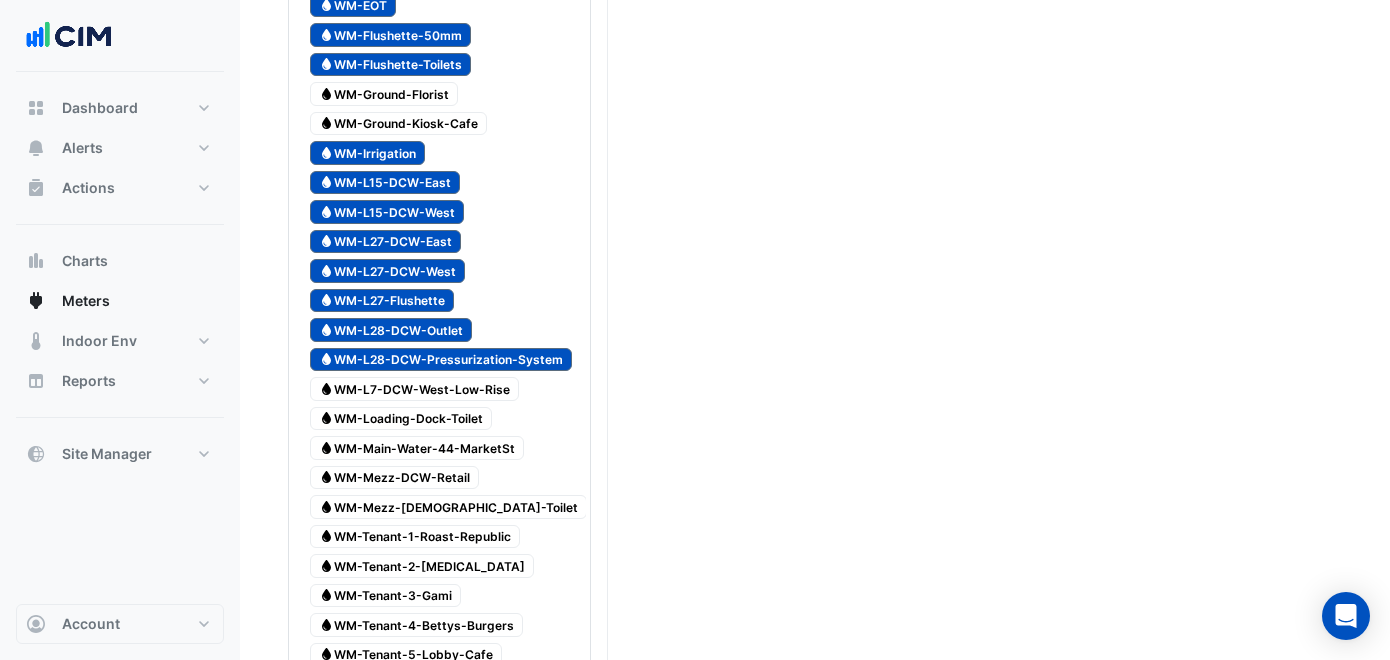 click on "Water
WM-L7-DCW-West-Low-Rise" at bounding box center (414, 389) 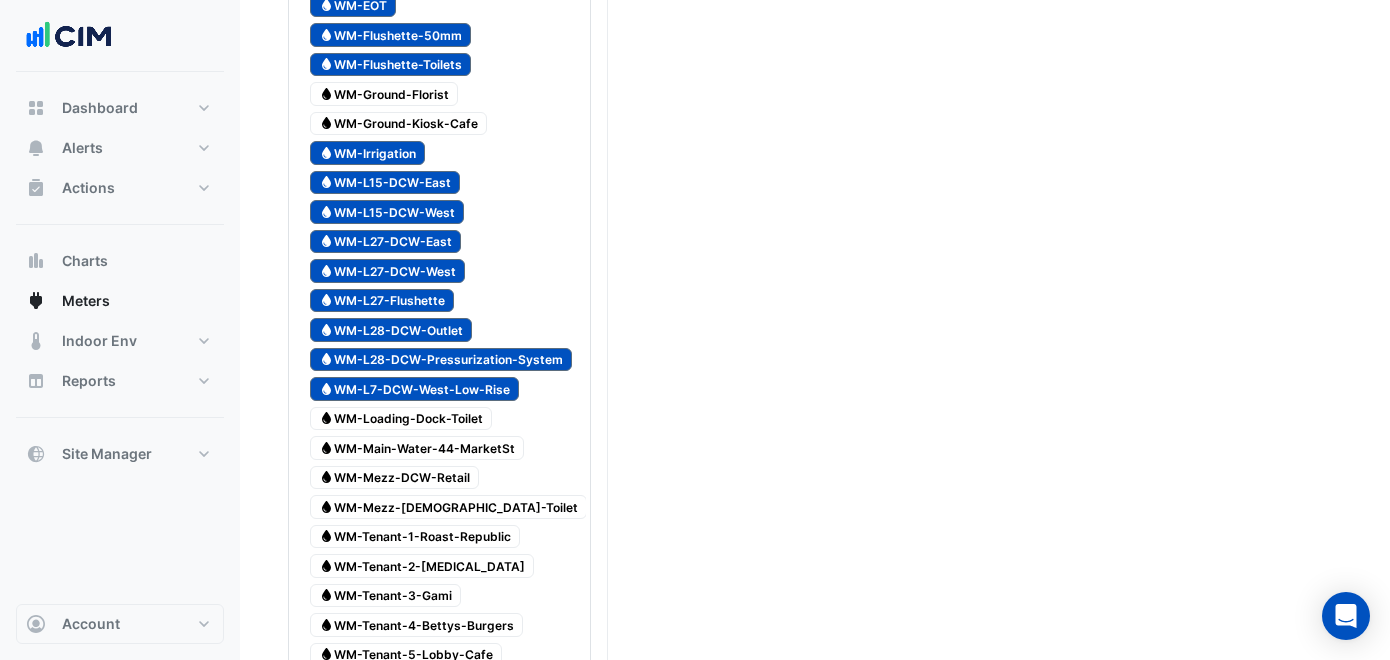 click on "Water
WM-Loading-Dock-Toilet" at bounding box center [401, 419] 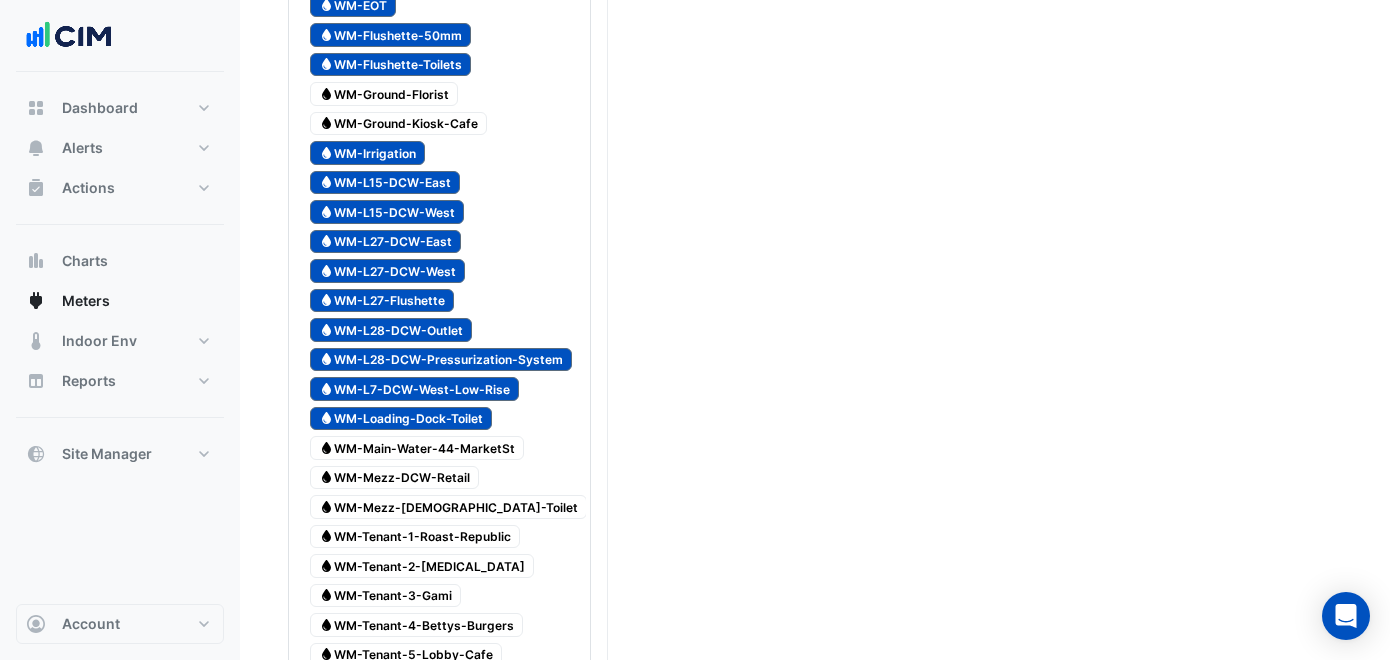 click on "Water
WM-Main-Water-44-MarketSt" at bounding box center [417, 448] 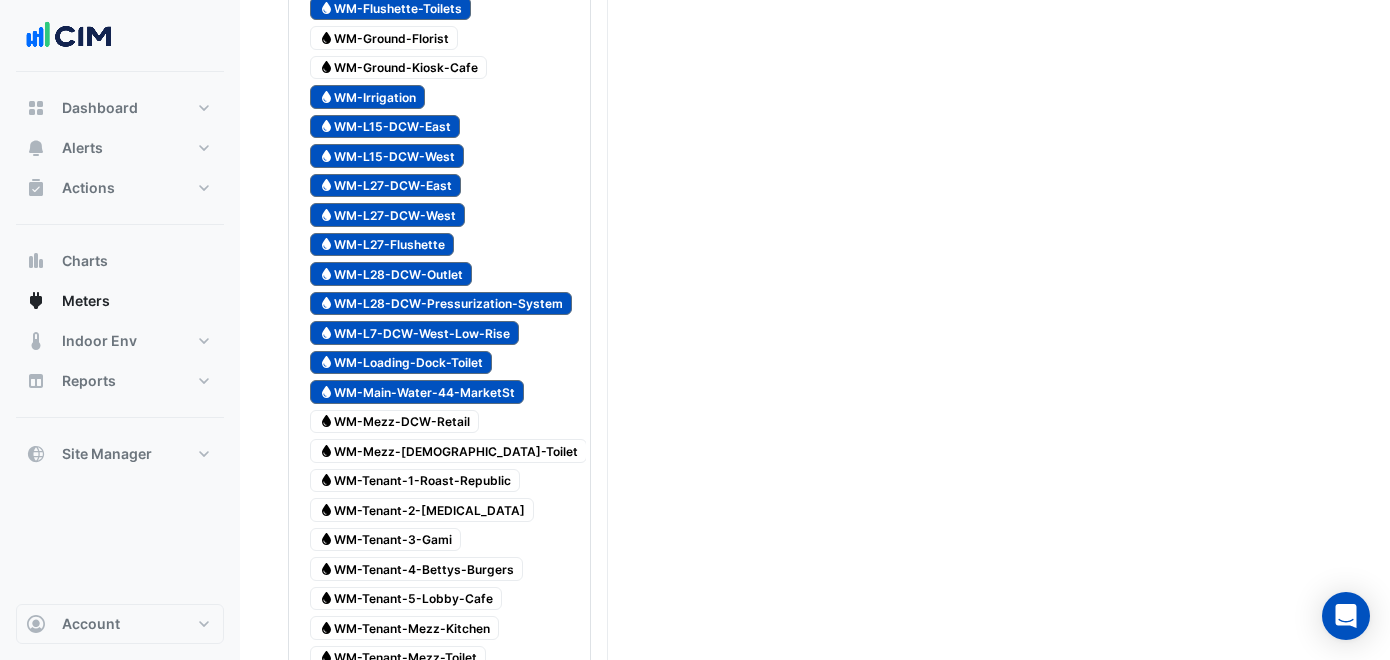 scroll, scrollTop: 444, scrollLeft: 0, axis: vertical 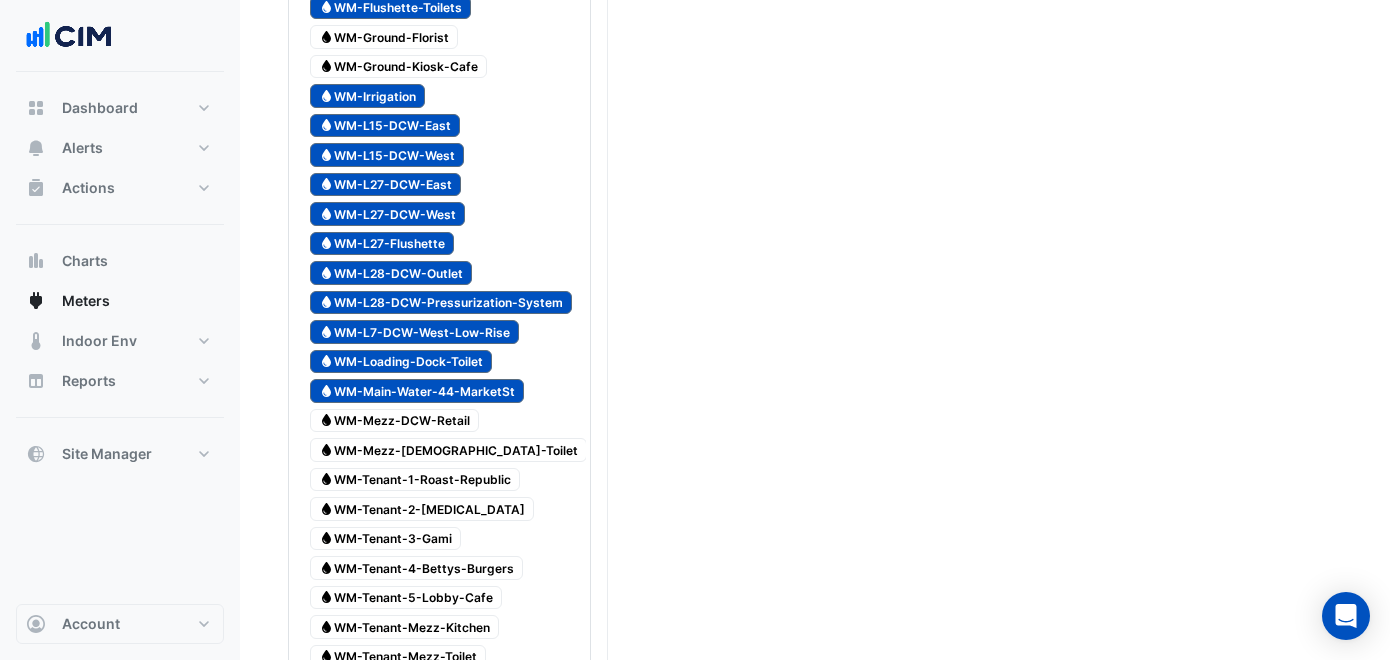 click on "Water
WM-Mezz-[DEMOGRAPHIC_DATA]-Toilet" at bounding box center [448, 450] 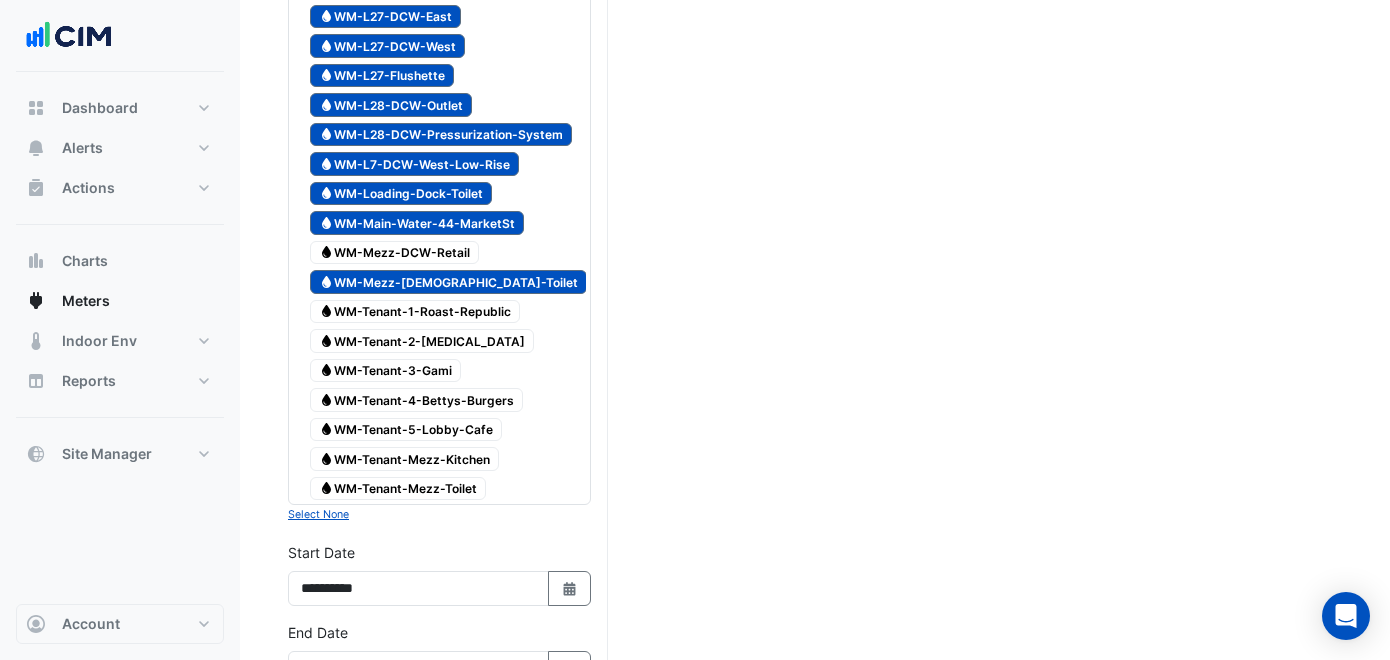scroll, scrollTop: 612, scrollLeft: 0, axis: vertical 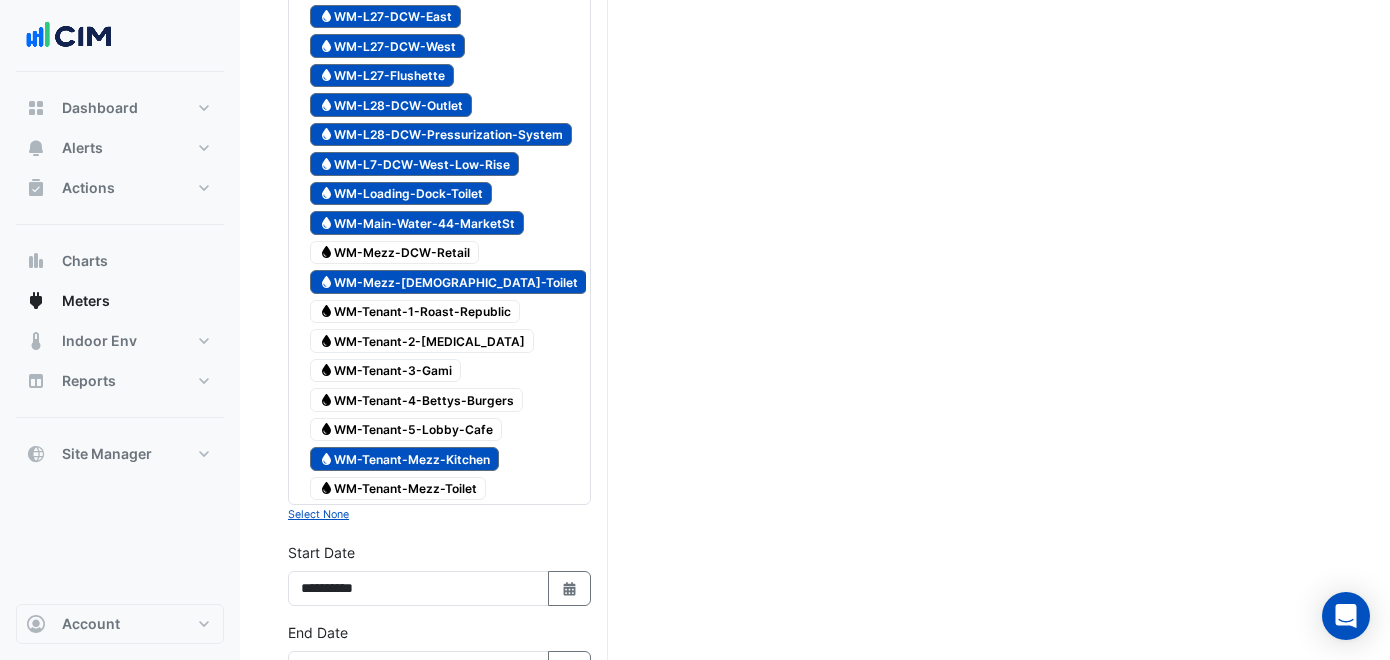 click on "Water
WM-Tenant-Mezz-Toilet" at bounding box center [398, 489] 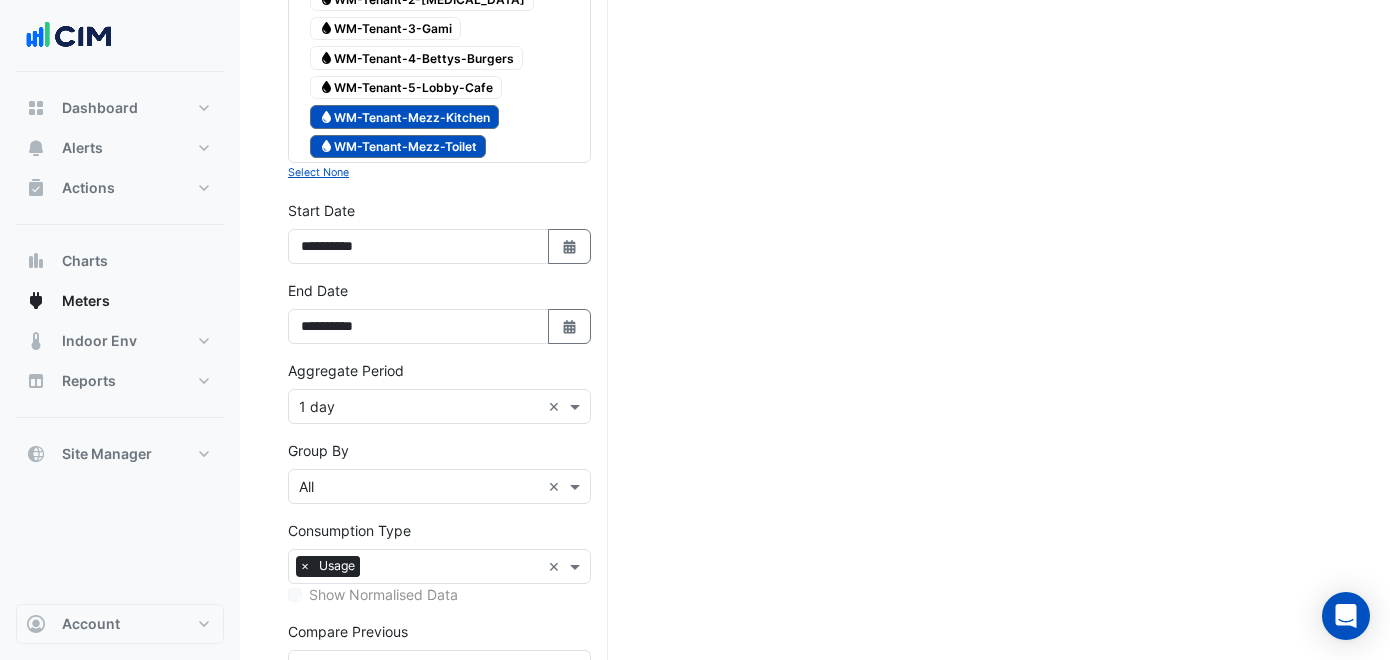 scroll, scrollTop: 1007, scrollLeft: 0, axis: vertical 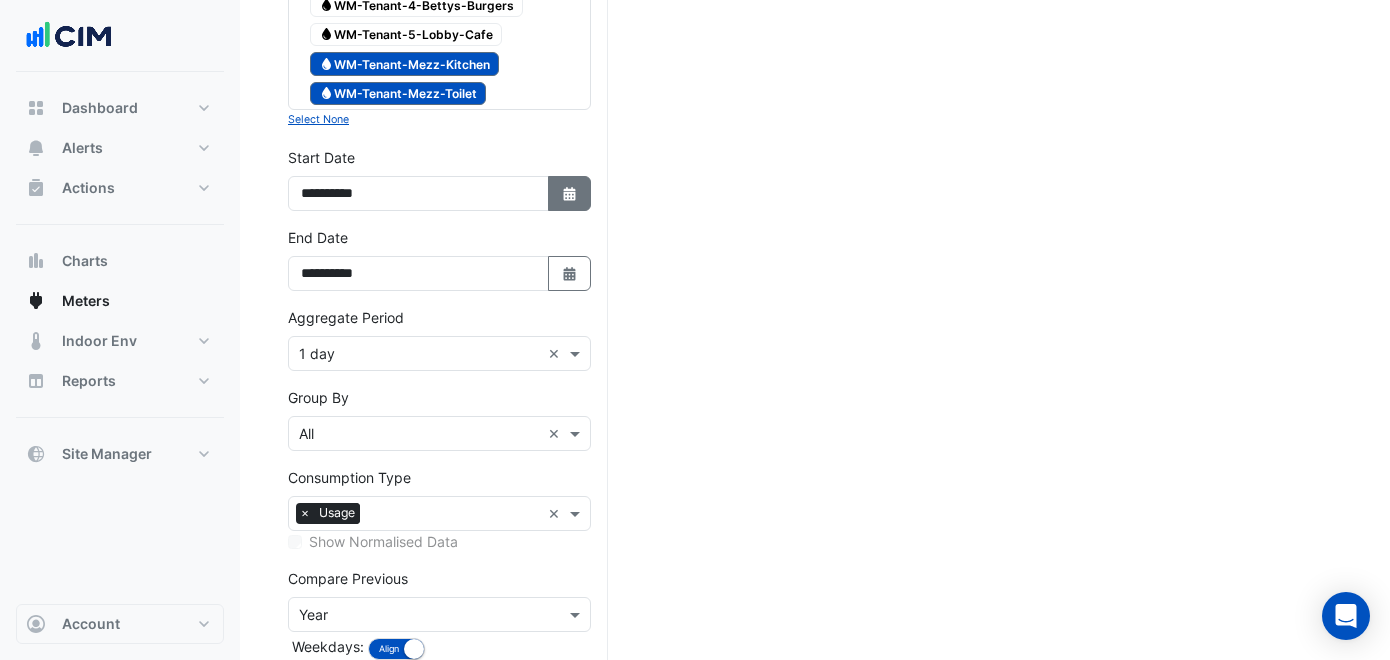 click on "Select Date" at bounding box center (570, 193) 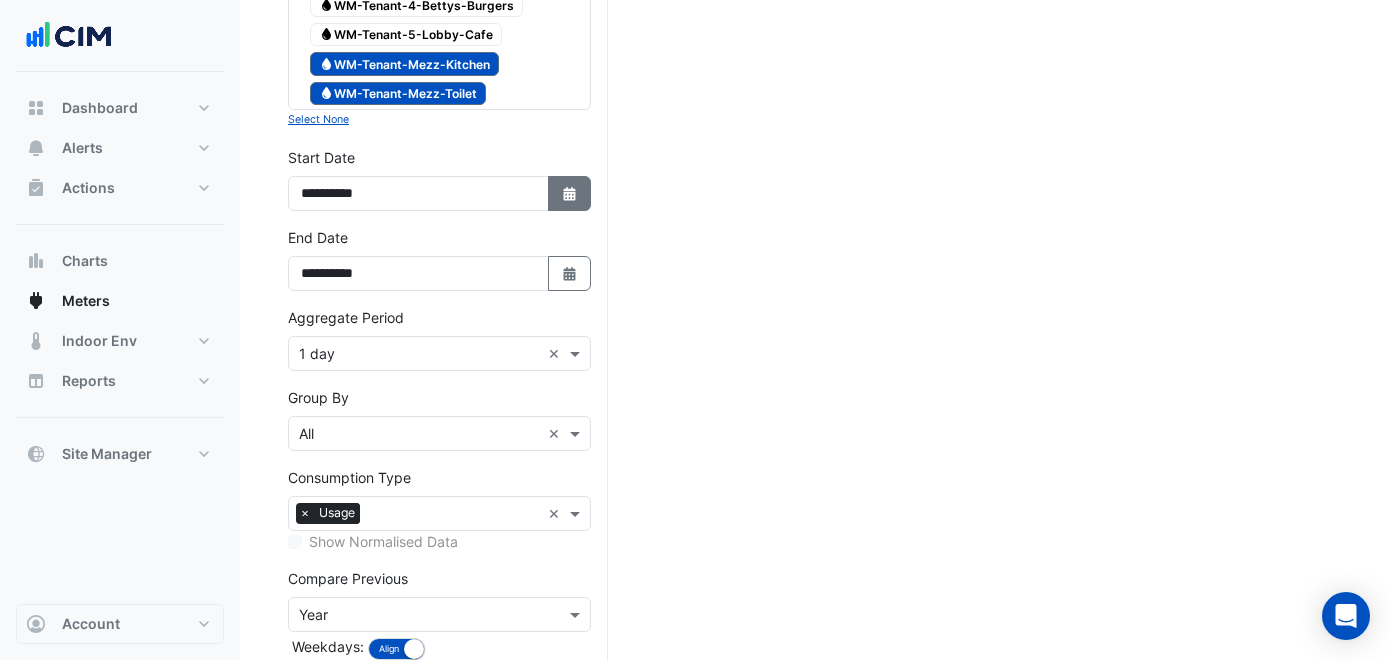 select on "*" 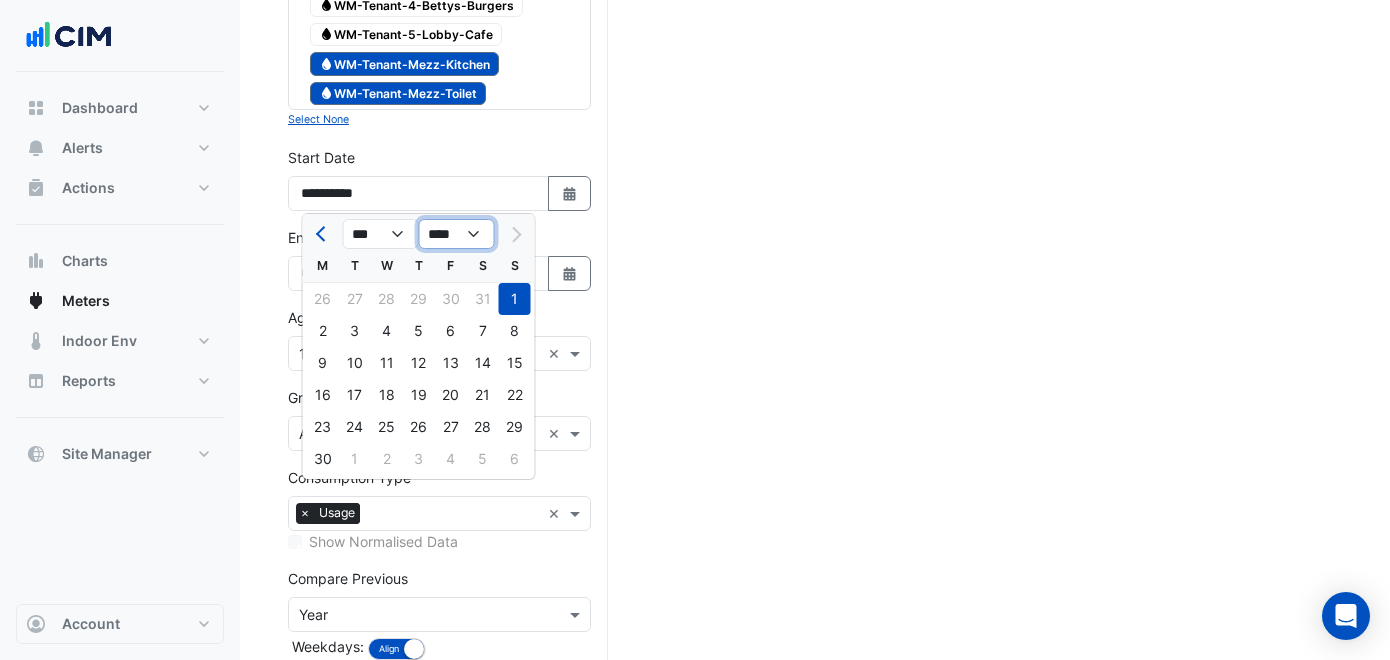 click on "**** **** **** **** **** **** **** **** **** **** ****" 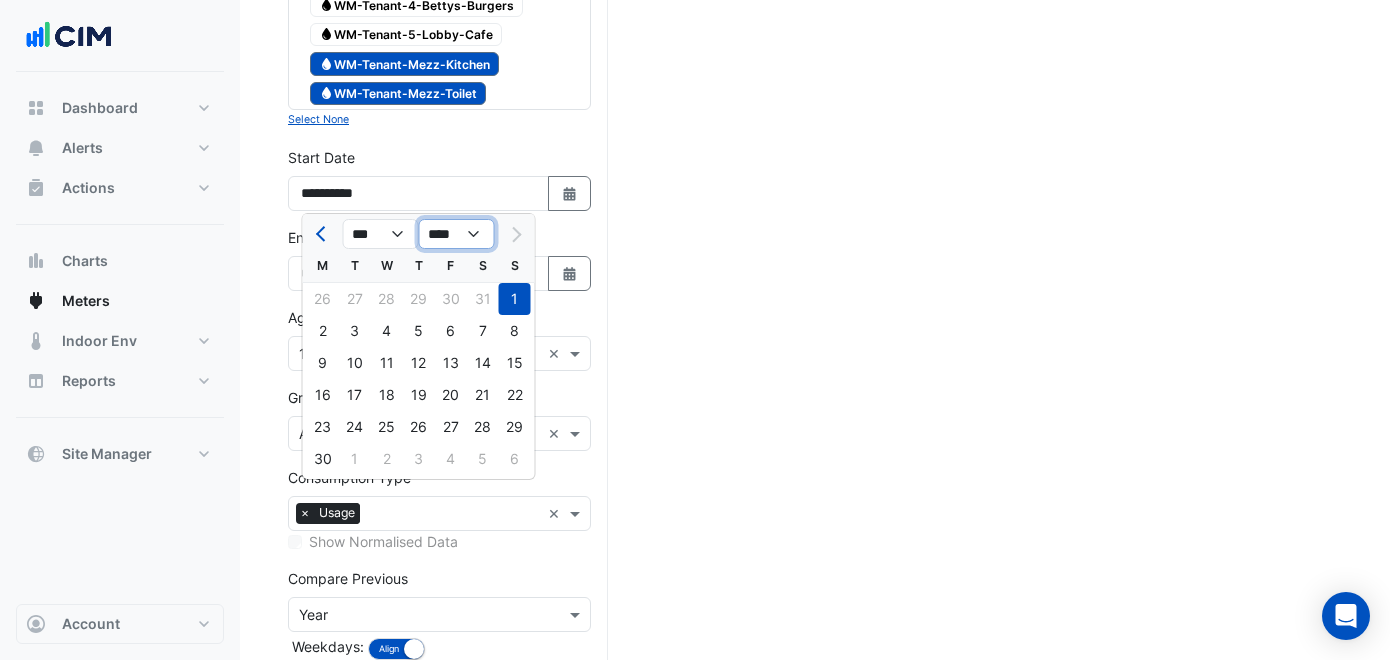 select on "****" 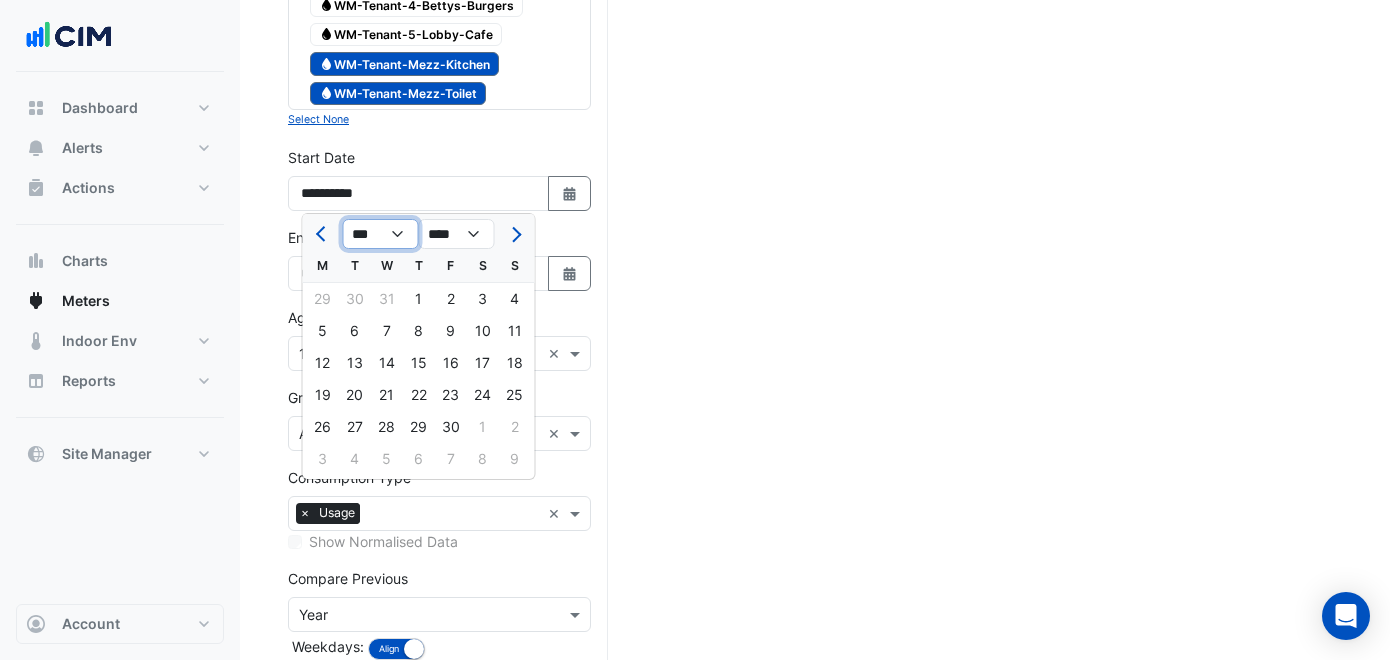 click on "*** *** *** *** *** *** *** *** *** *** *** ***" 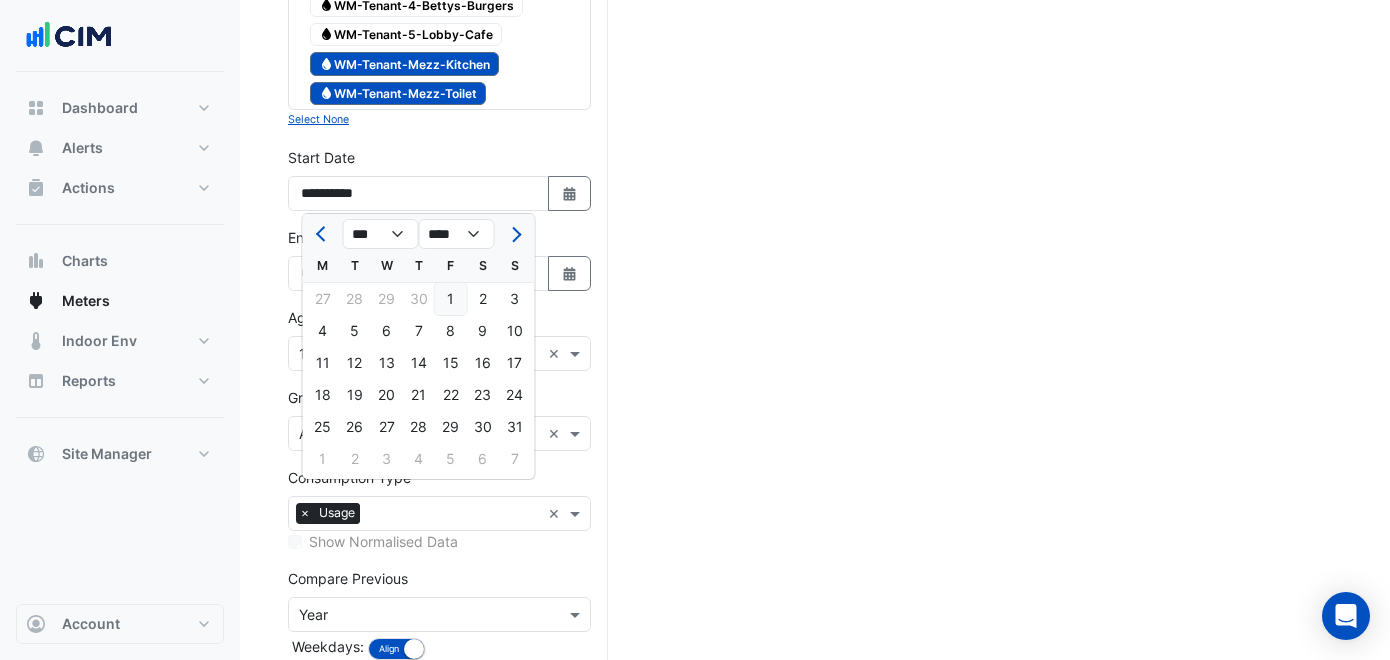 click on "1" 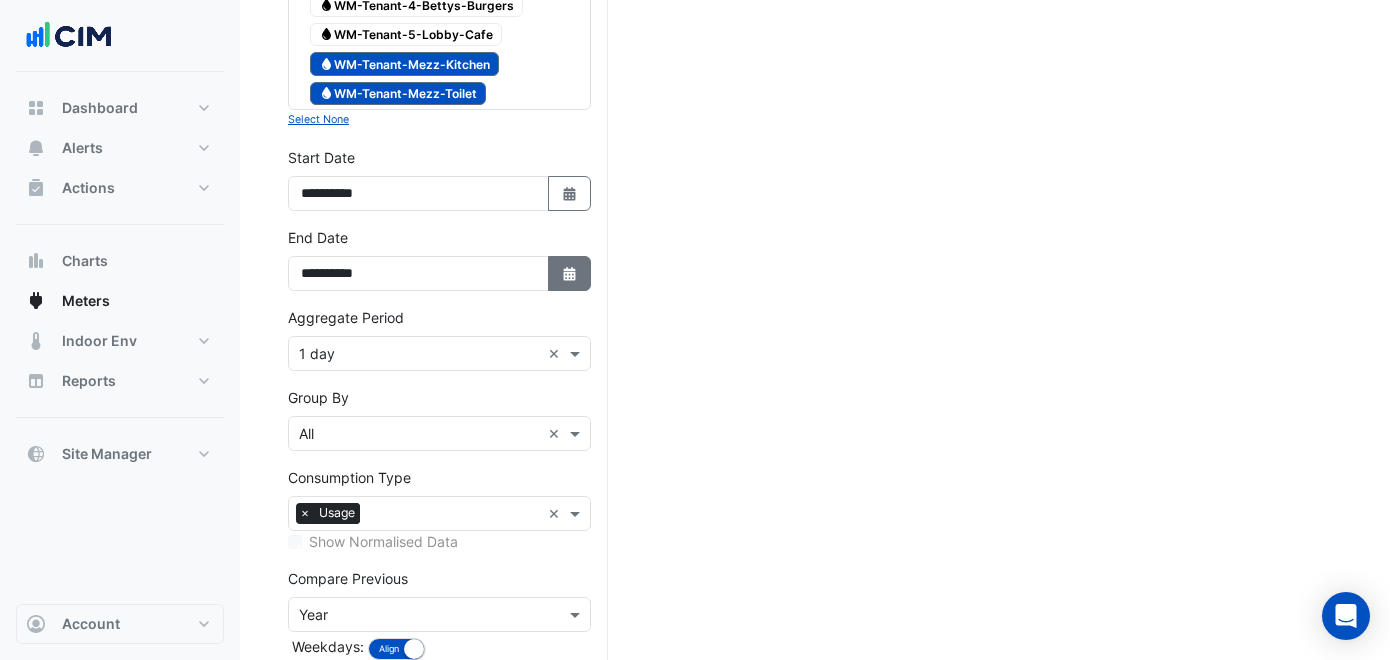 click on "Select Date" at bounding box center [570, 273] 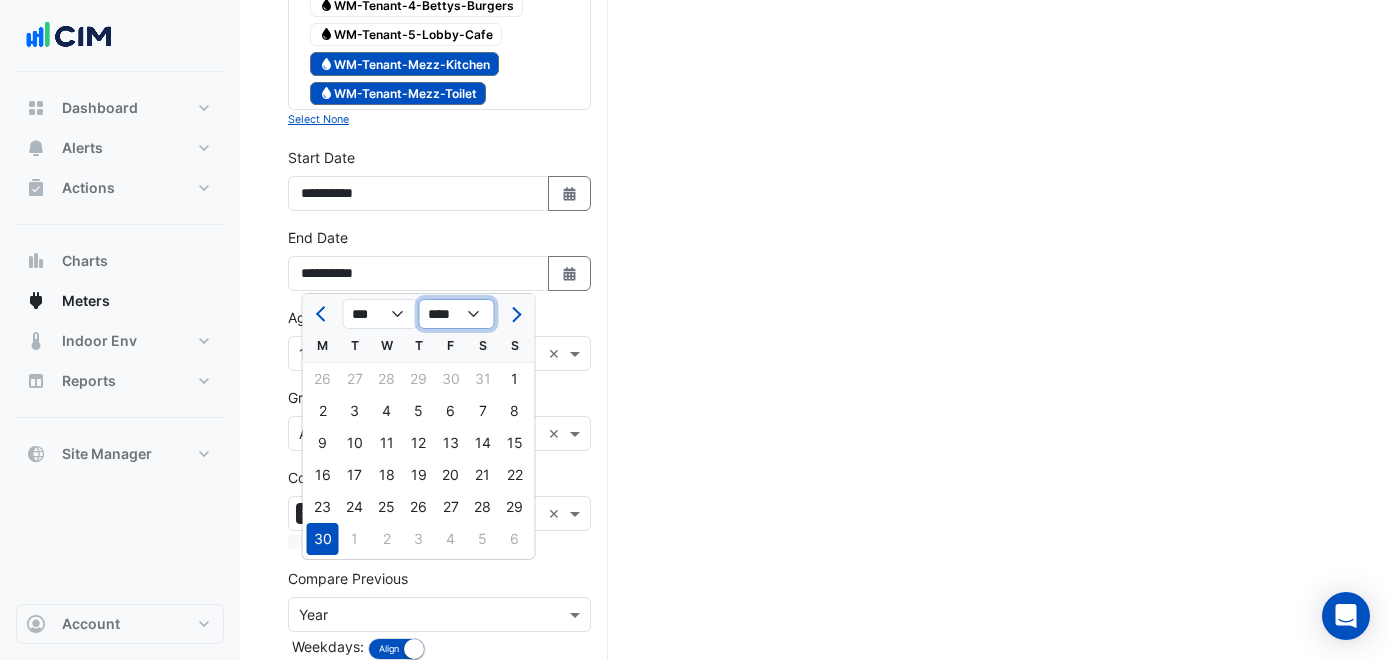 click on "**** **** **** **** **** **** **** **** **** **** **** **** ****" 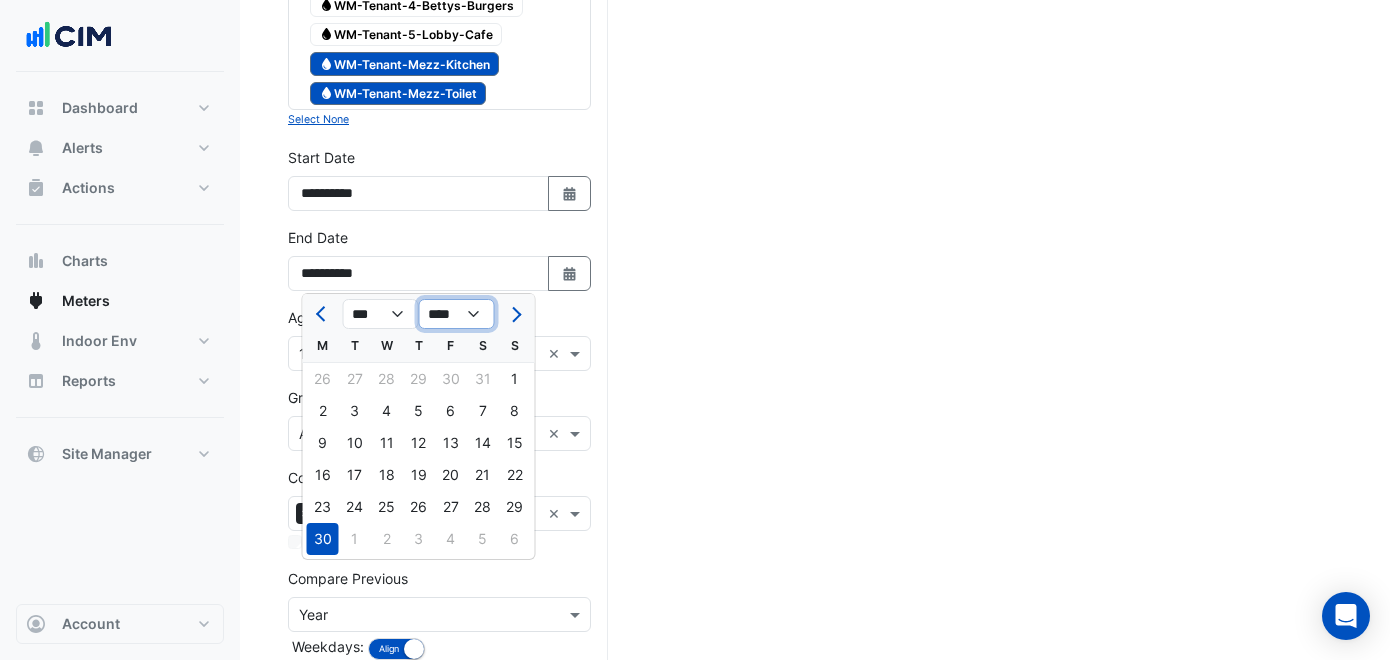 click on "**** **** **** **** **** **** **** **** **** **** **** **** ****" 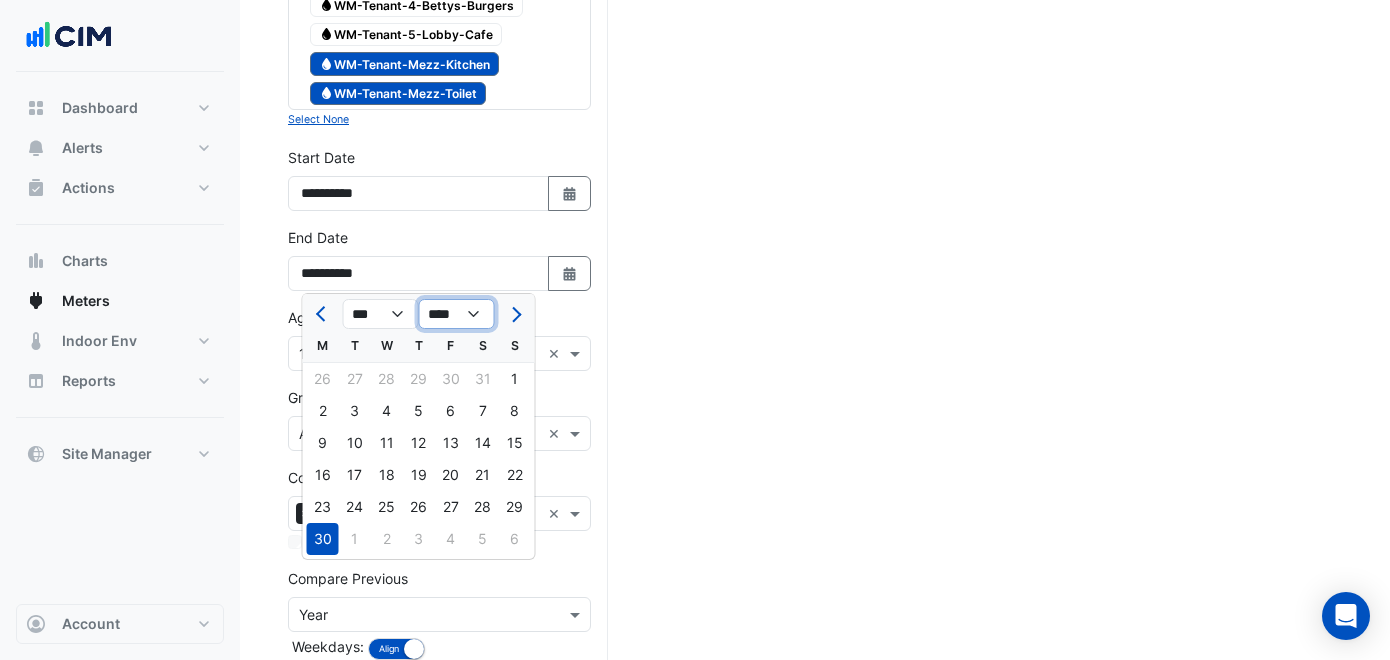 select on "****" 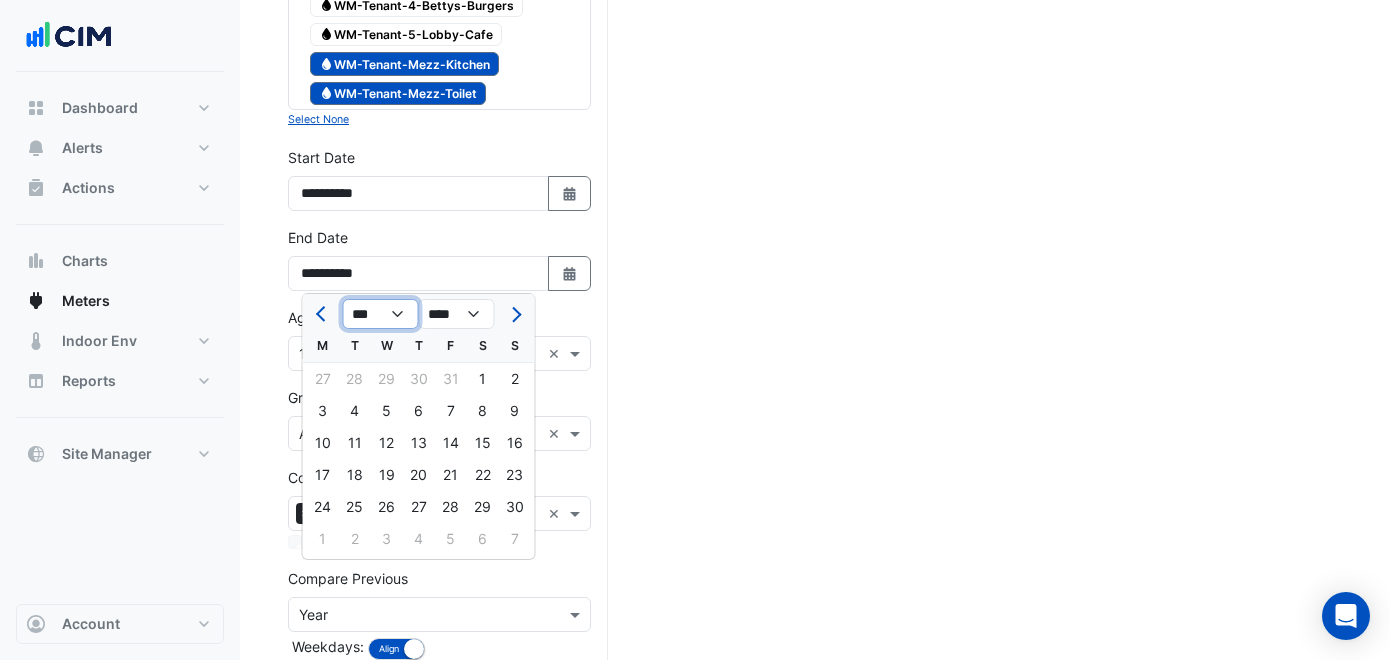 click on "*** *** *** *** *** *** *** *** *** *** *** ***" 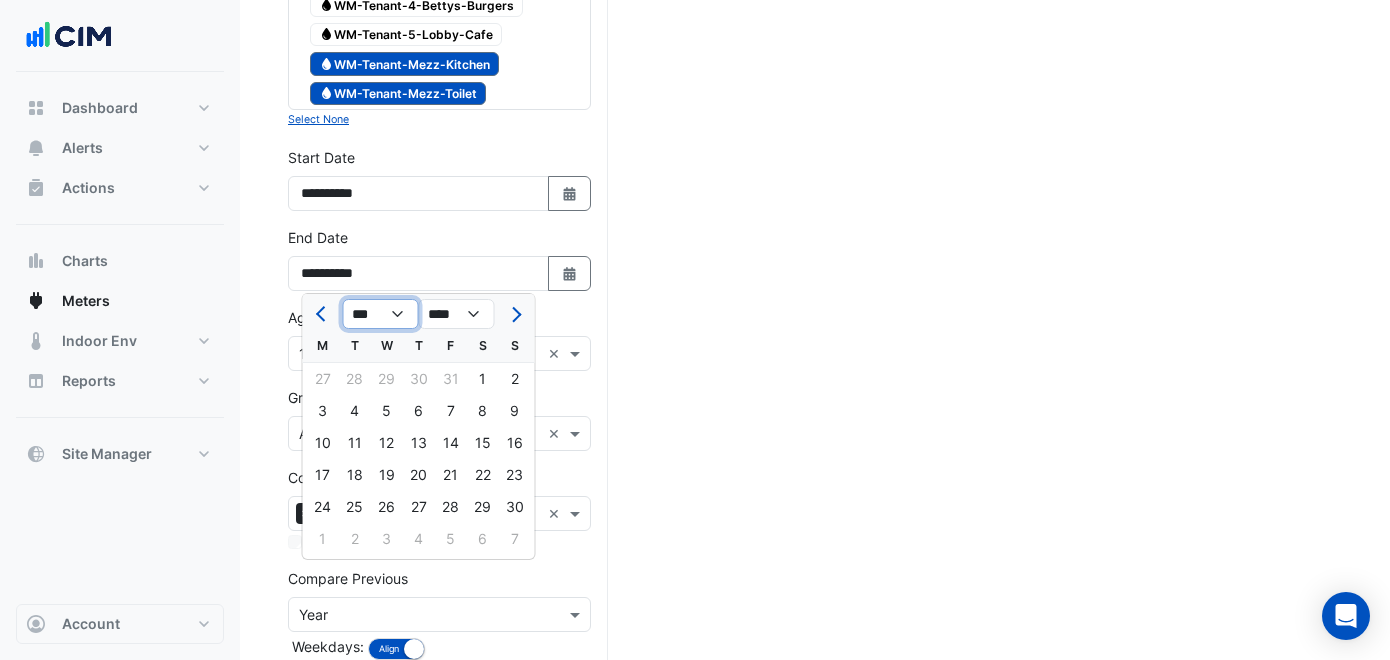 select on "**" 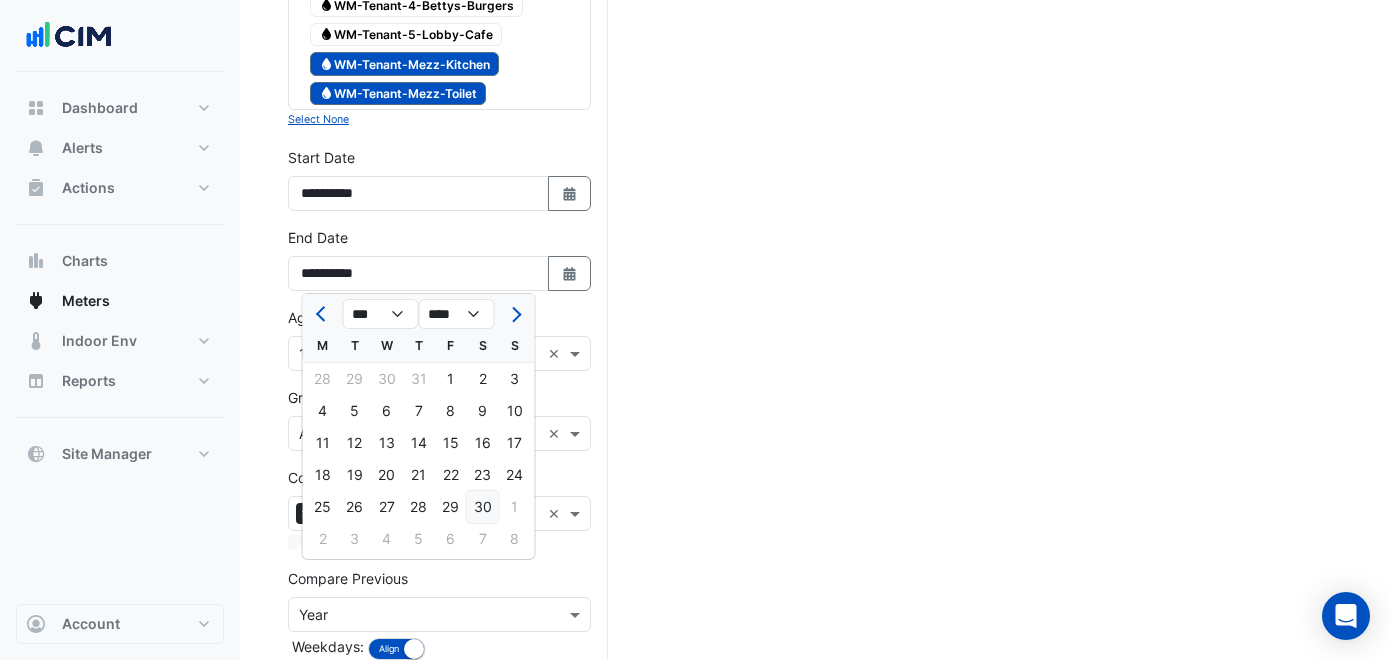 click on "30" 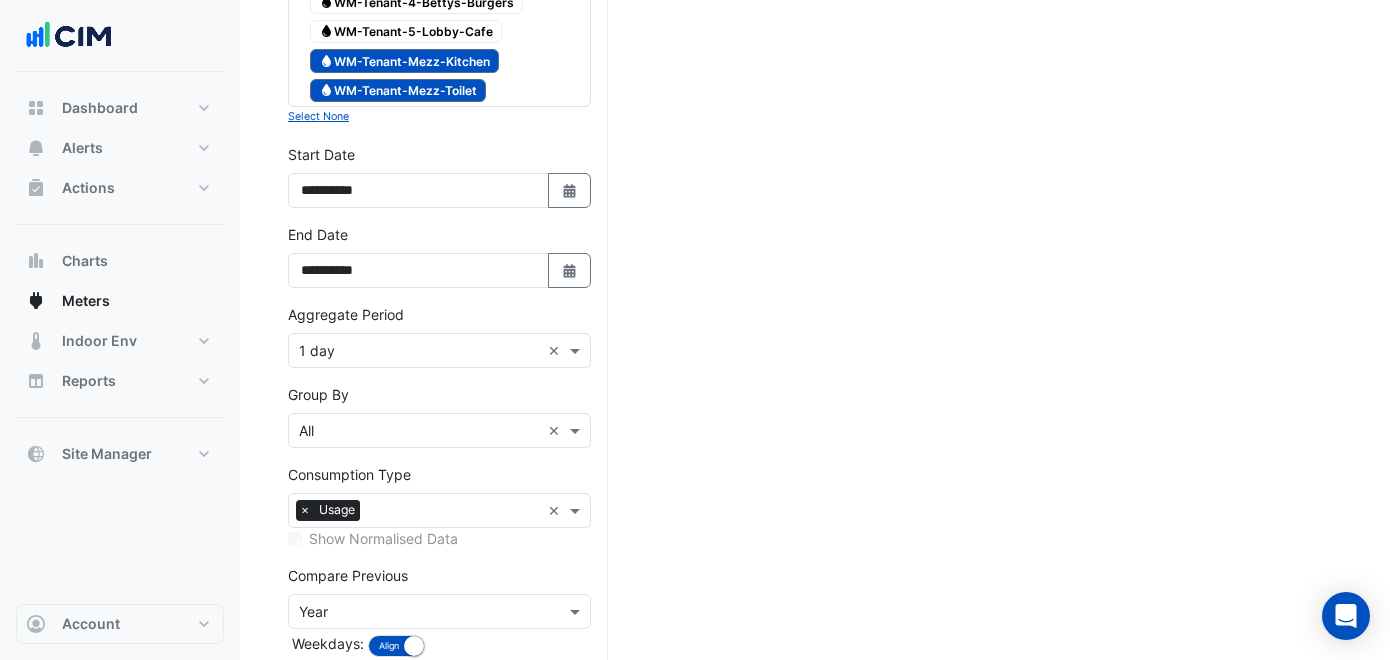 scroll, scrollTop: 1011, scrollLeft: 0, axis: vertical 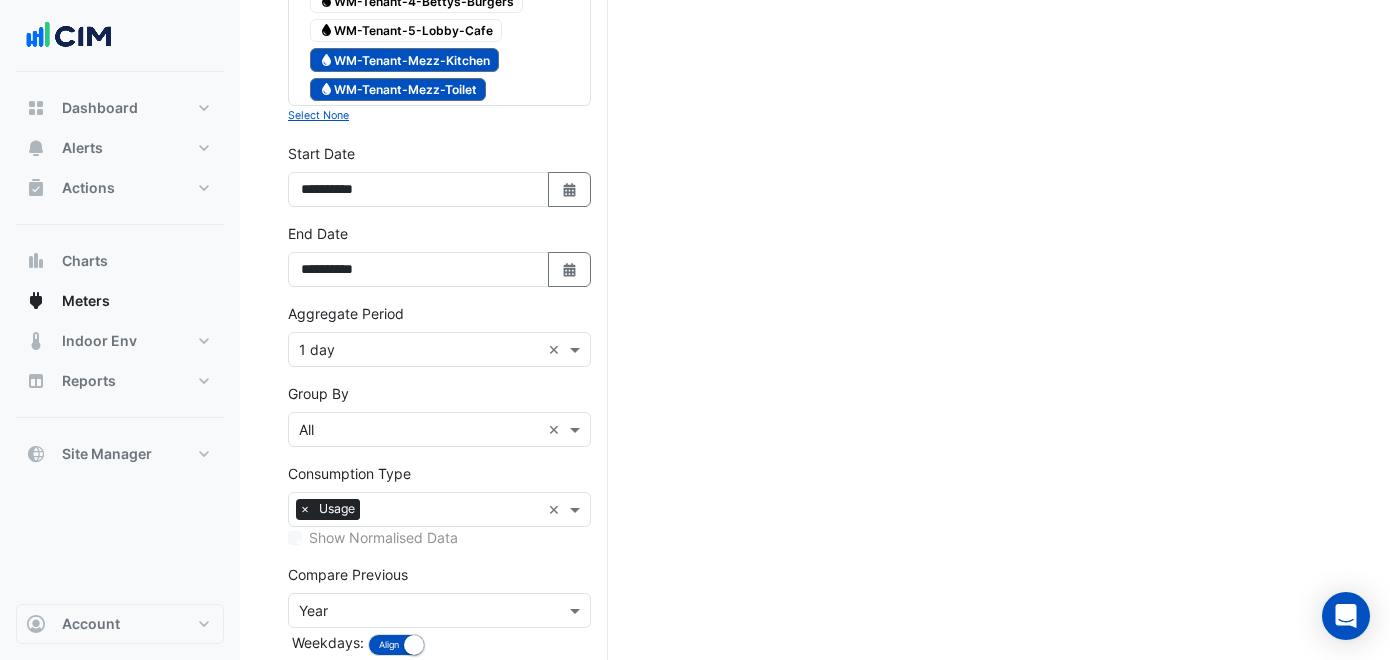 click on "Aggregate Period × 1 day ×" at bounding box center (439, 349) 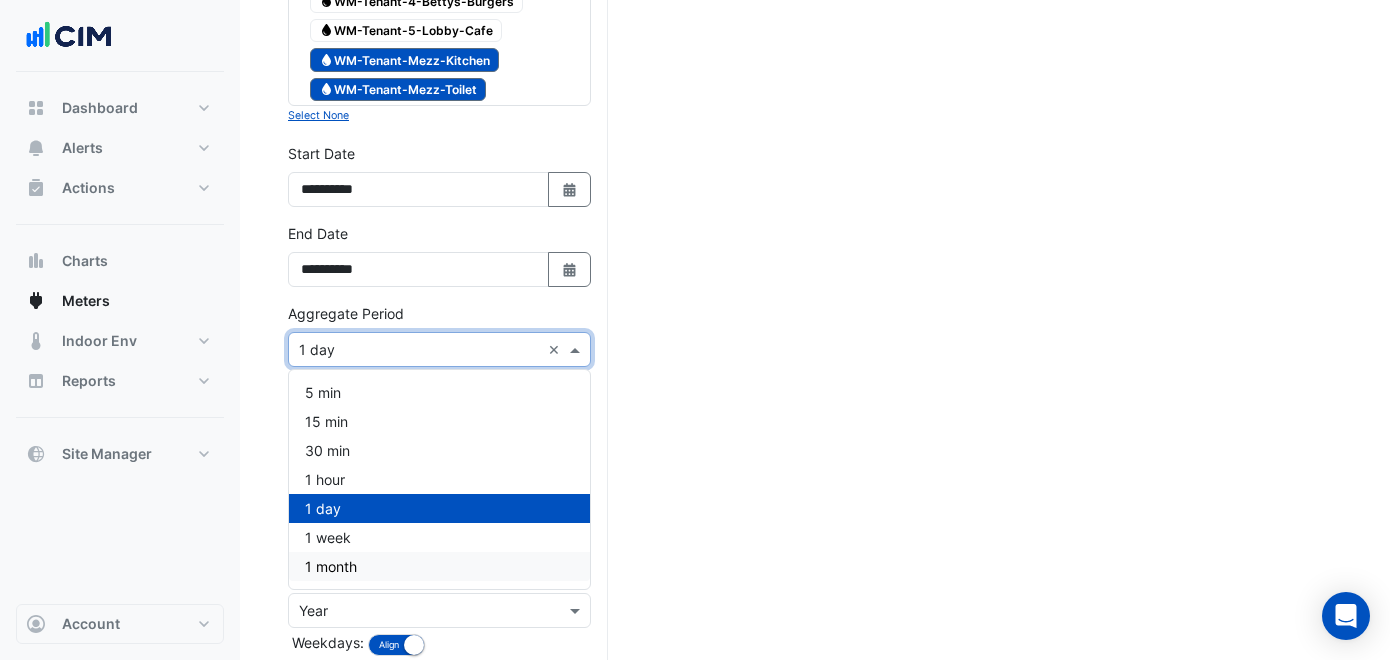 click on "1 month" at bounding box center [439, 566] 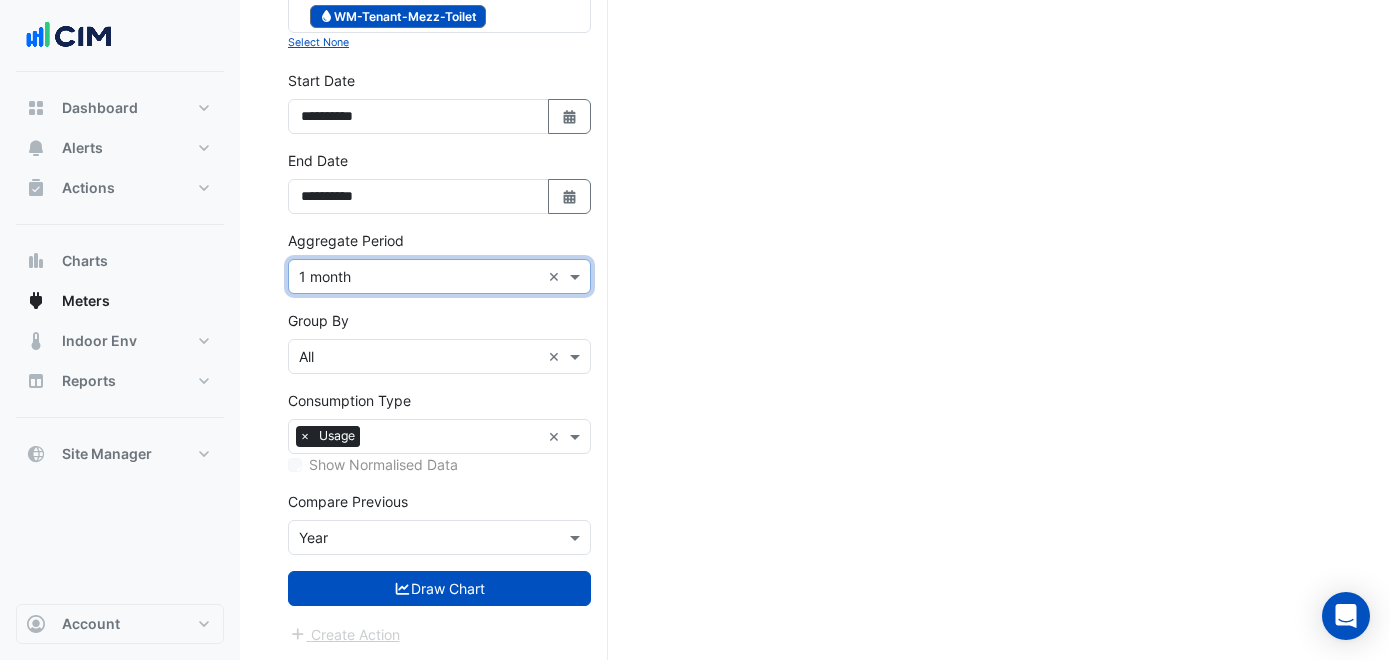 scroll, scrollTop: 1085, scrollLeft: 0, axis: vertical 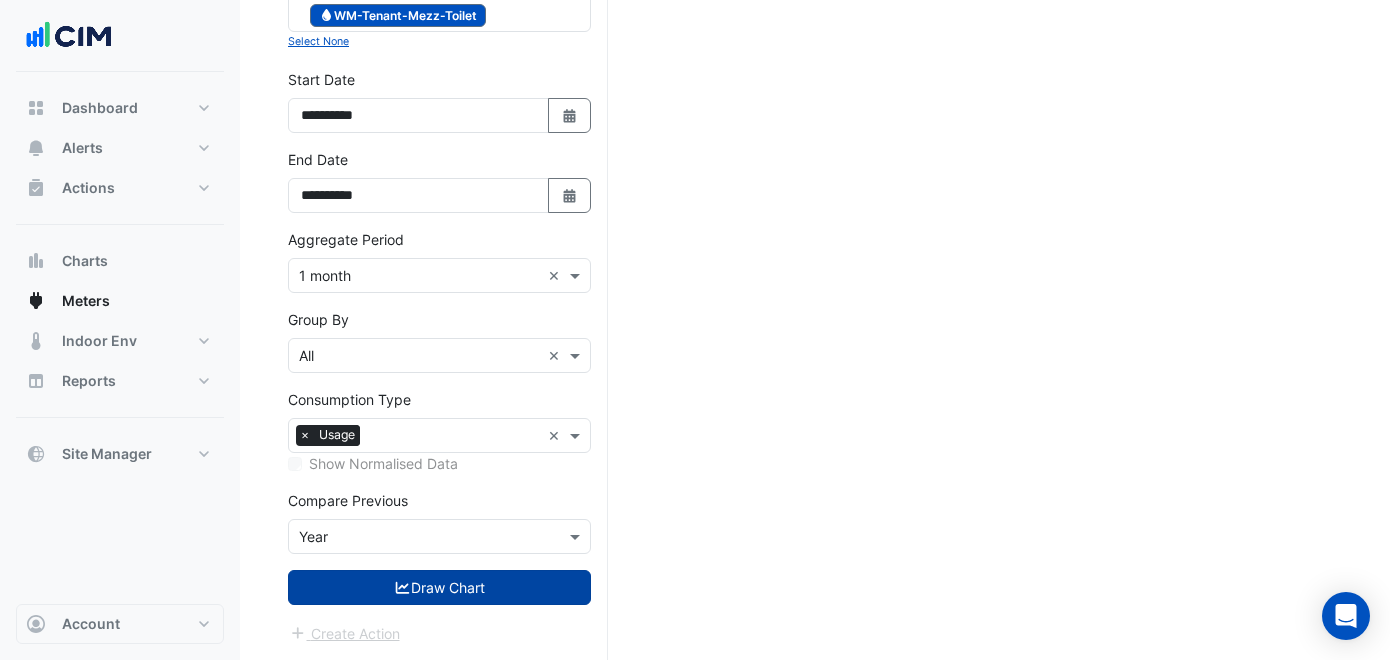 click on "Draw Chart" at bounding box center (439, 587) 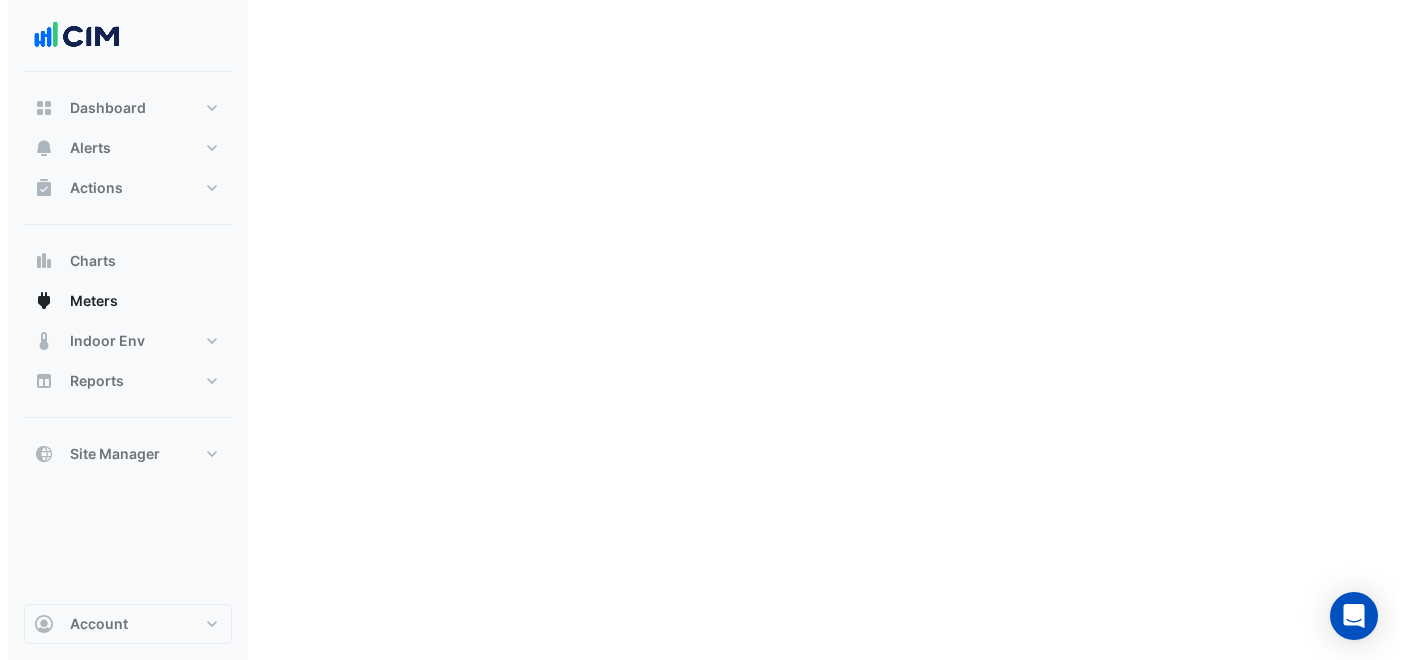 scroll, scrollTop: 0, scrollLeft: 0, axis: both 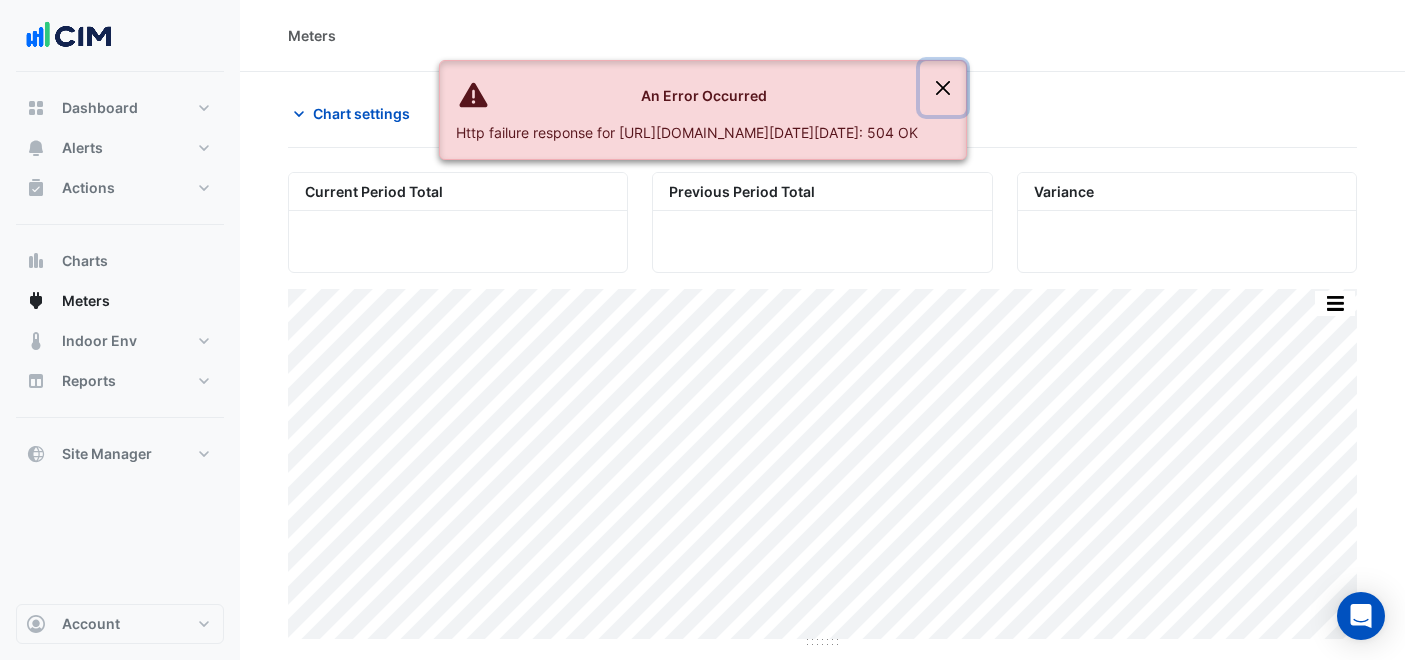 click 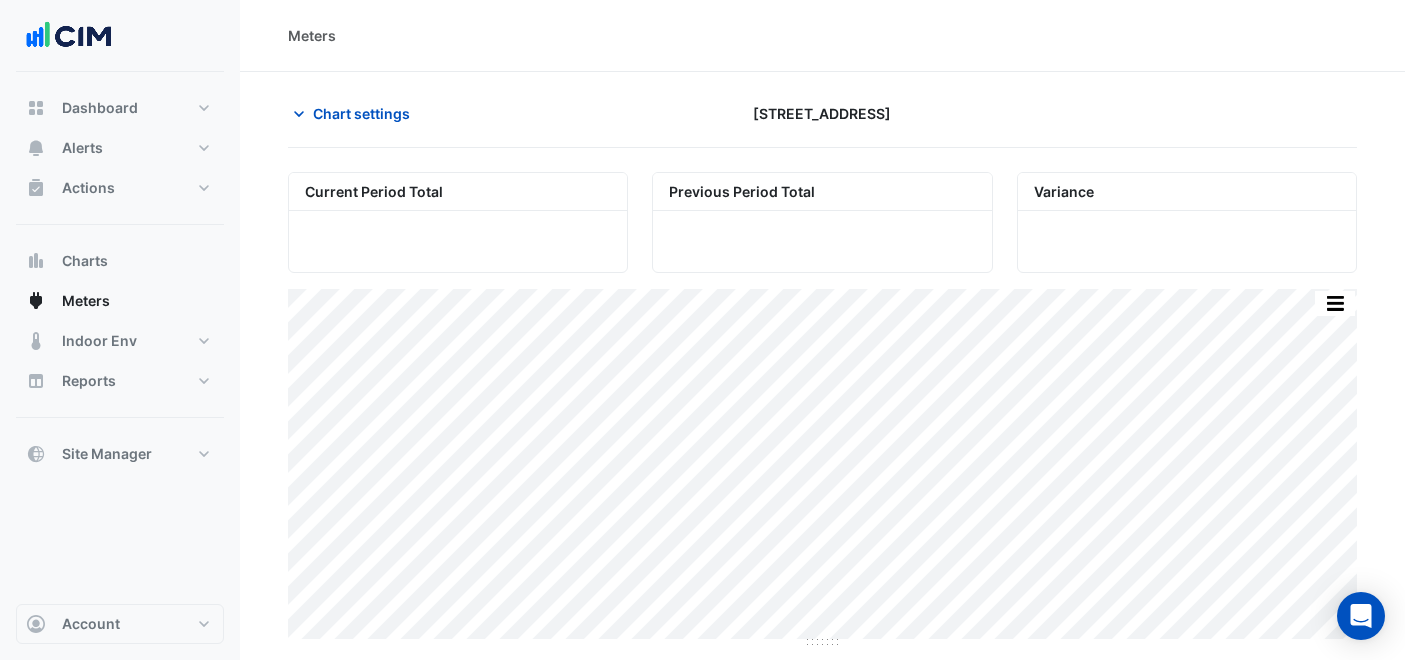 drag, startPoint x: 566, startPoint y: 94, endPoint x: 529, endPoint y: 75, distance: 41.59327 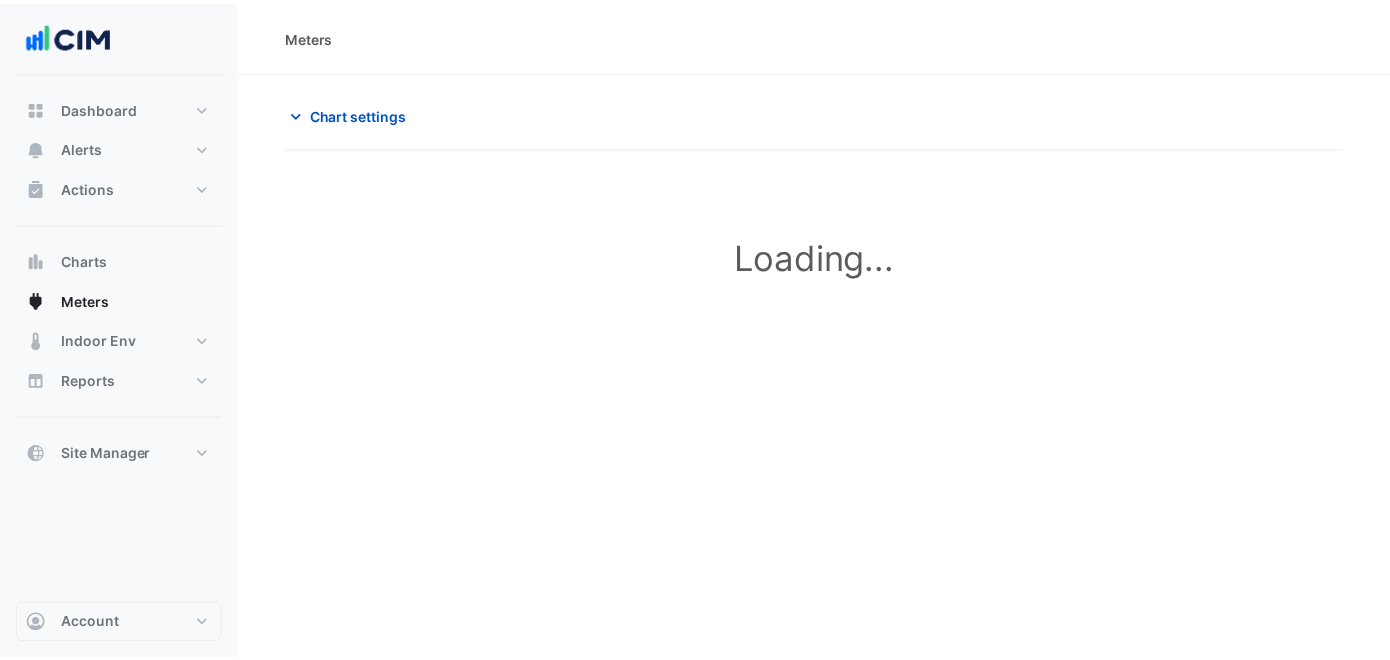 scroll, scrollTop: 0, scrollLeft: 0, axis: both 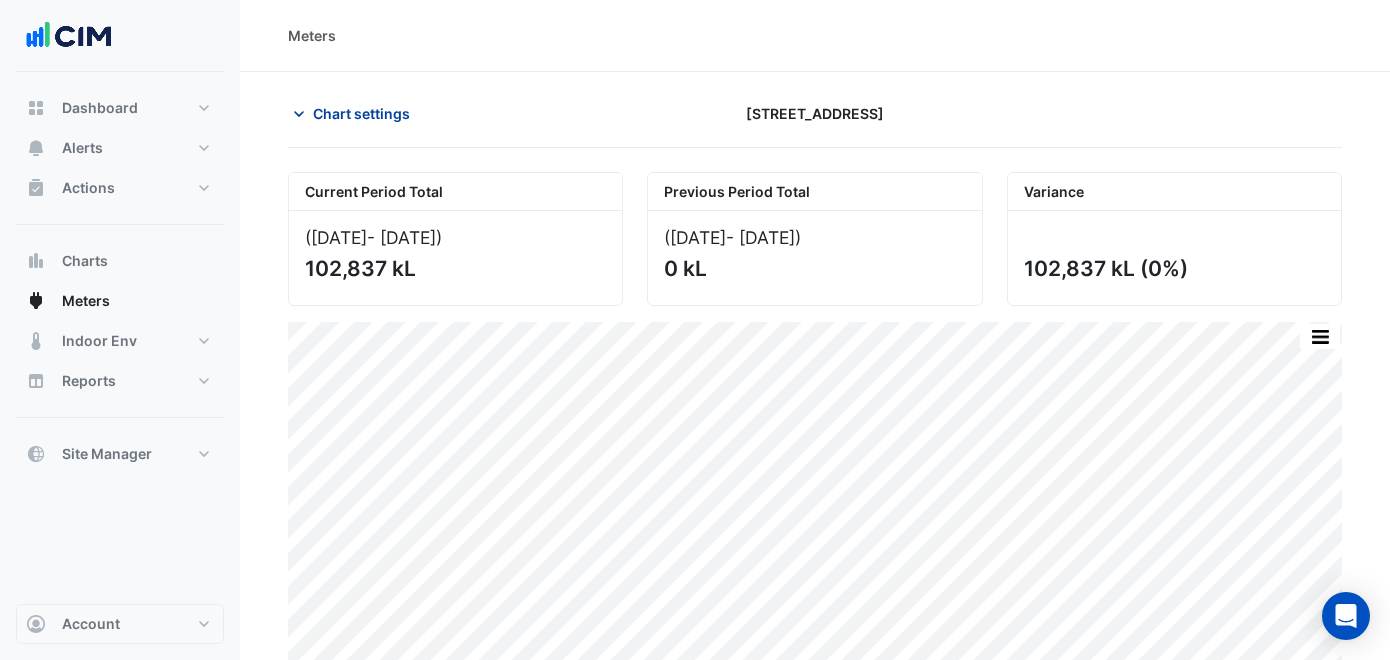 click on "Chart settings" 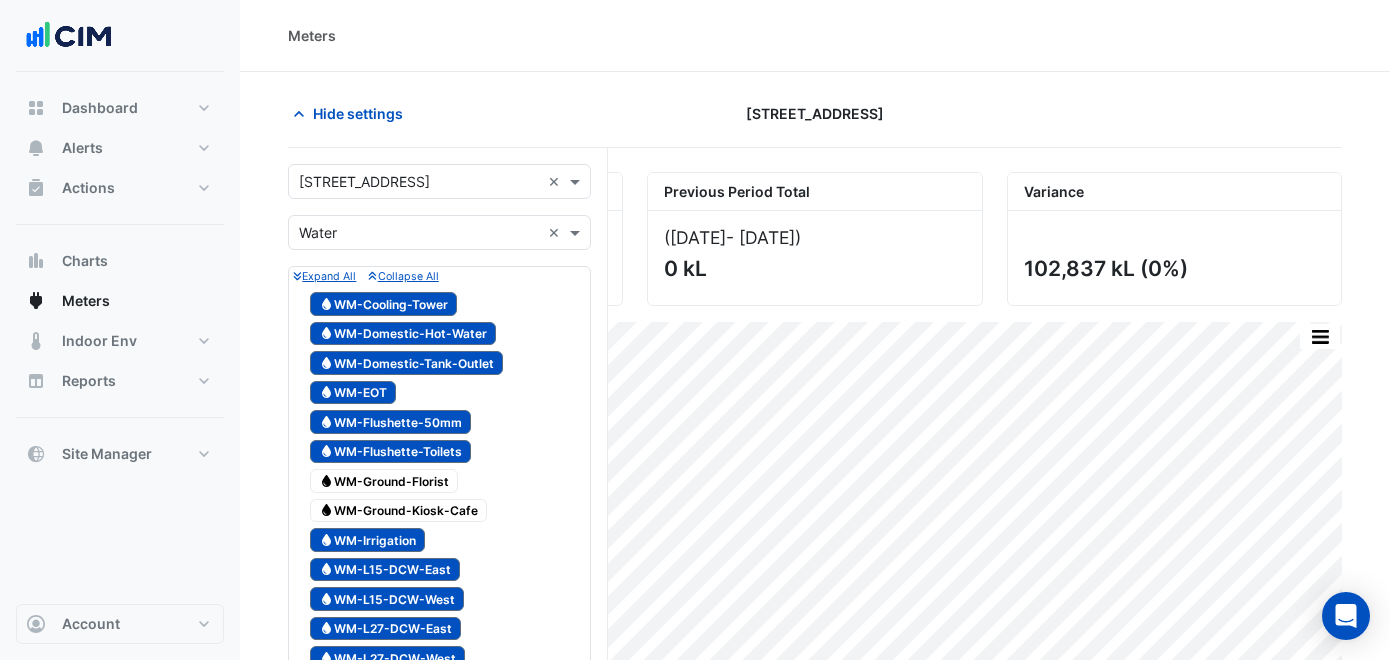 click on "Water
WM-Cooling-Tower" 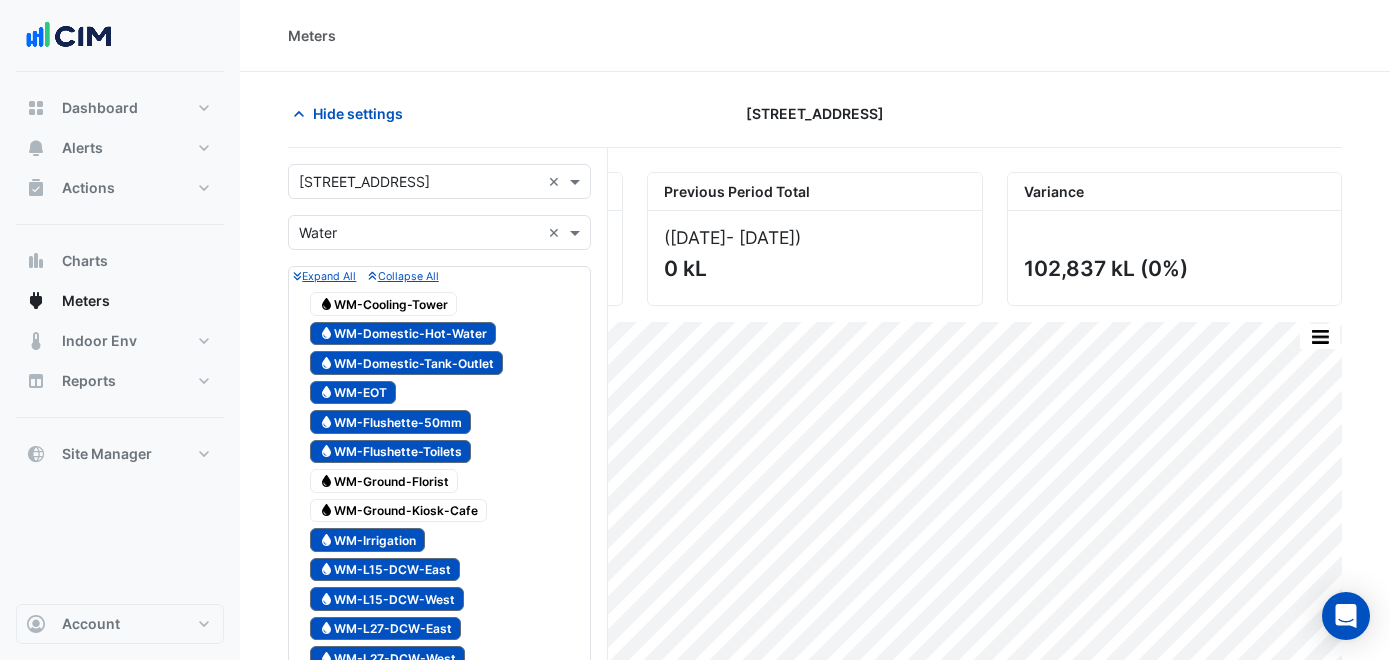 click on "Water
WM-Domestic-Hot-Water" at bounding box center [403, 334] 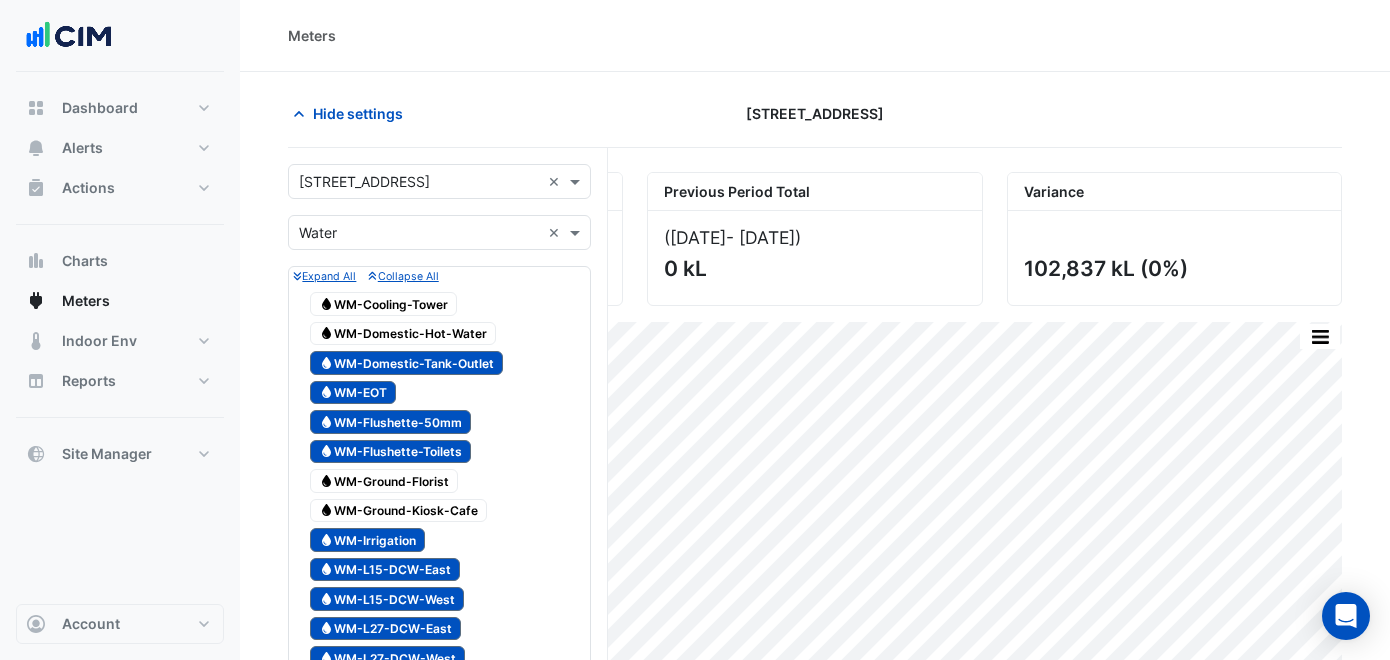 click on "Water
WM-Domestic-Tank-Outlet" at bounding box center [406, 363] 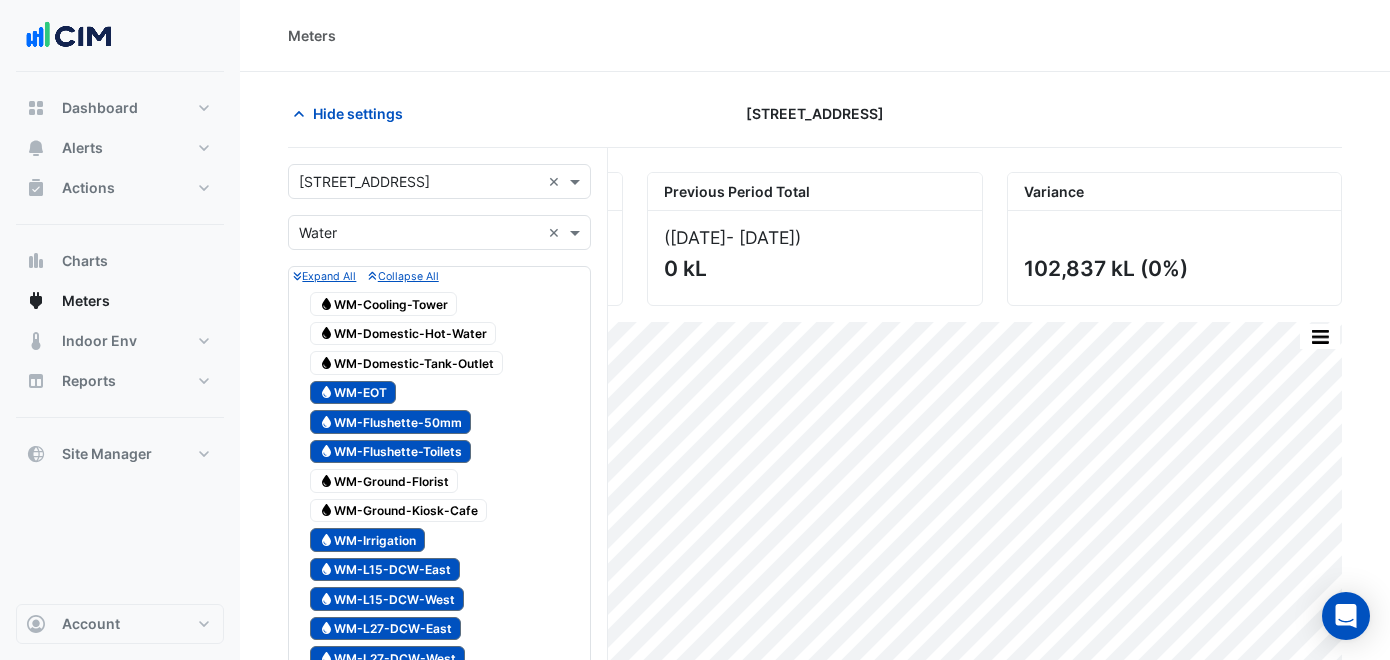 click on "Water
WM-EOT" at bounding box center (353, 393) 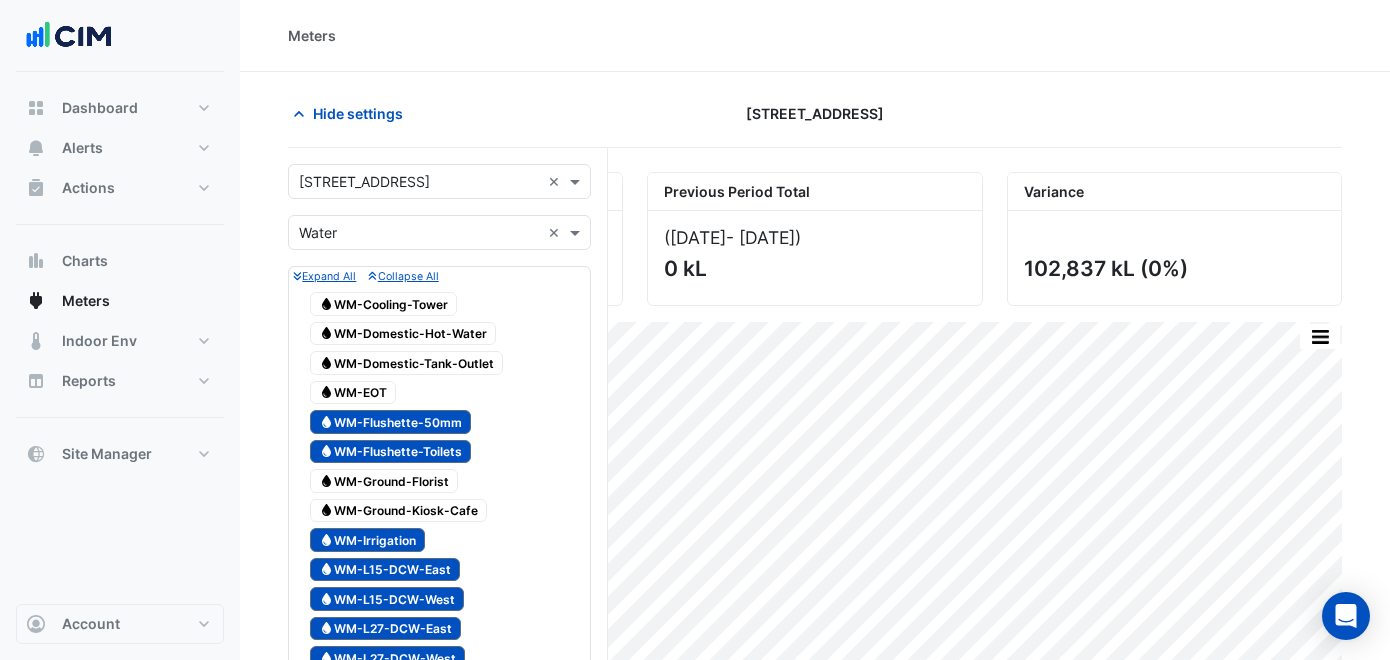 click on "Water
WM-Flushette-50mm" at bounding box center (390, 422) 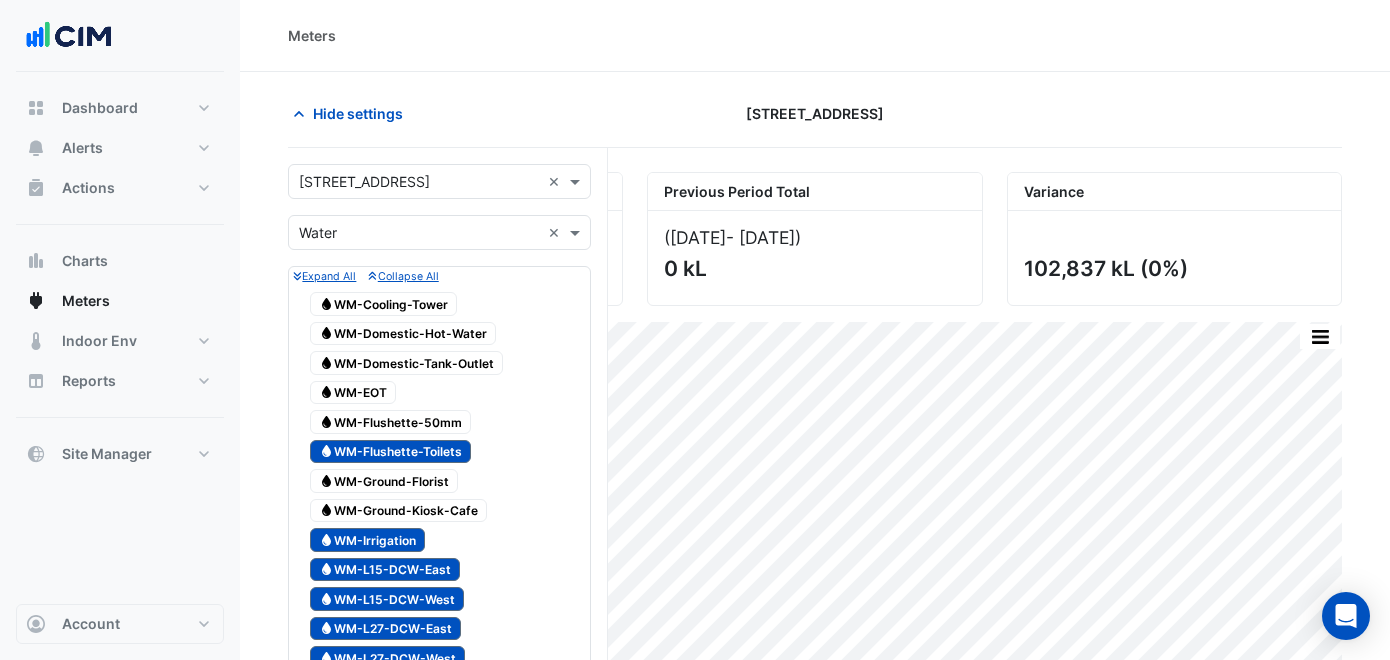 click on "Water
WM-Flushette-Toilets" at bounding box center (390, 452) 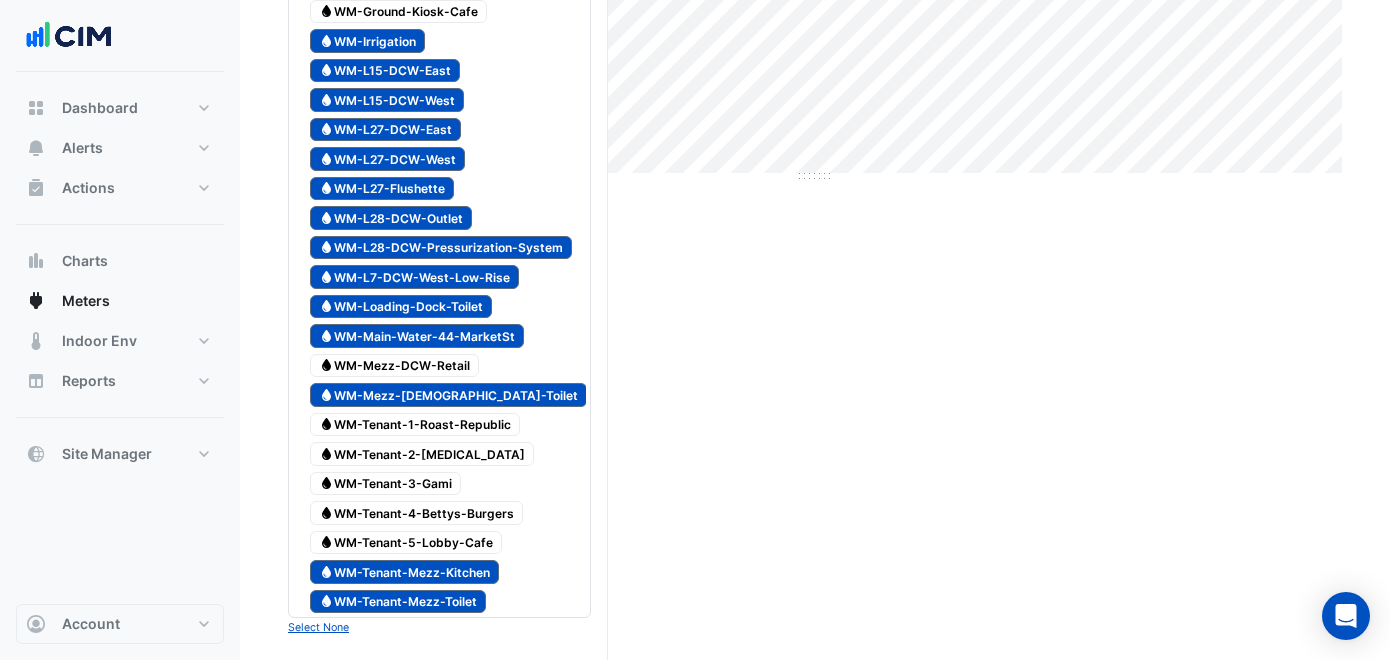 scroll, scrollTop: 513, scrollLeft: 0, axis: vertical 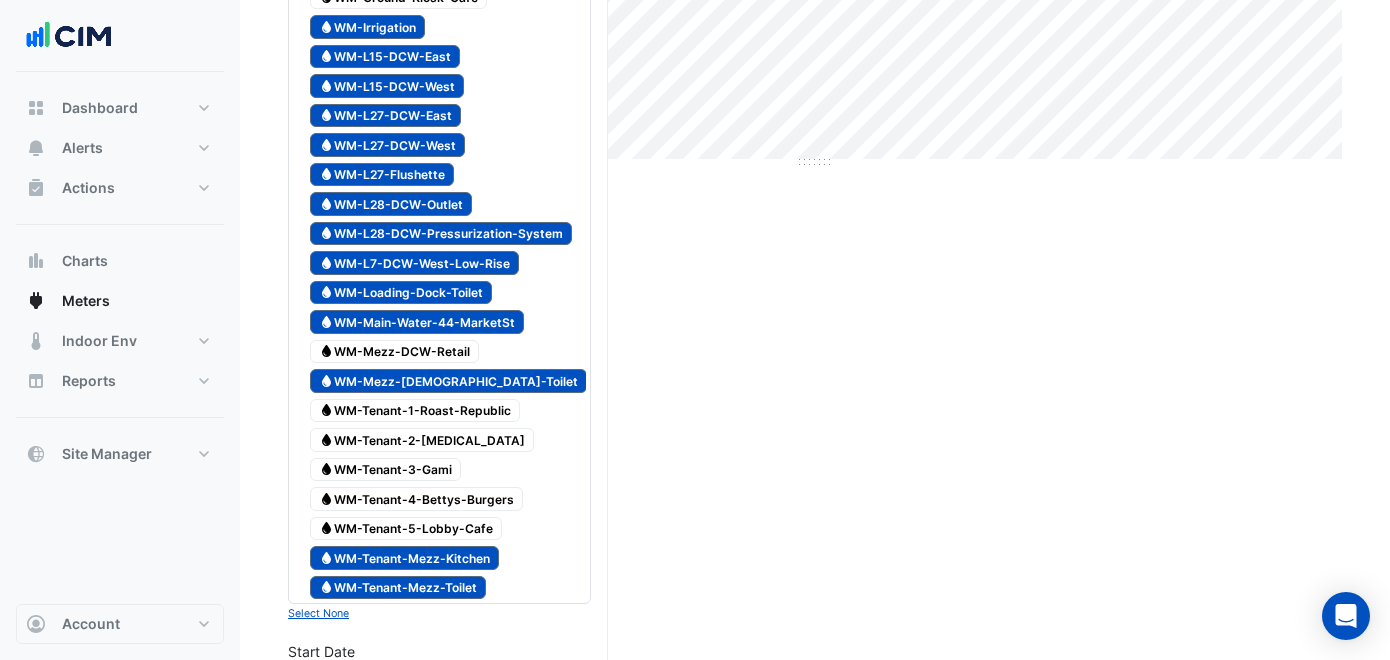 click on "Water
WM-L7-DCW-West-Low-Rise" at bounding box center [414, 263] 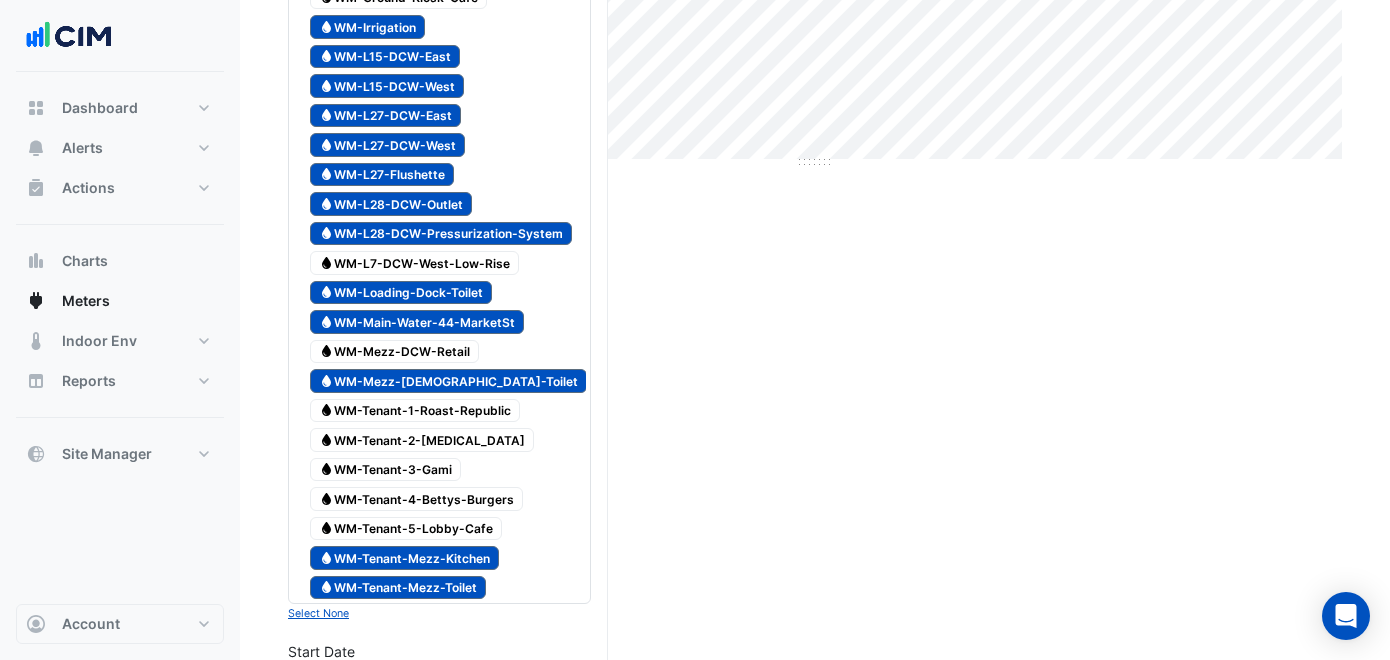 click on "Water
WM-Loading-Dock-Toilet" at bounding box center [401, 293] 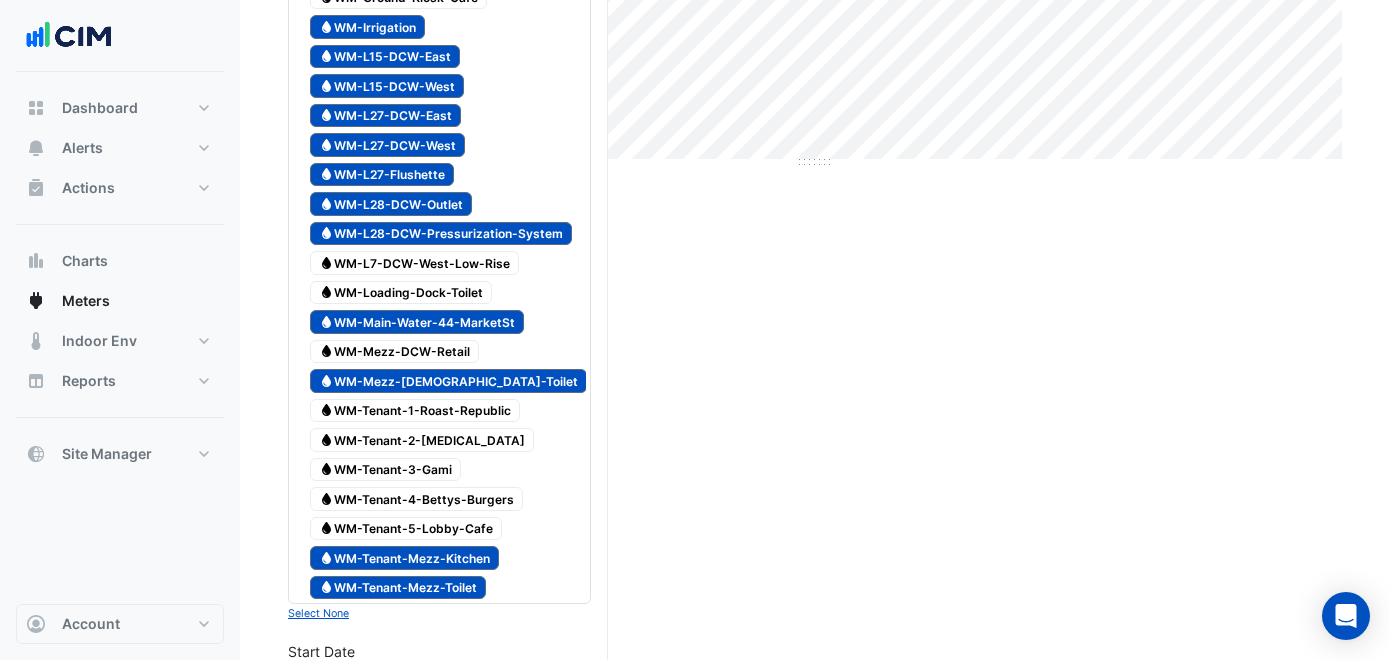 click on "Water
WM-L28-DCW-Pressurization-System" at bounding box center (441, 234) 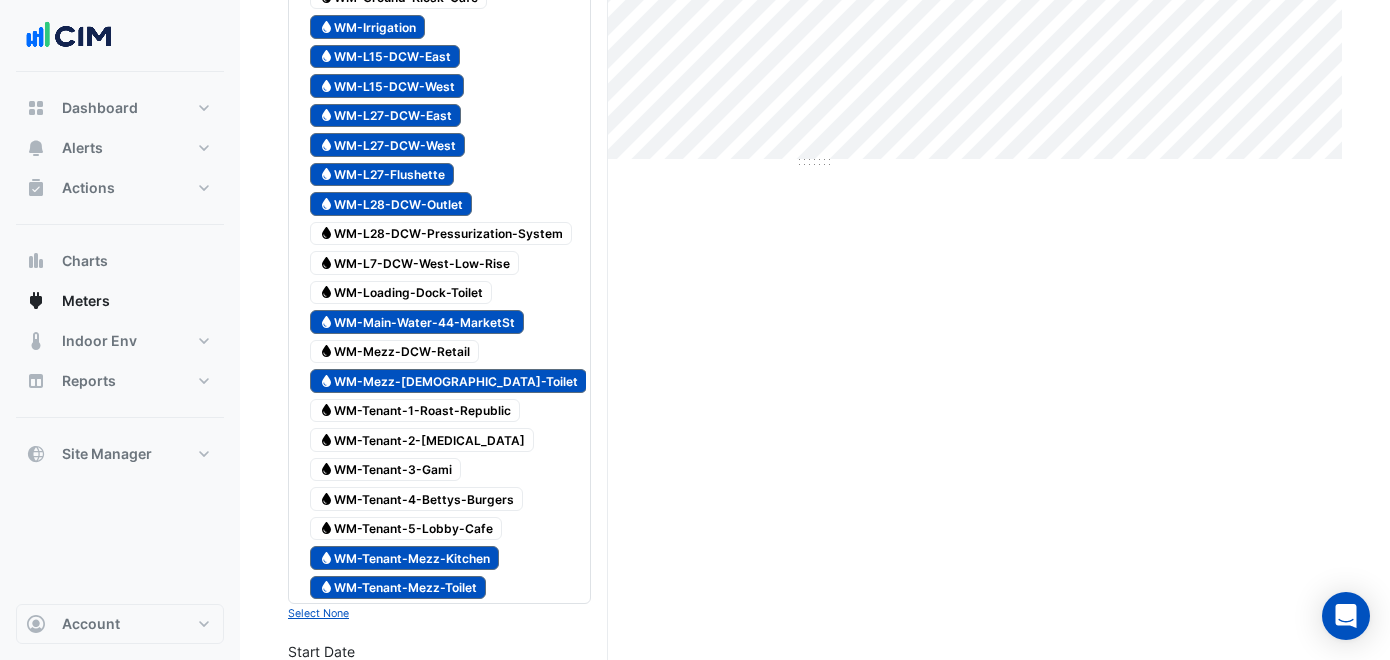click on "Water
WM-L27-Flushette" at bounding box center (382, 175) 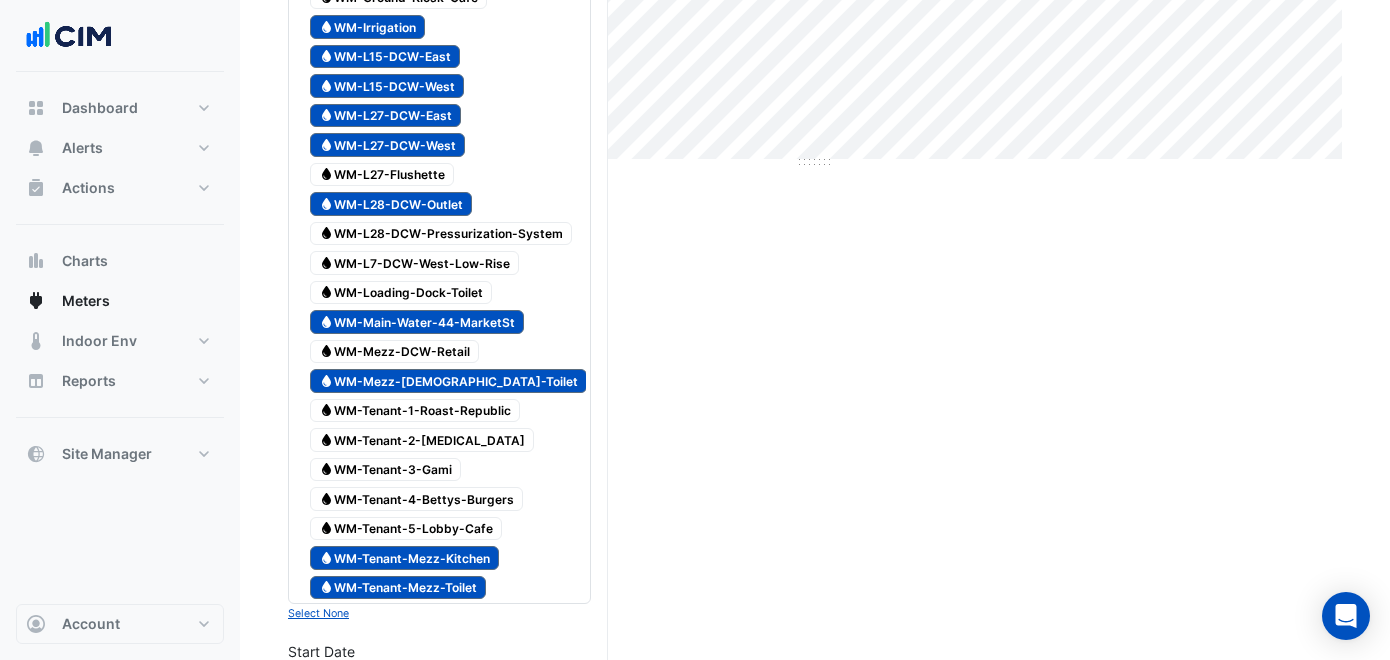click on "Water
WM-L27-DCW-West" at bounding box center [387, 145] 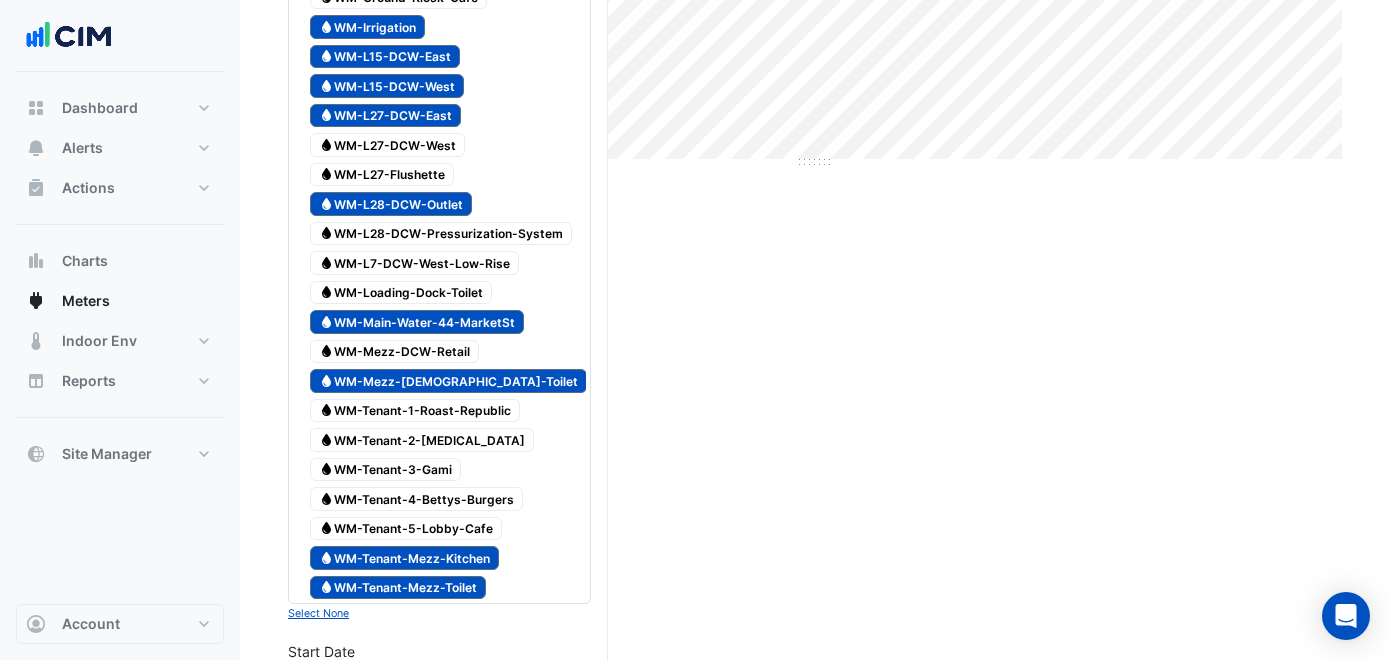 click on "Water
WM-L27-DCW-East" at bounding box center (385, 116) 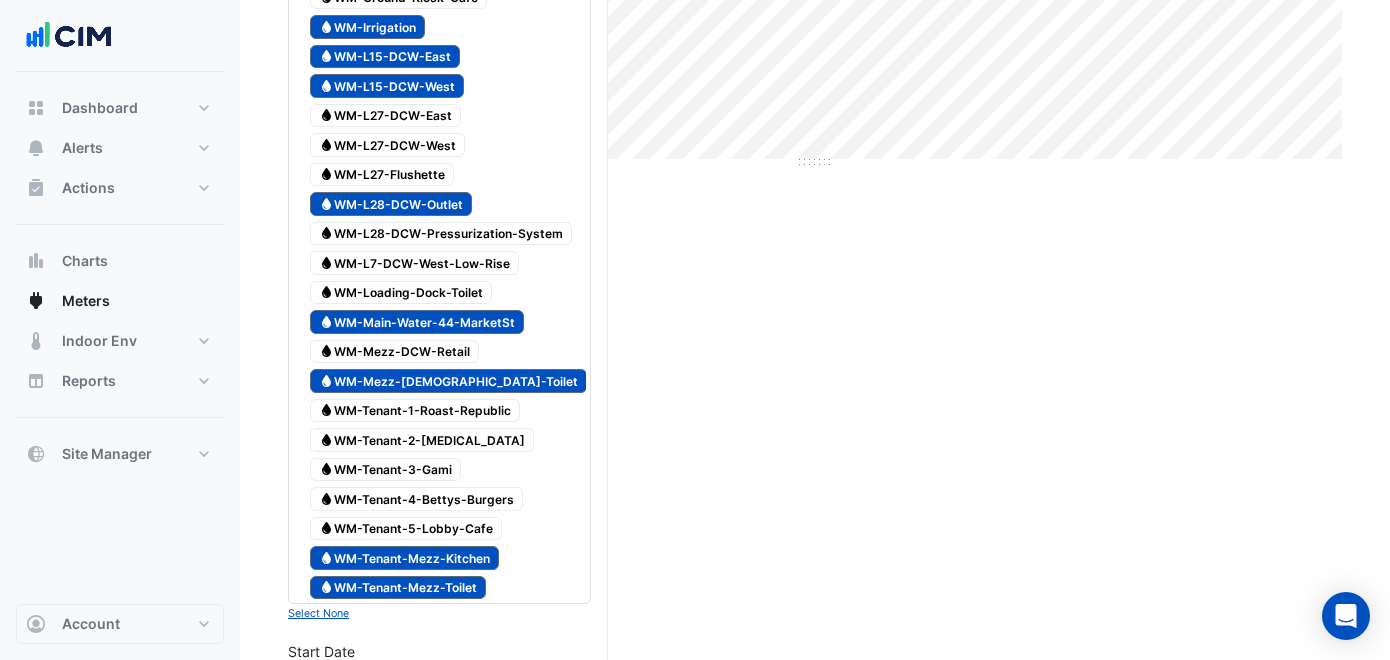 click on "Water
WM-L15-DCW-West" at bounding box center [387, 86] 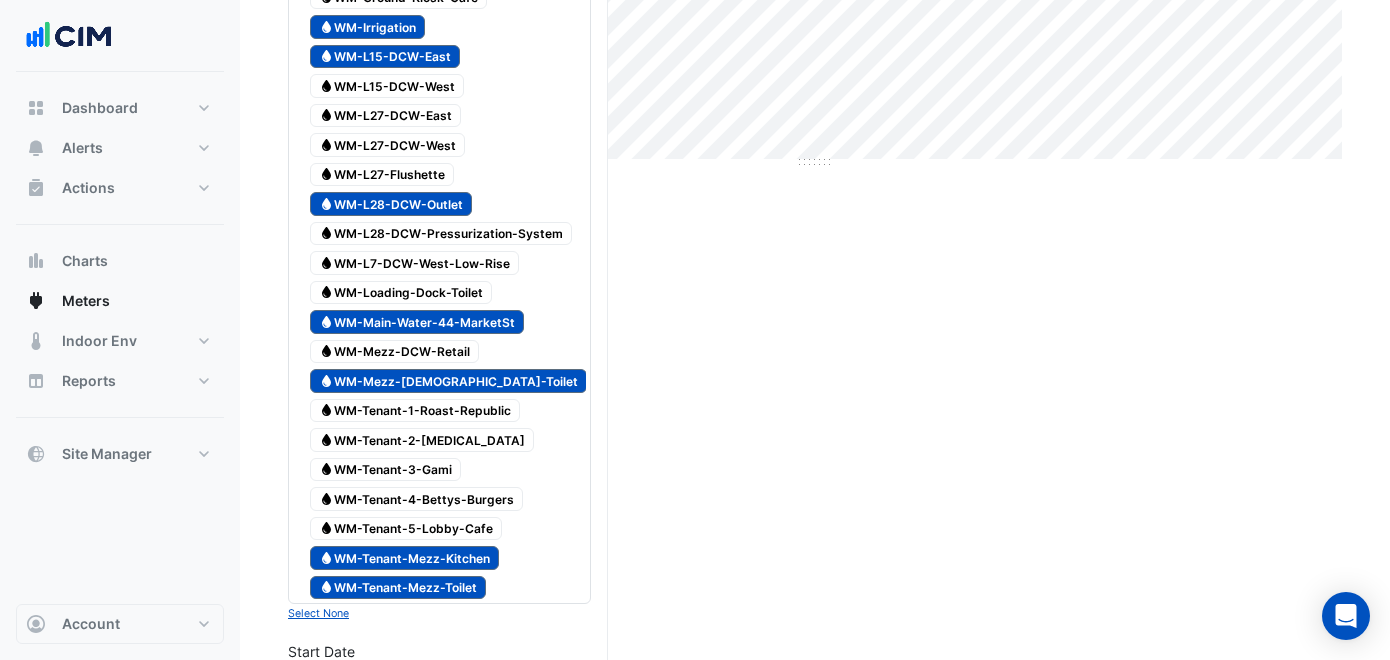 click on "Water
WM-Irrigation" at bounding box center [367, 27] 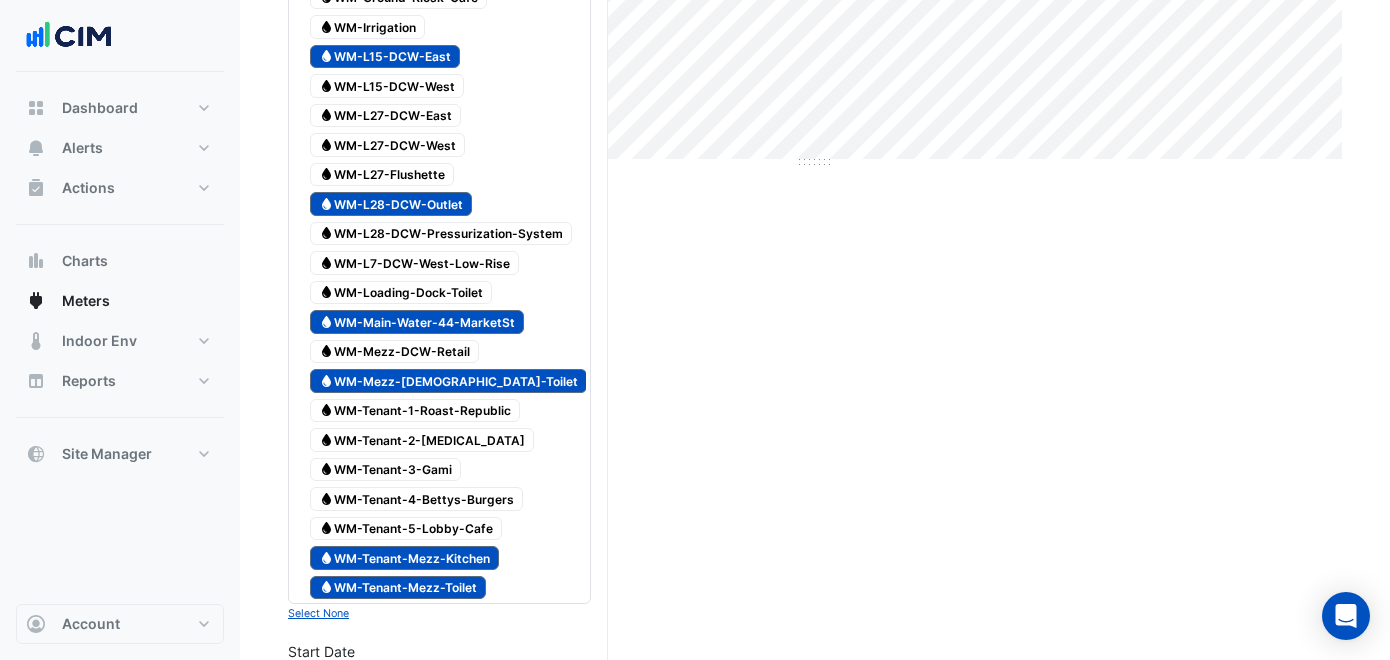 click on "Water
WM-L15-DCW-East" at bounding box center [385, 57] 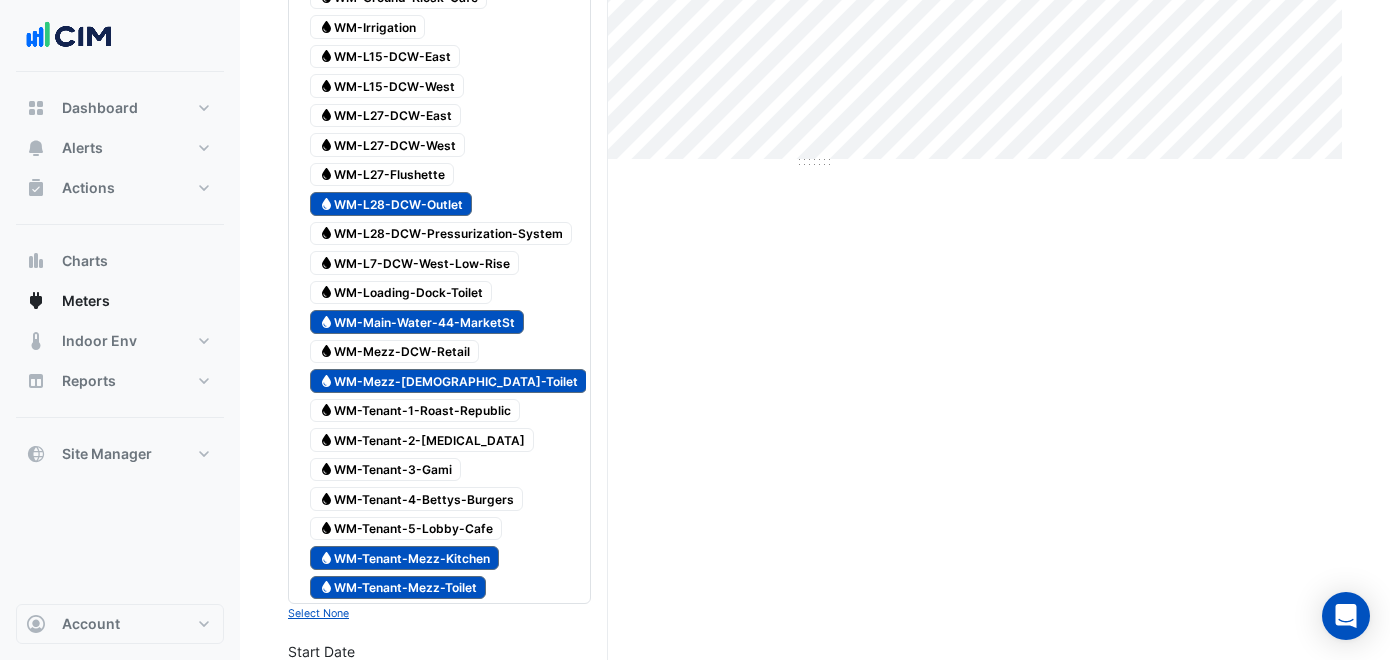 click on "Water
WM-L27-Flushette" at bounding box center (382, 175) 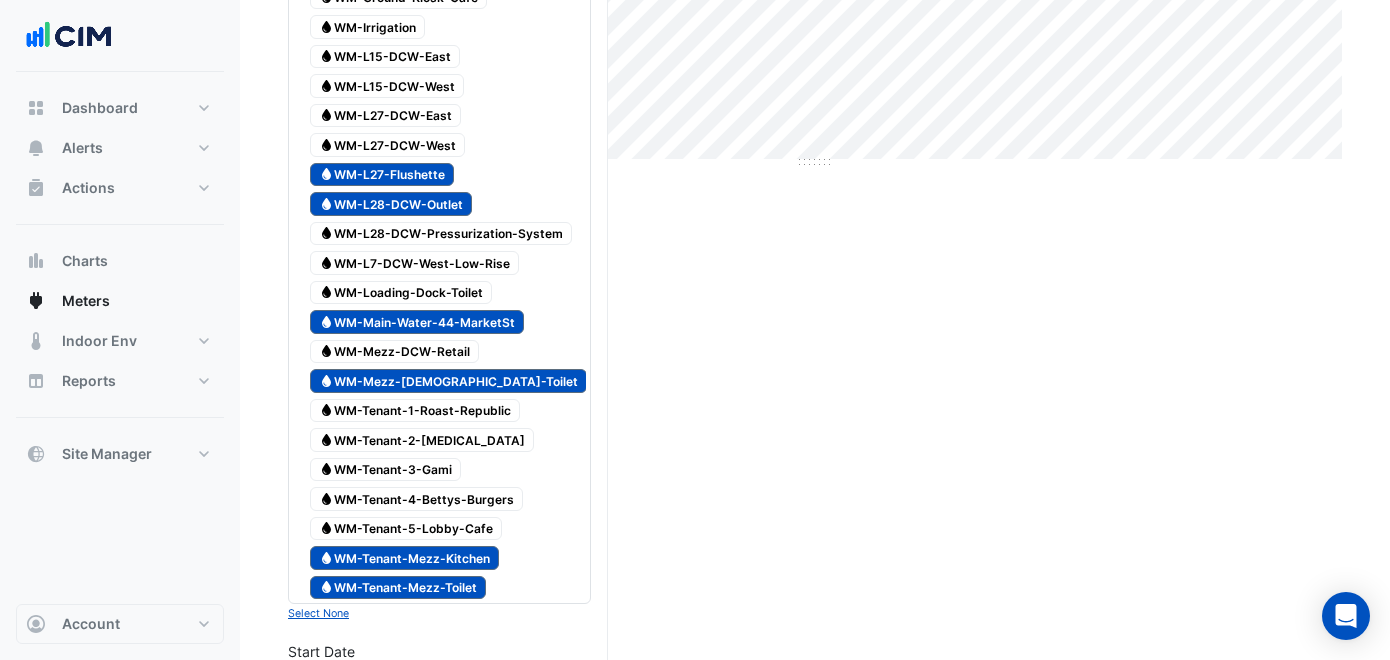 click on "Water
WM-L28-DCW-Outlet" at bounding box center (391, 204) 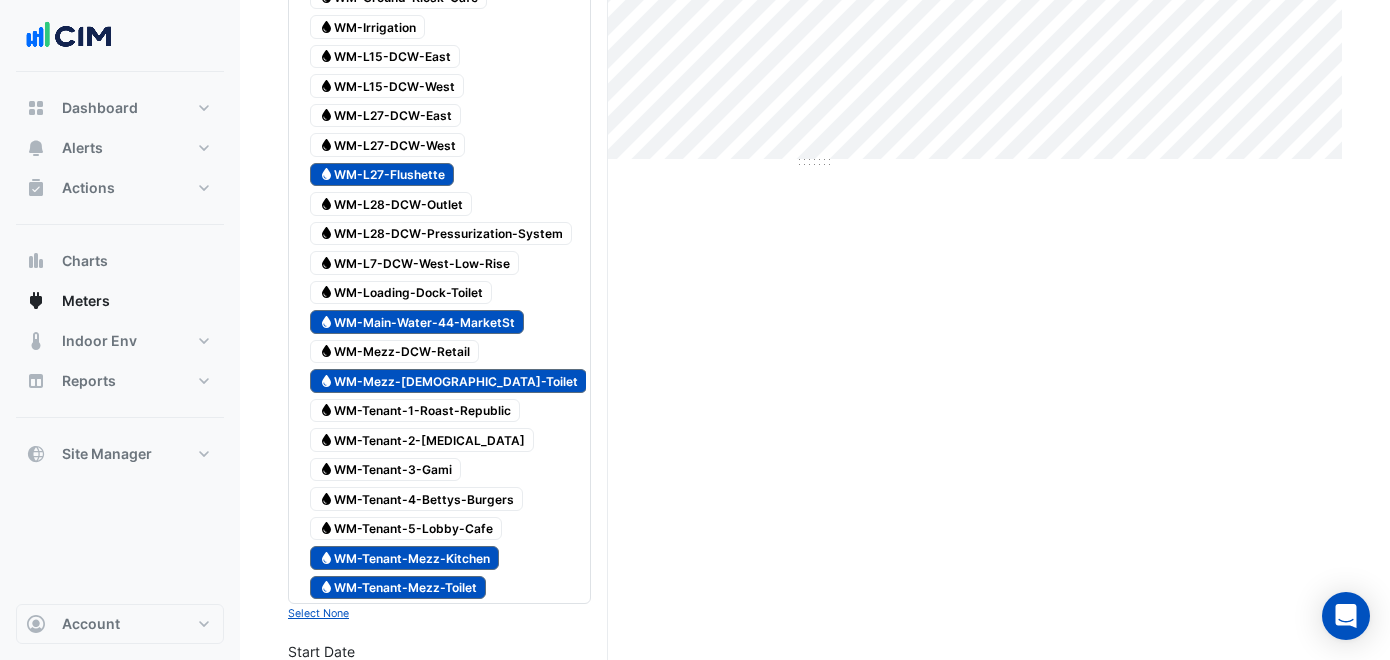 click on "Water
WM-L27-Flushette" at bounding box center [382, 175] 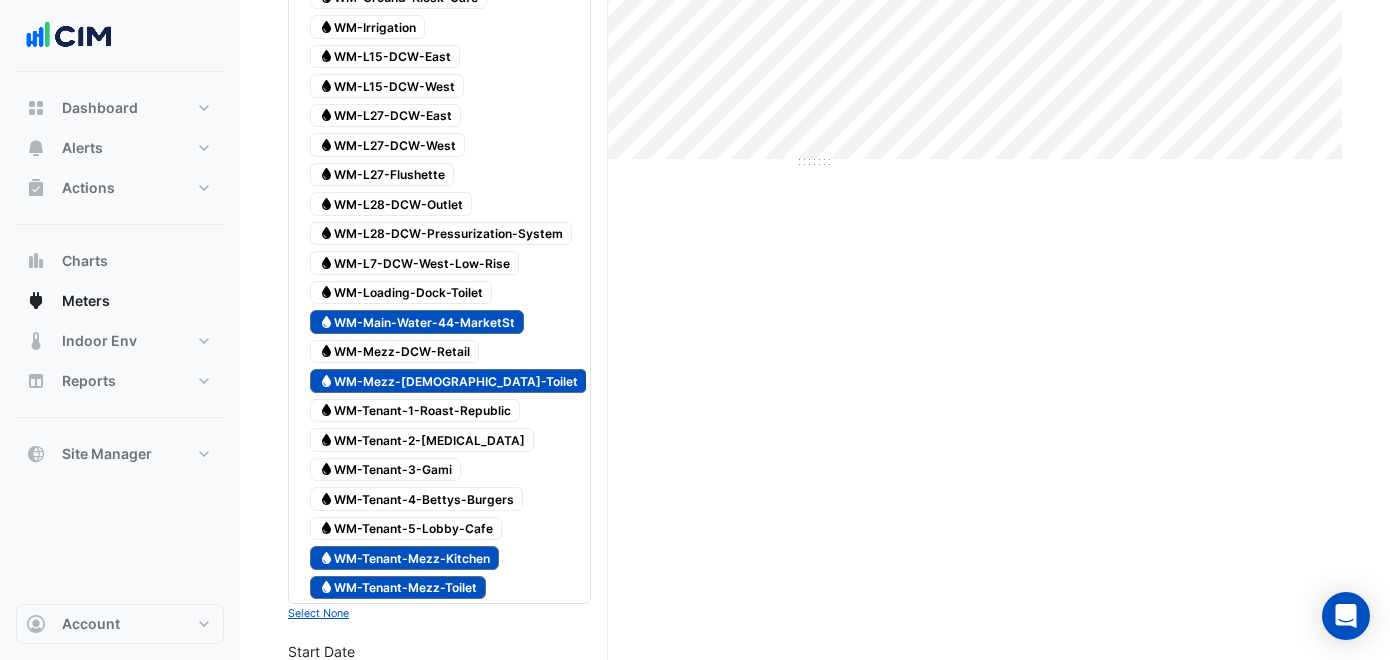 click on "Water
WM-Mezz-[DEMOGRAPHIC_DATA]-Toilet" at bounding box center [448, 381] 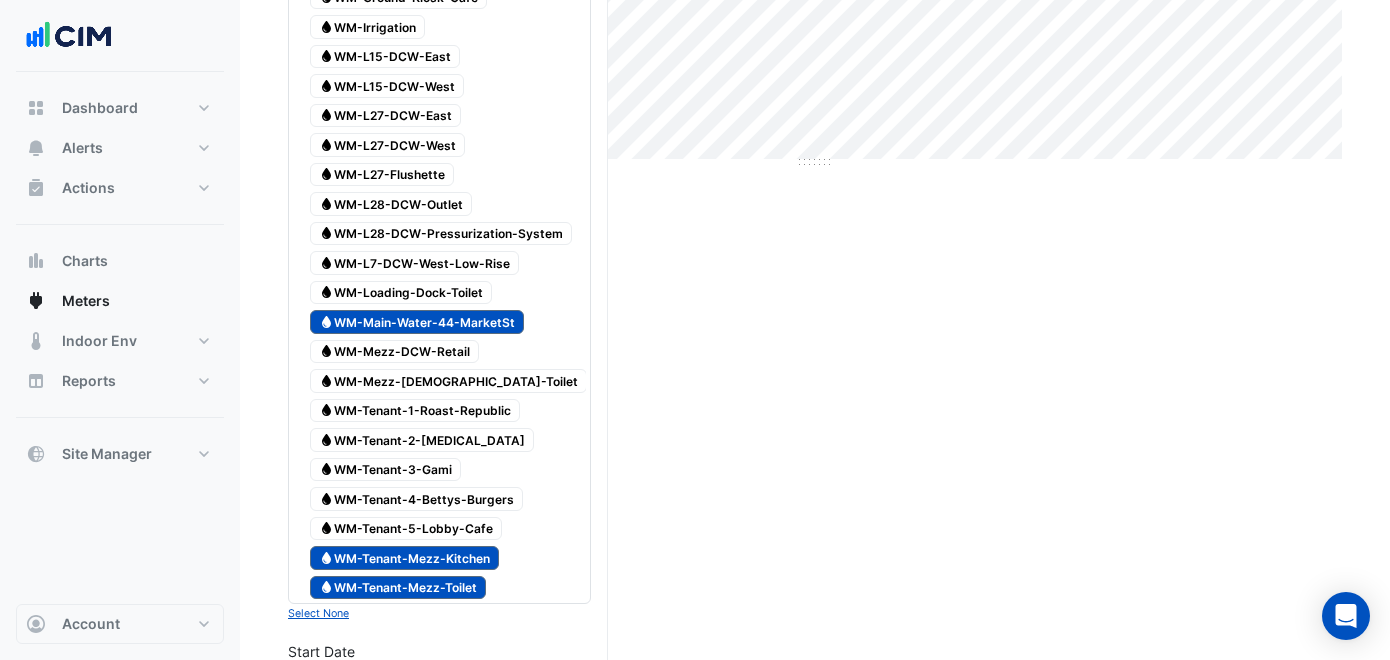 click on "Water
WM-Tenant-Mezz-Kitchen" at bounding box center [404, 558] 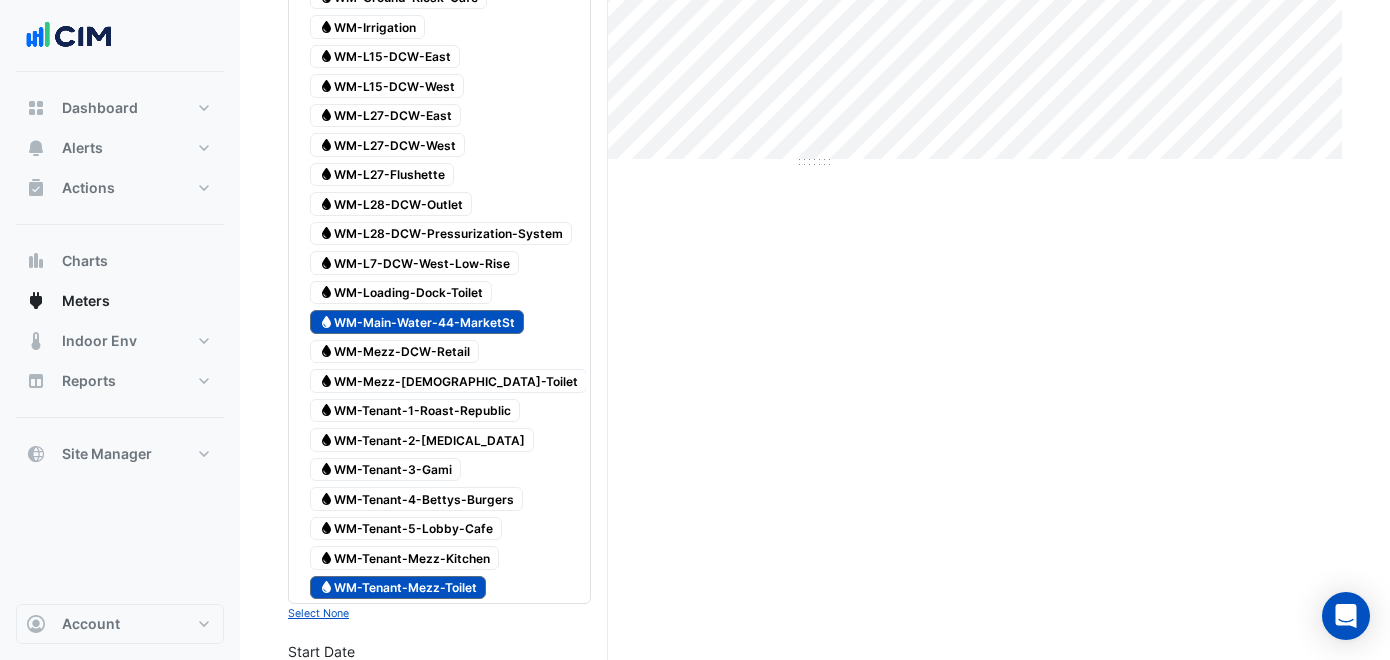 click on "Water
WM-Tenant-Mezz-Toilet" at bounding box center [398, 588] 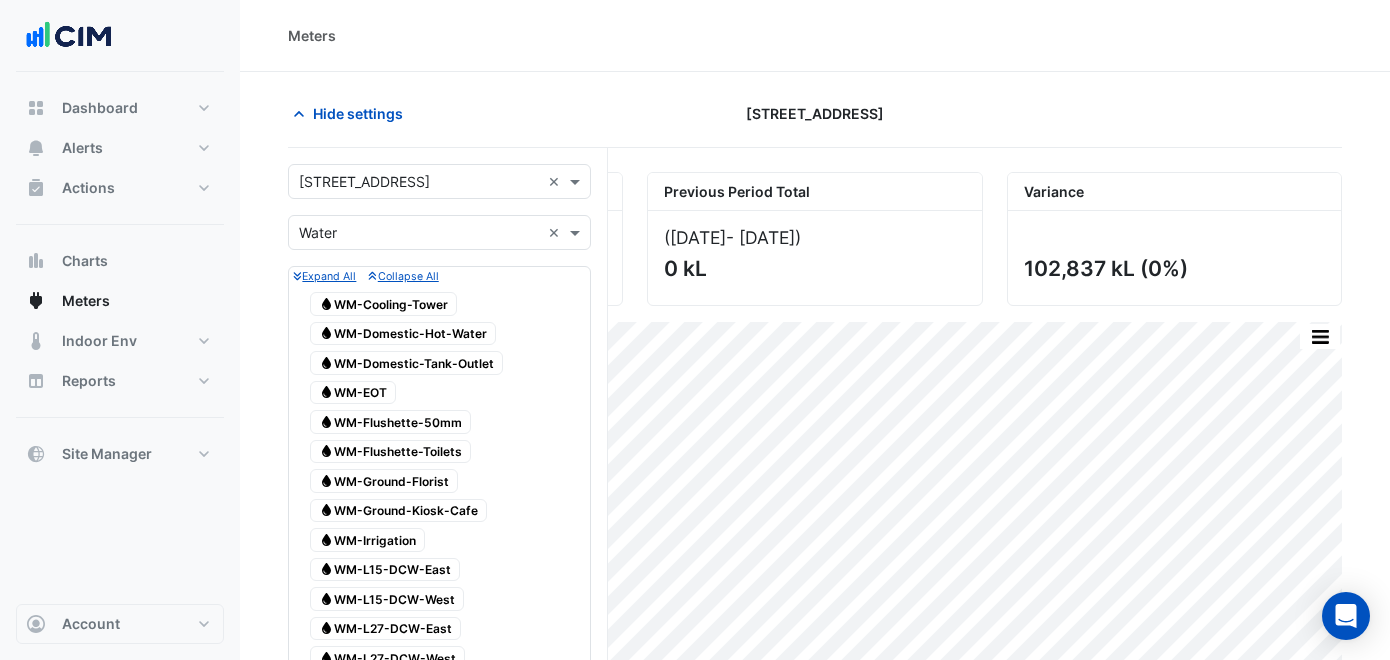 scroll, scrollTop: 1085, scrollLeft: 0, axis: vertical 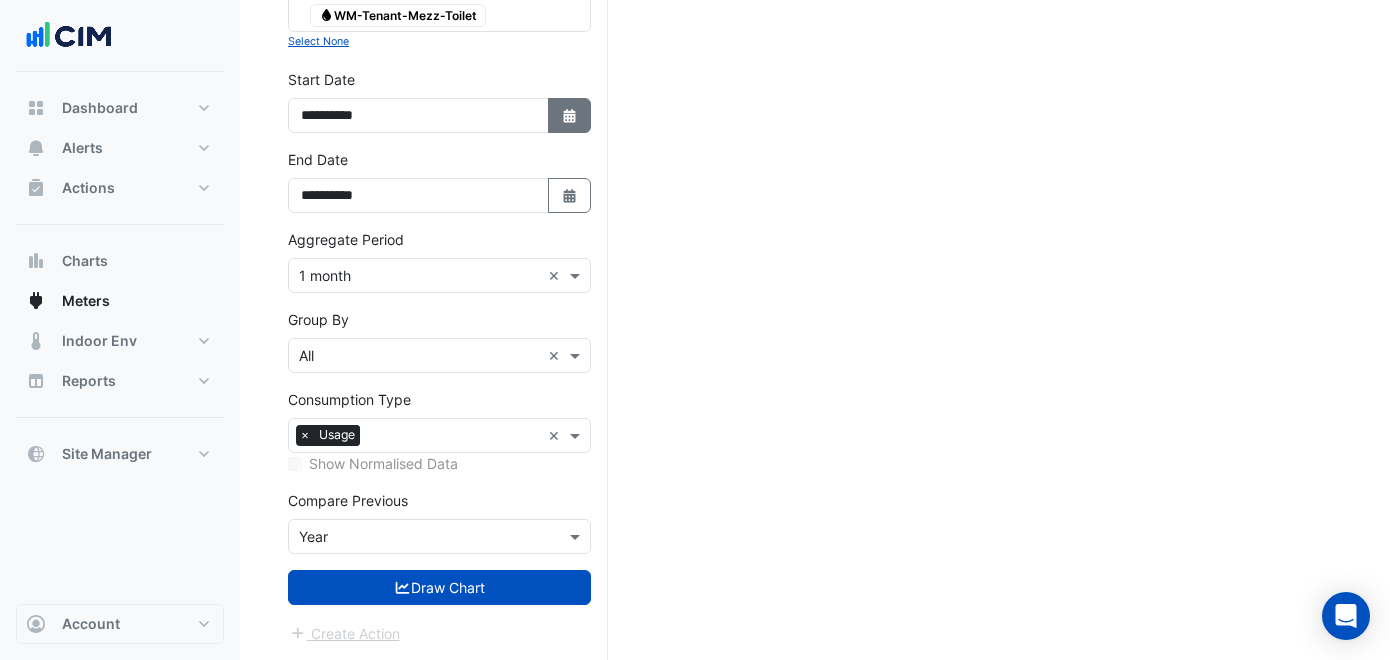 click on "Select Date" 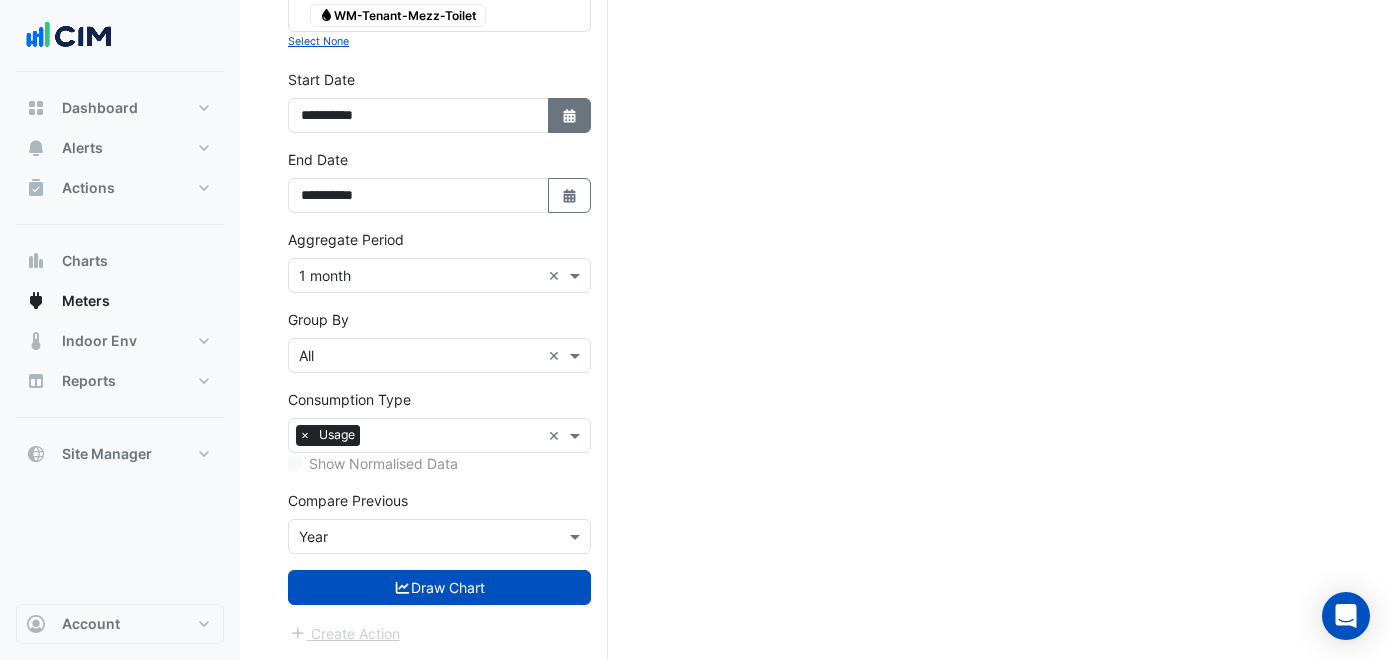 select on "**" 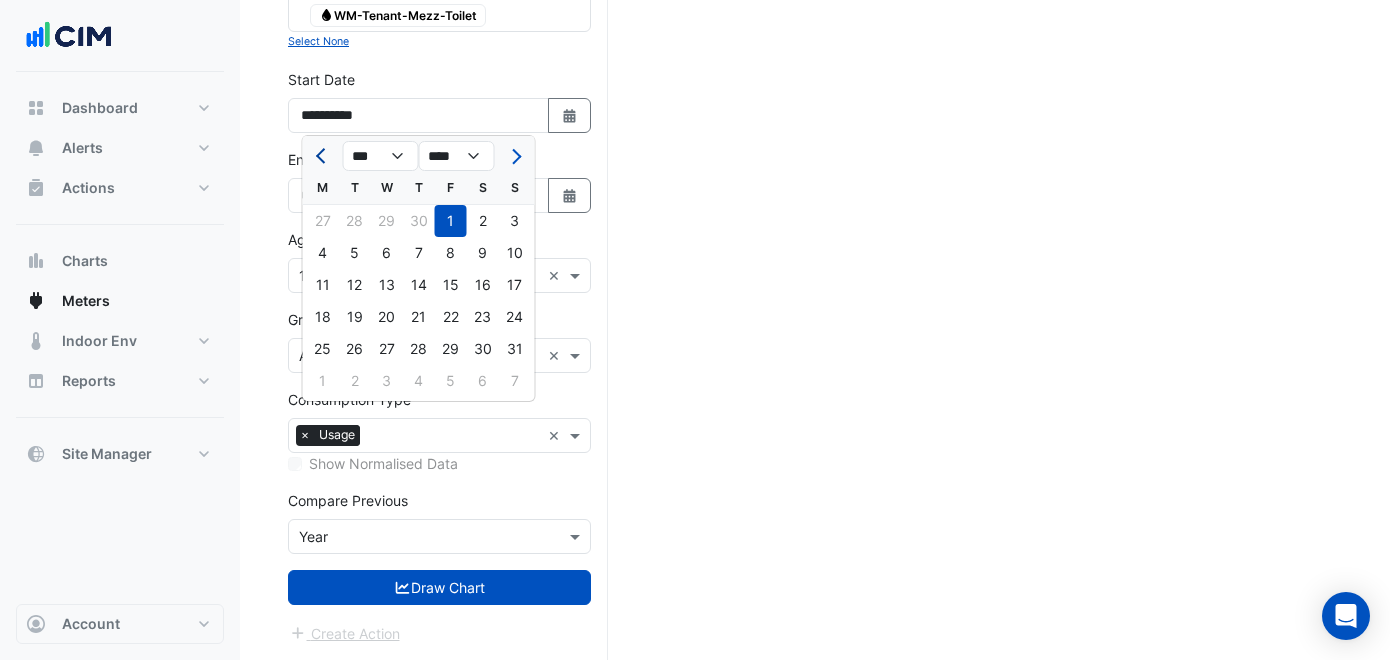 click 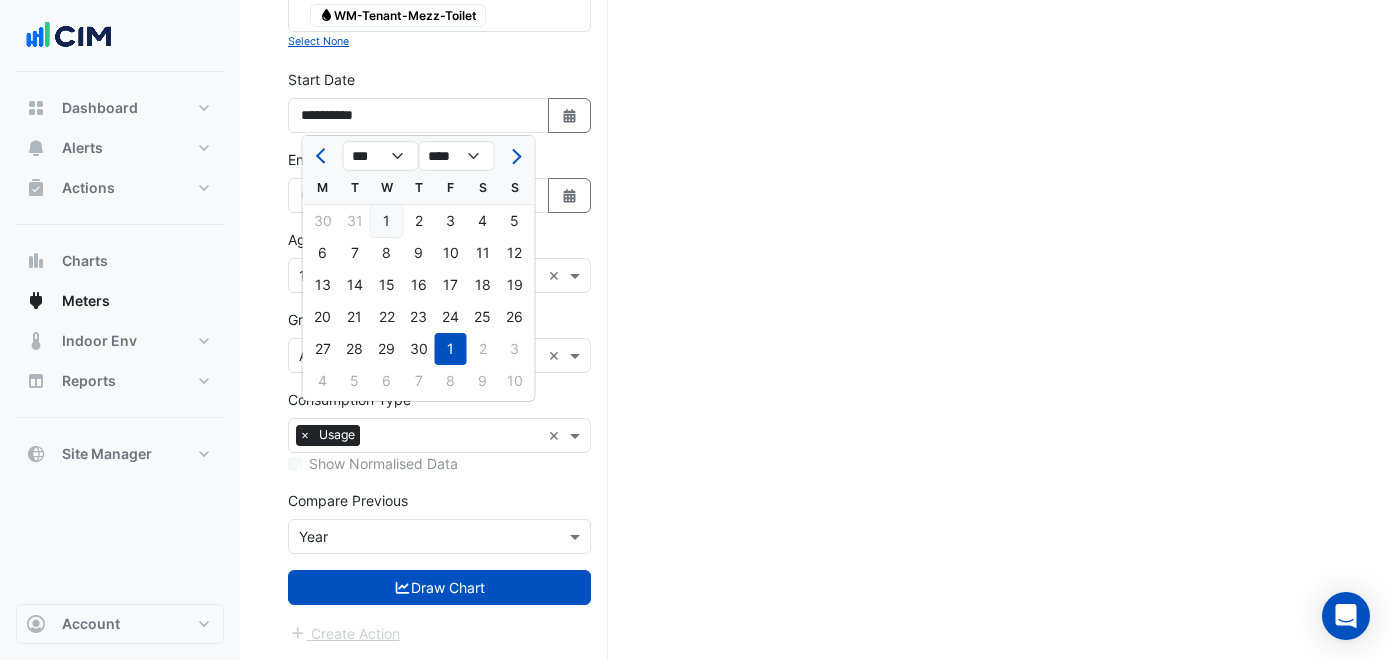 click on "1" 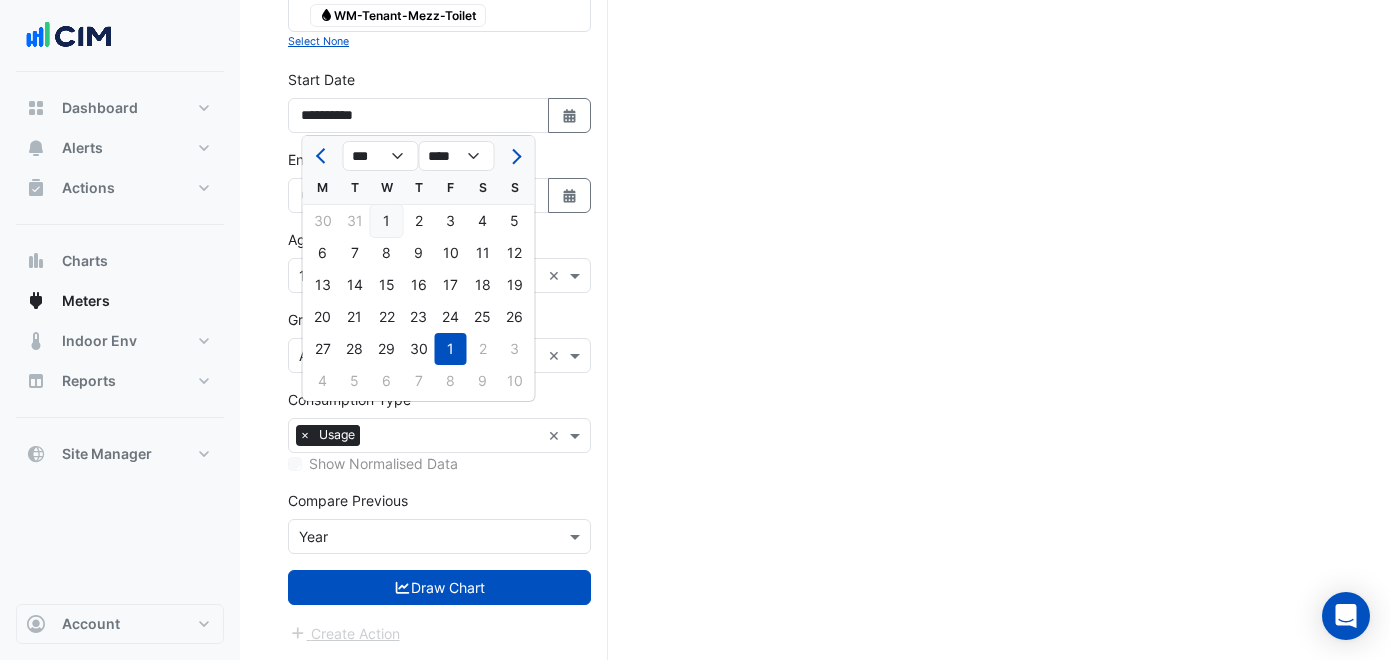 type on "**********" 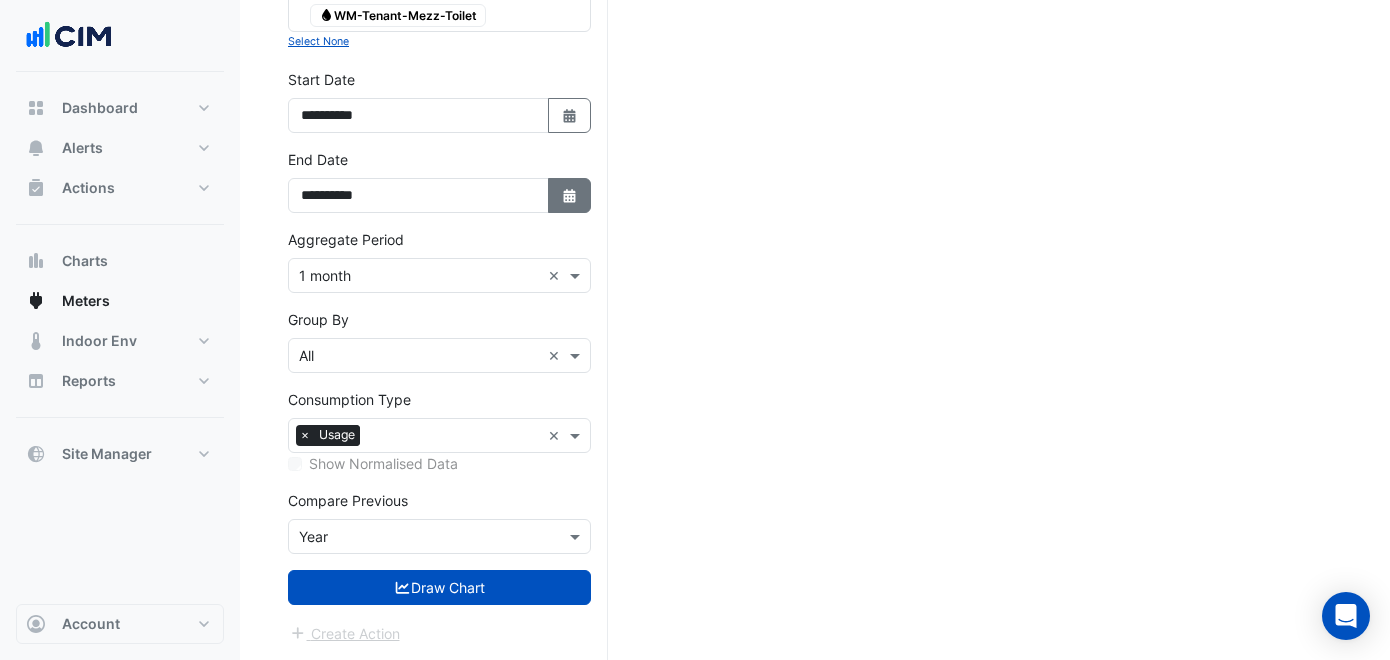 click on "Select Date" at bounding box center (570, 195) 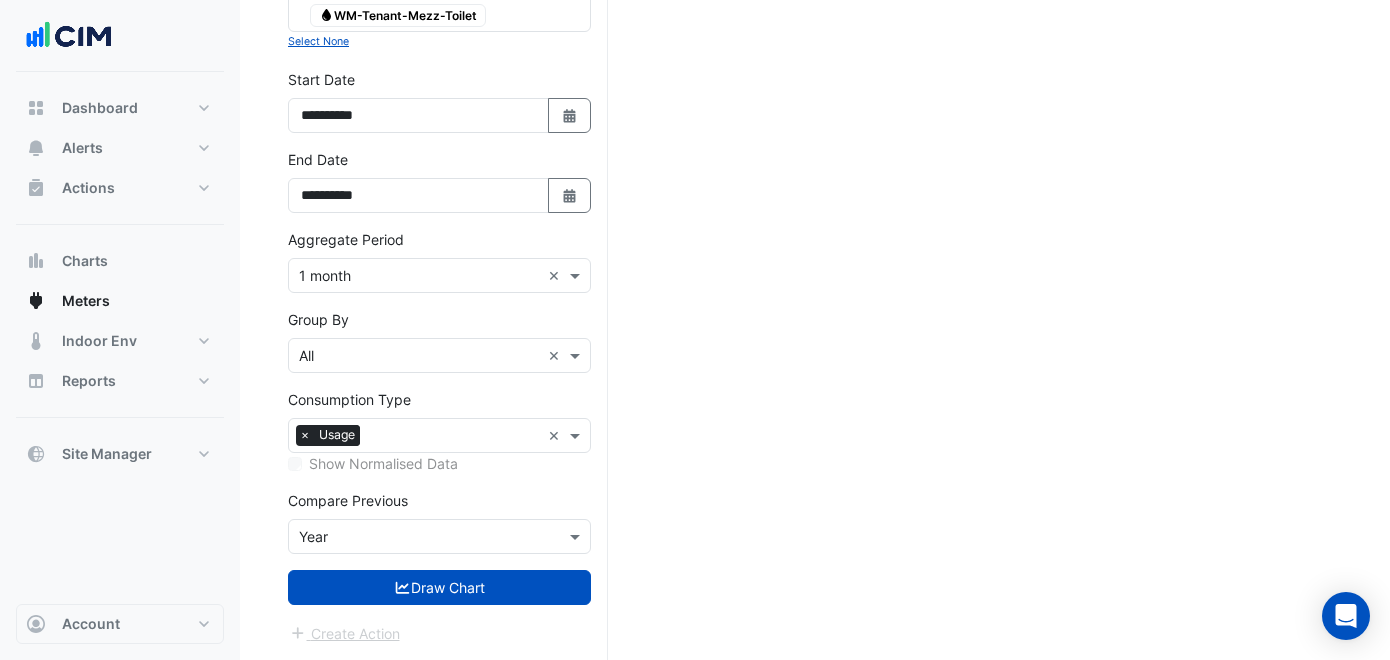 select on "**" 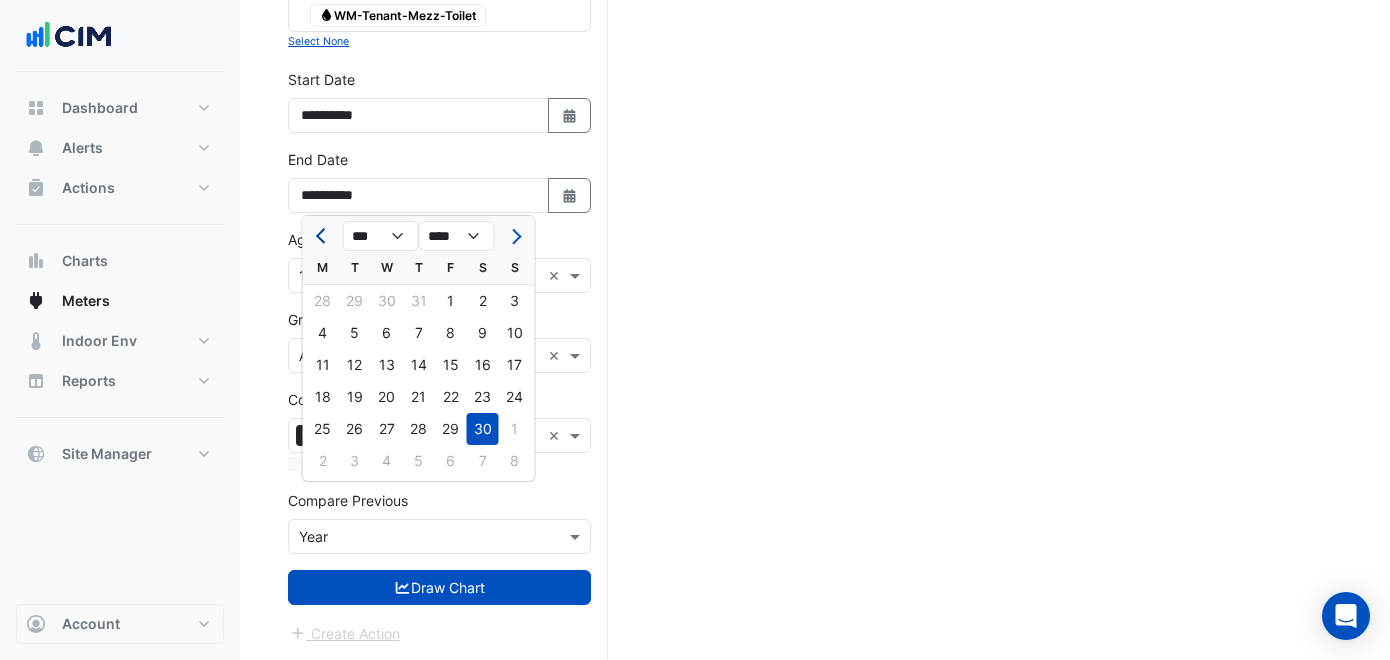 click 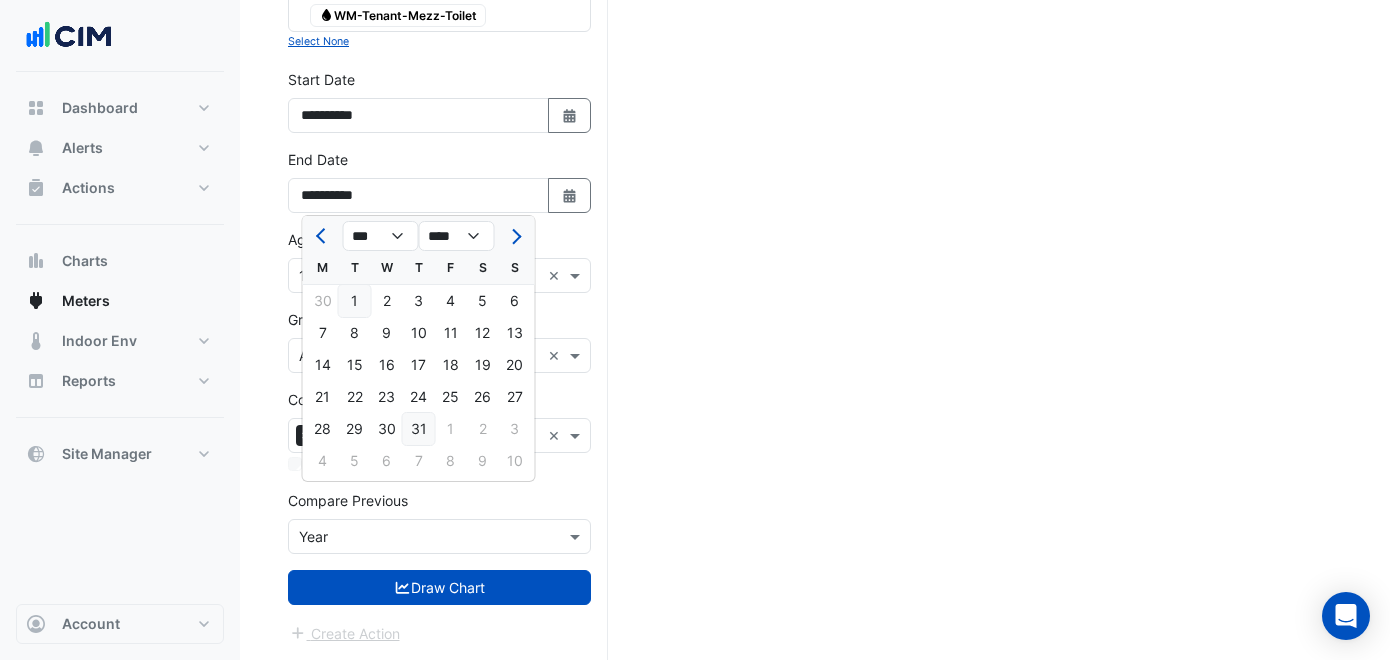 click on "31" 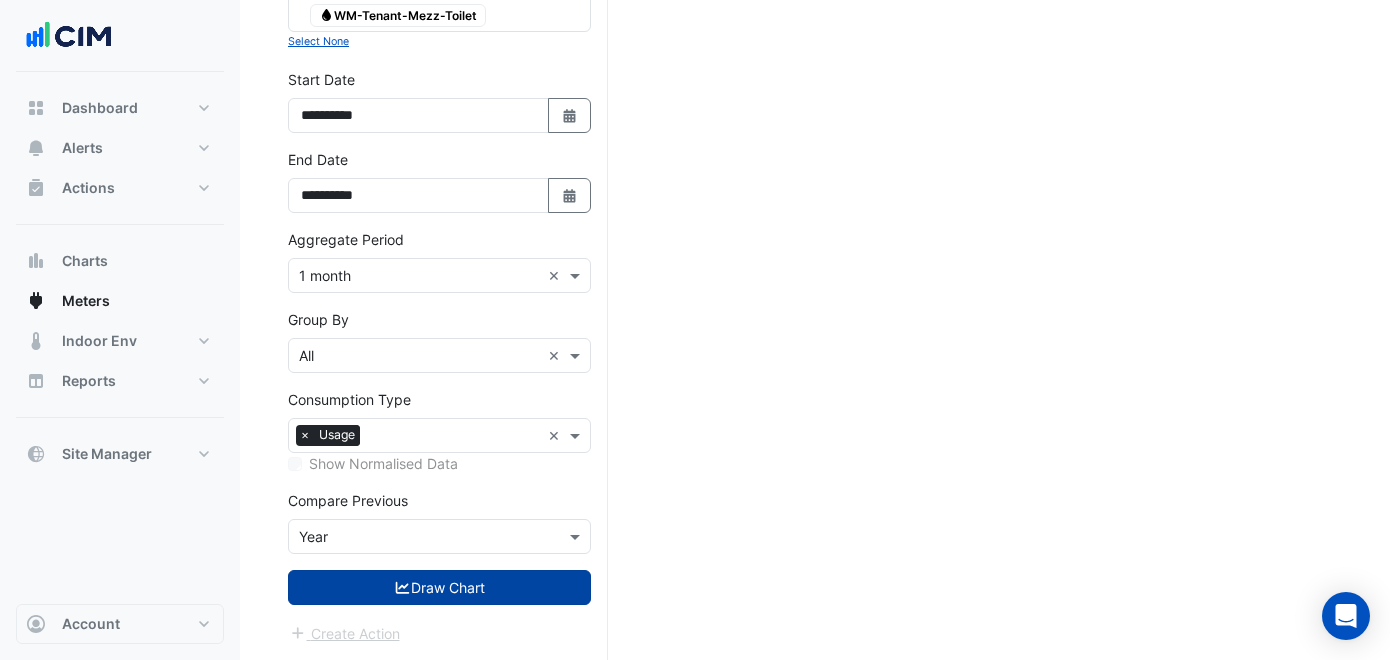 click on "Draw Chart" at bounding box center [439, 587] 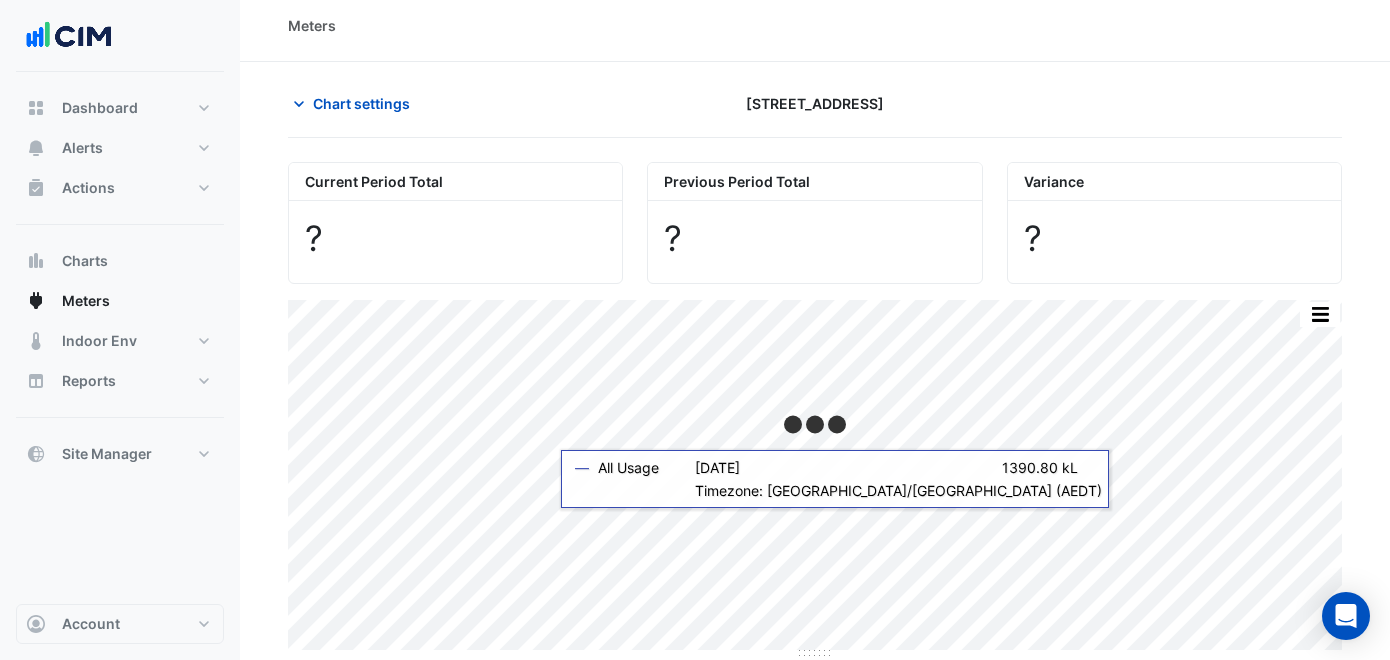 scroll, scrollTop: 0, scrollLeft: 0, axis: both 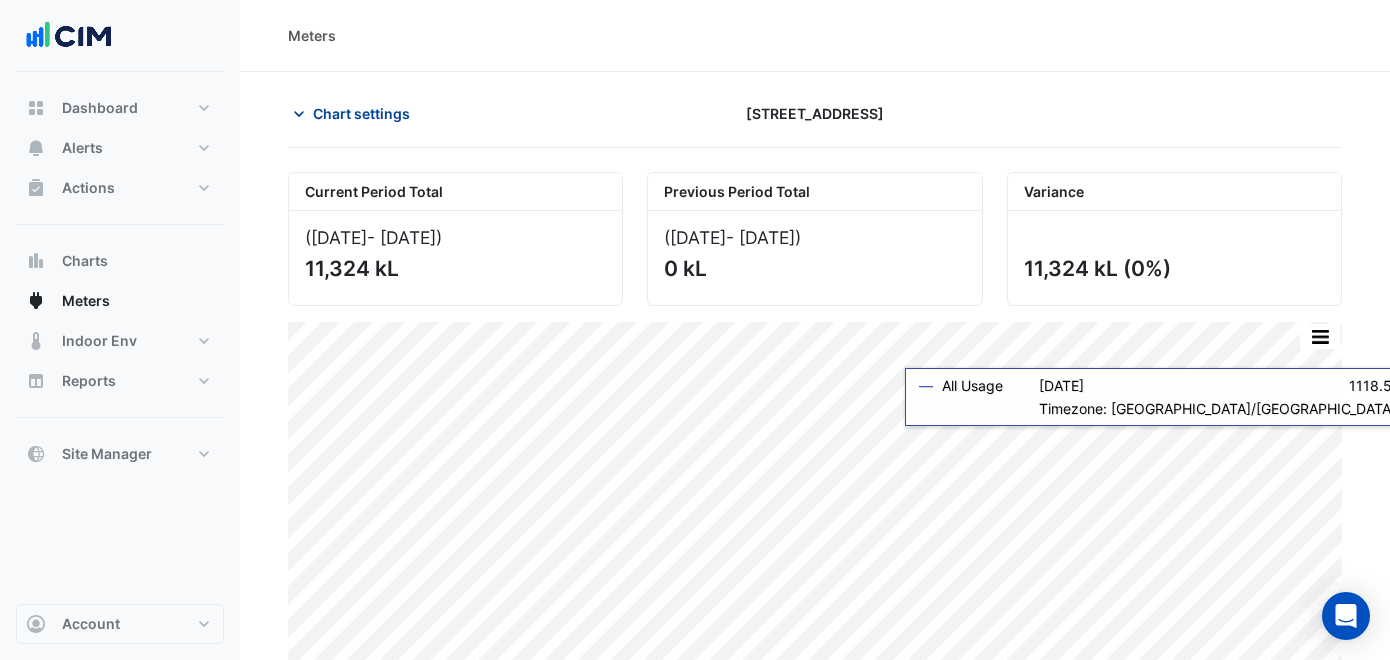 click on "Chart settings" 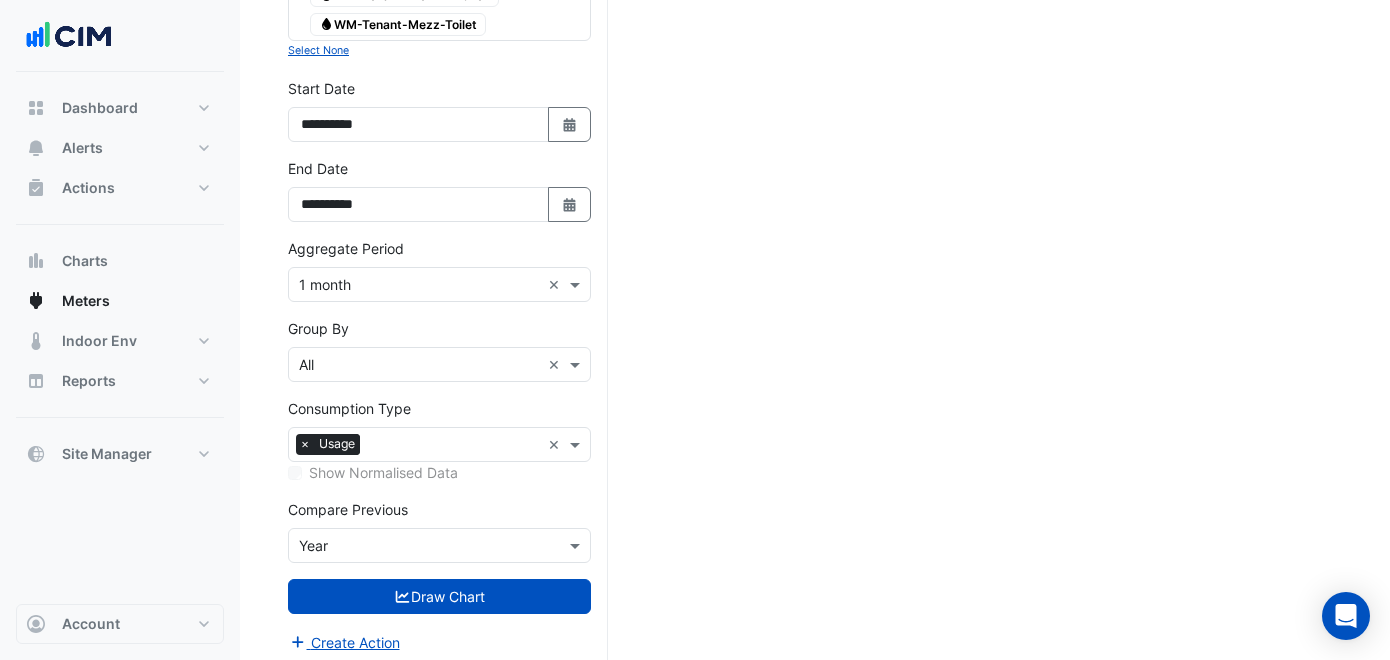 scroll, scrollTop: 1085, scrollLeft: 0, axis: vertical 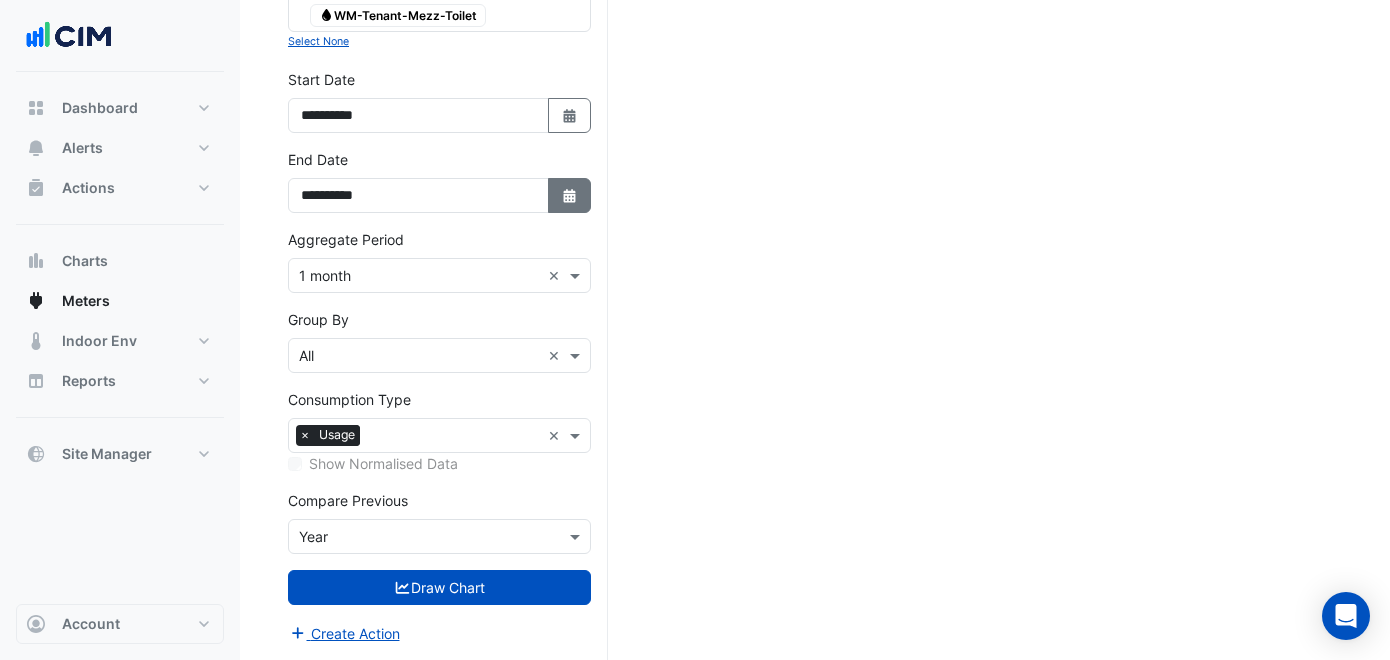 click on "Select Date" at bounding box center [570, 195] 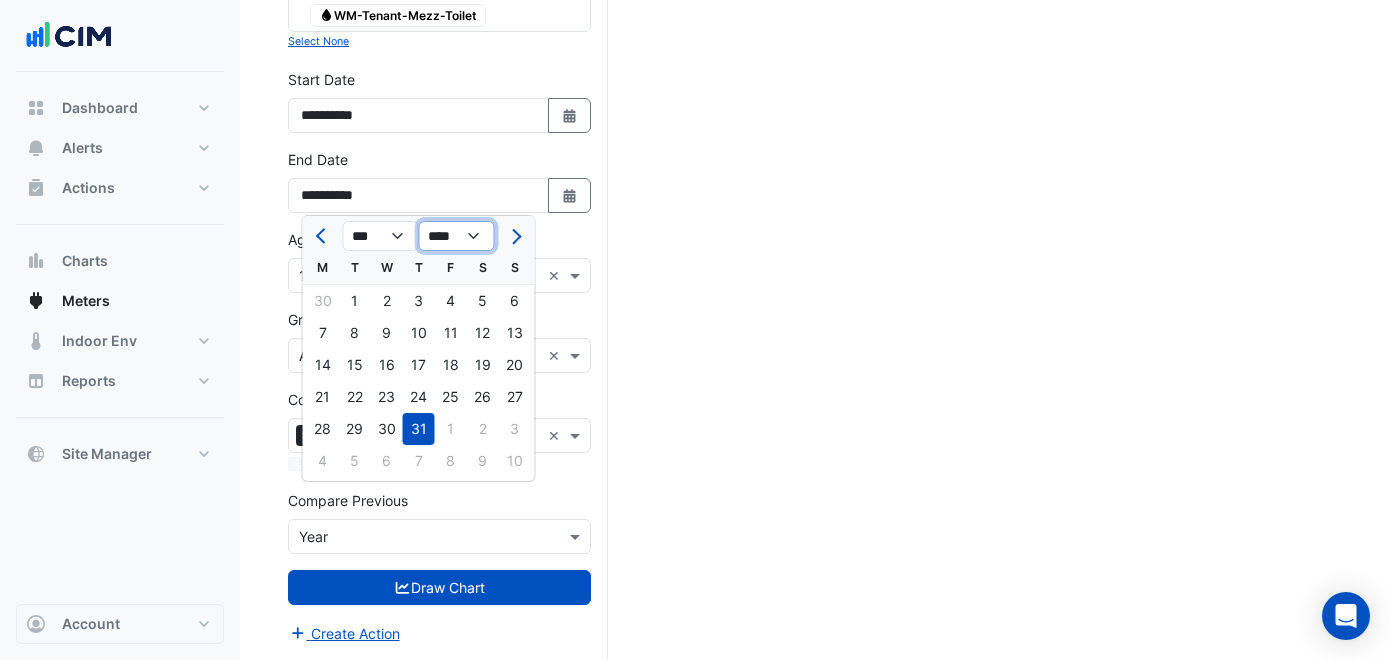 click on "**** **** **** **** **** **** **** **** **** **** **** ****" 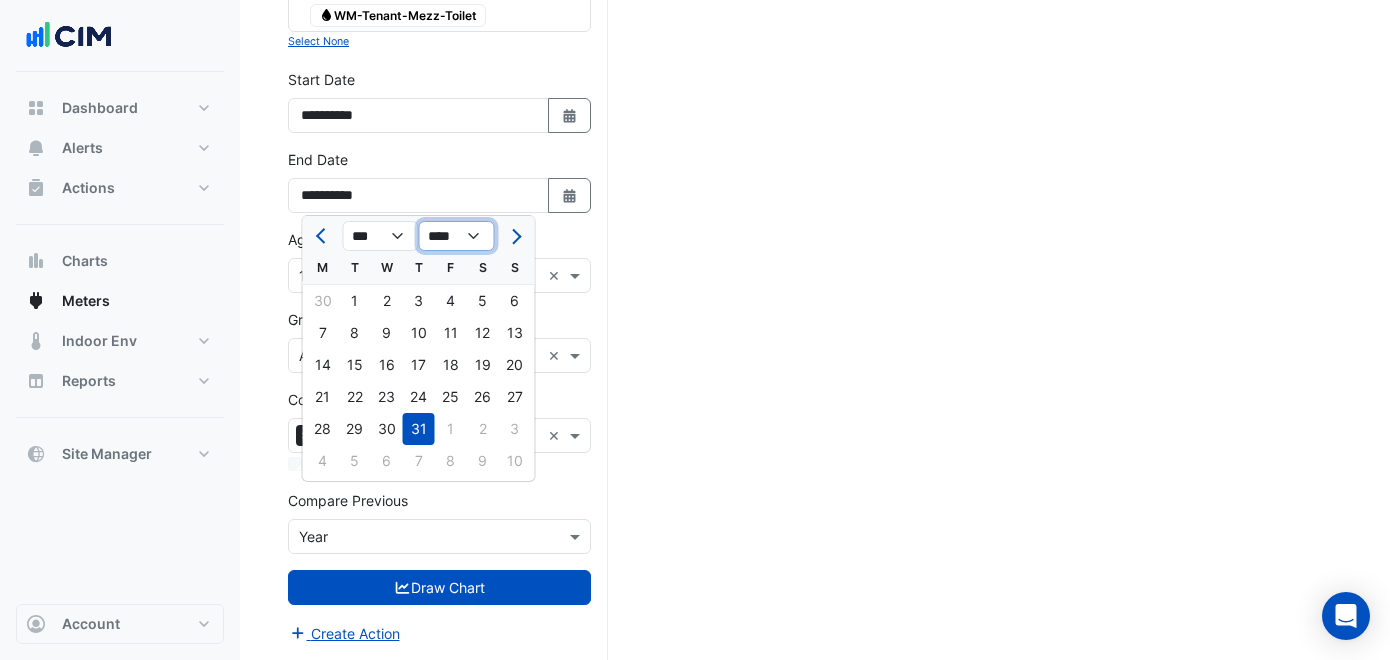 select on "****" 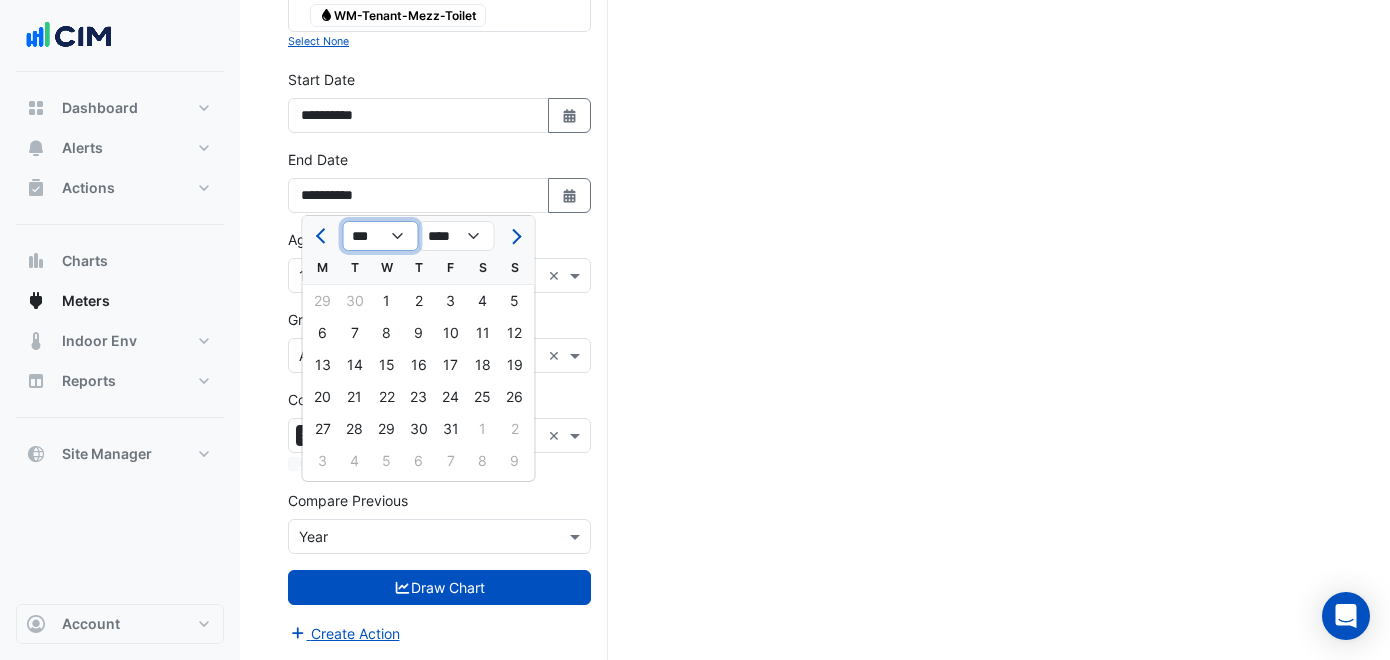 click on "*** *** *** *** *** *** *** *** *** *** *** ***" 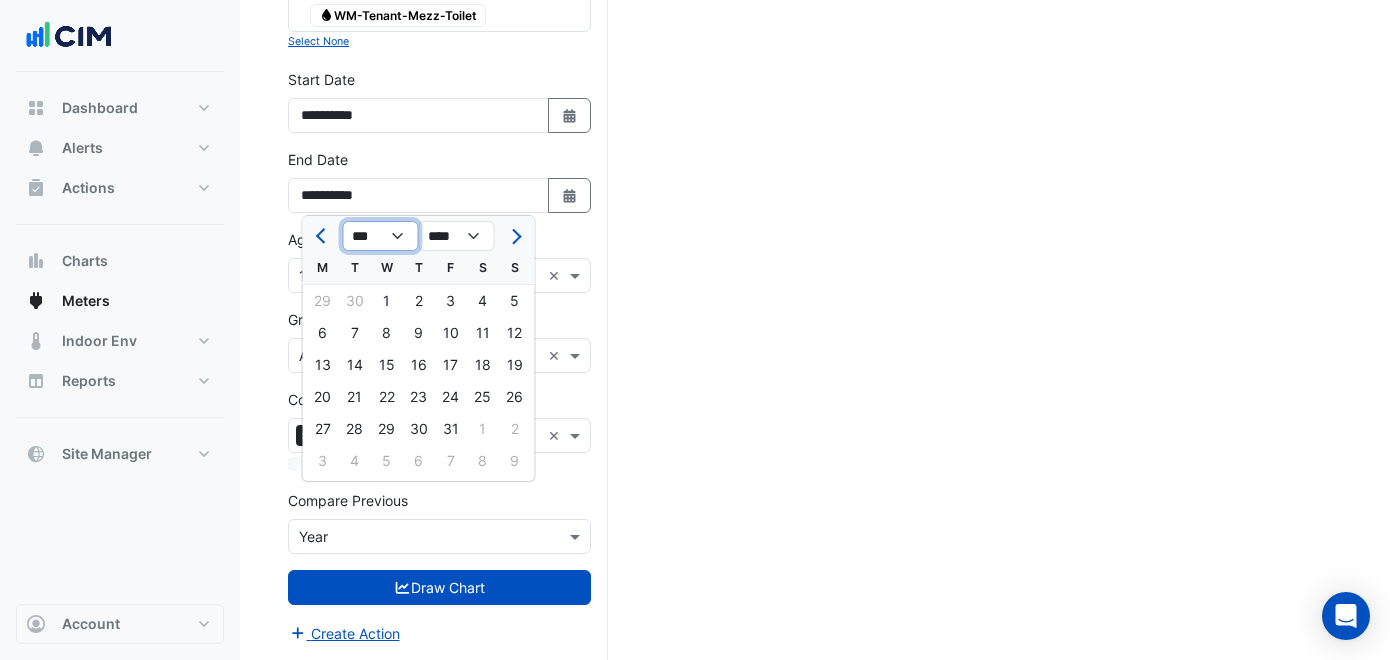 select on "*" 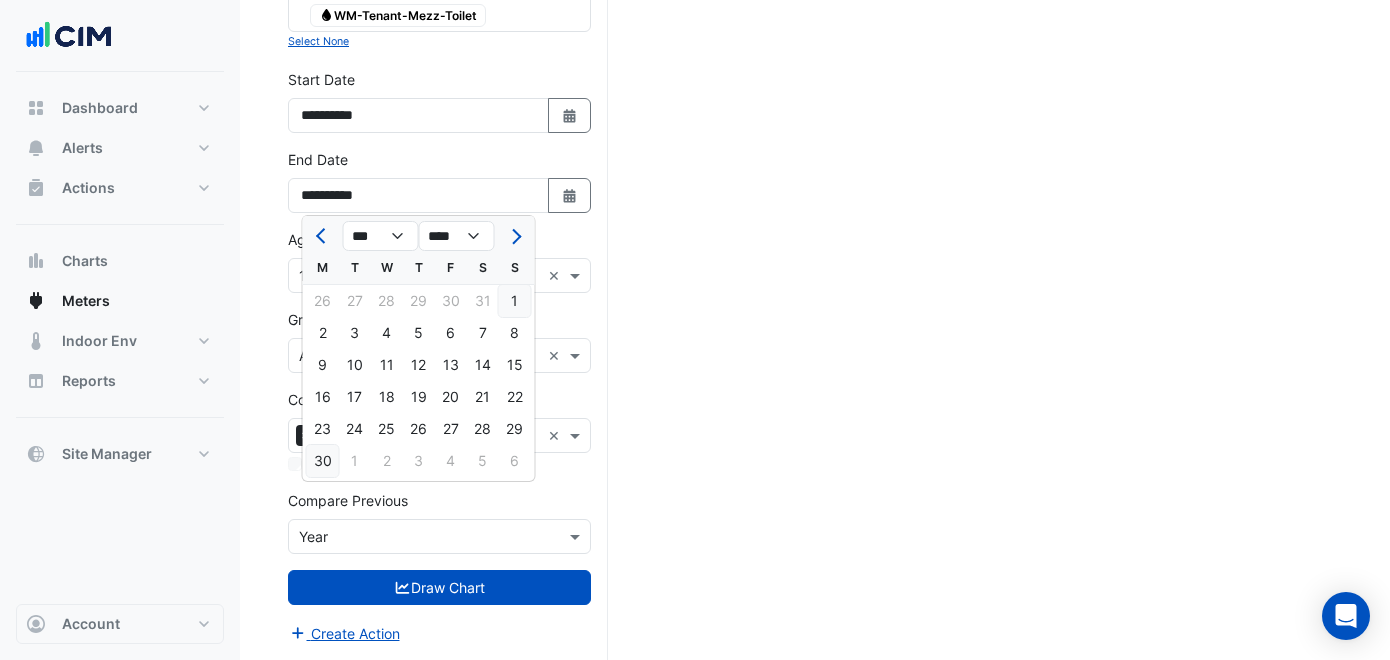 click on "30" 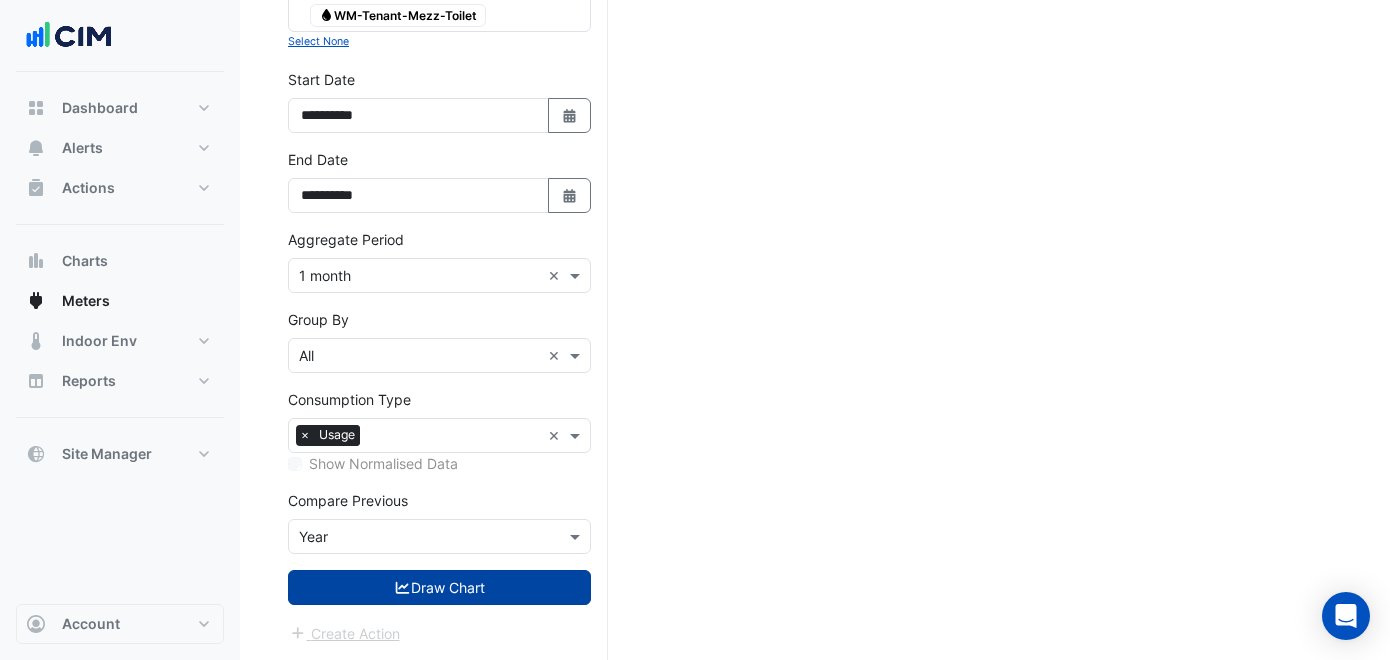 click on "Draw Chart" at bounding box center (439, 587) 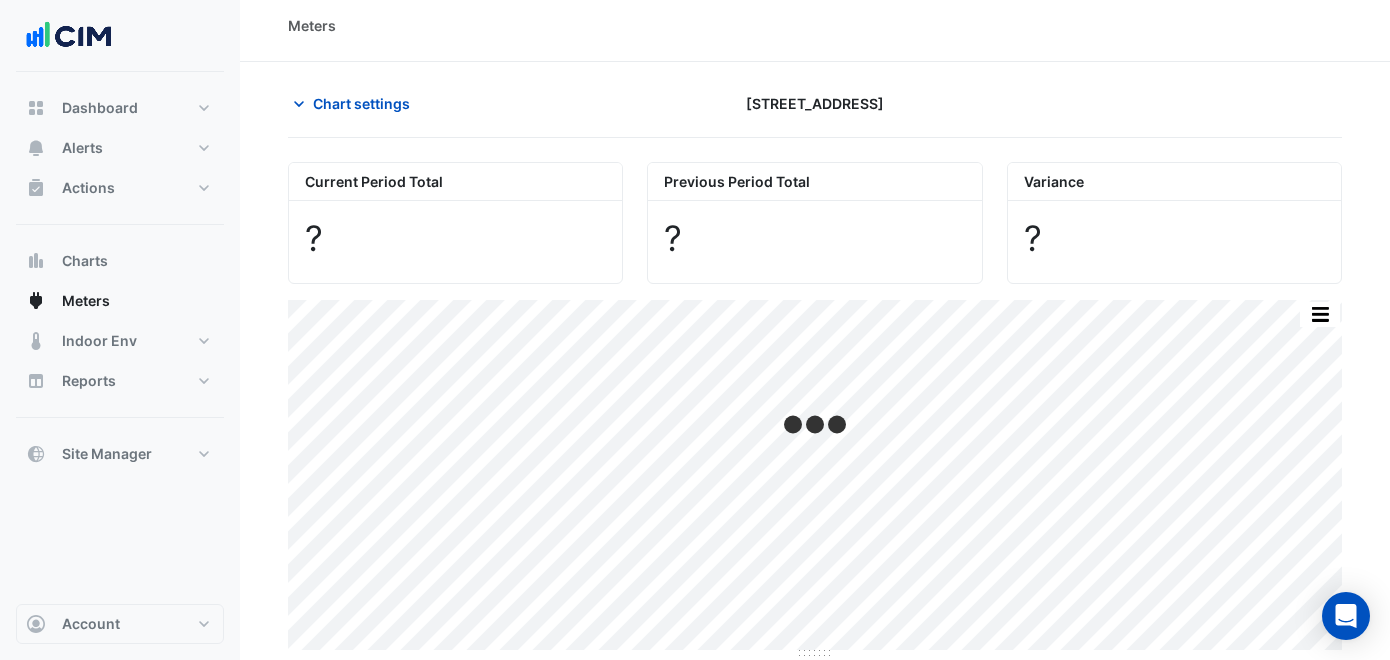 scroll, scrollTop: 0, scrollLeft: 0, axis: both 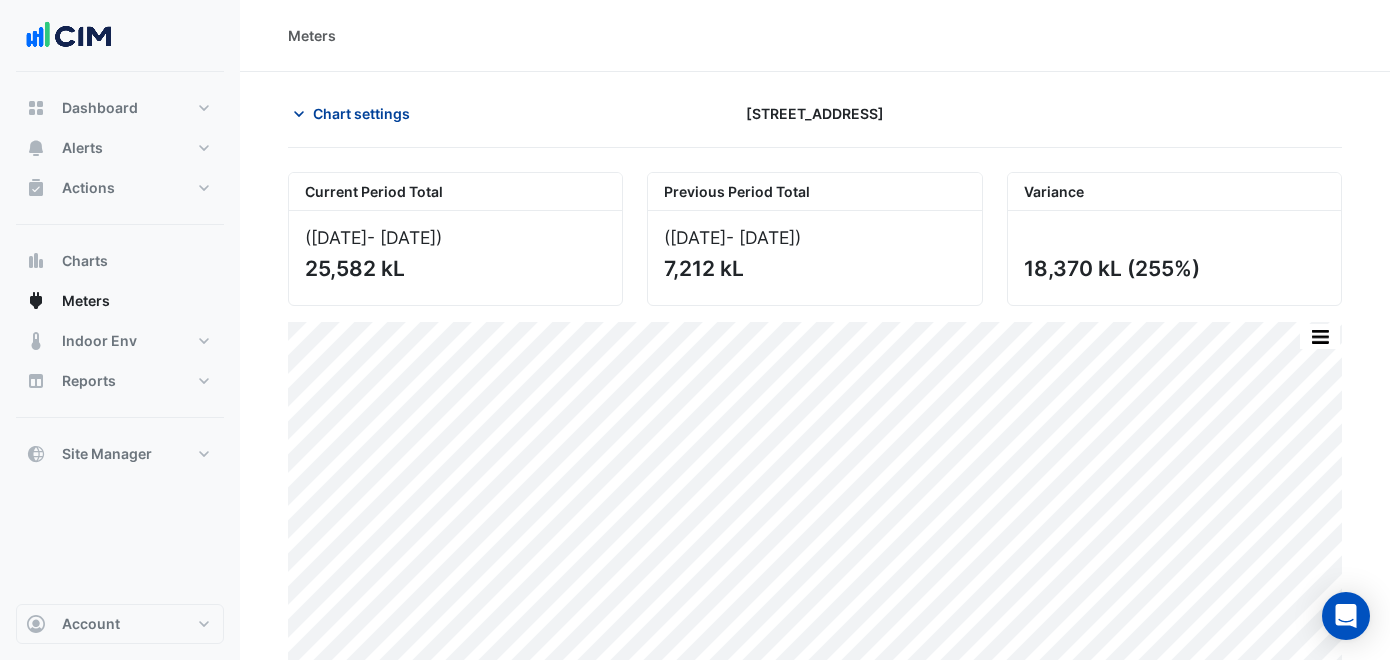 click on "Chart settings" 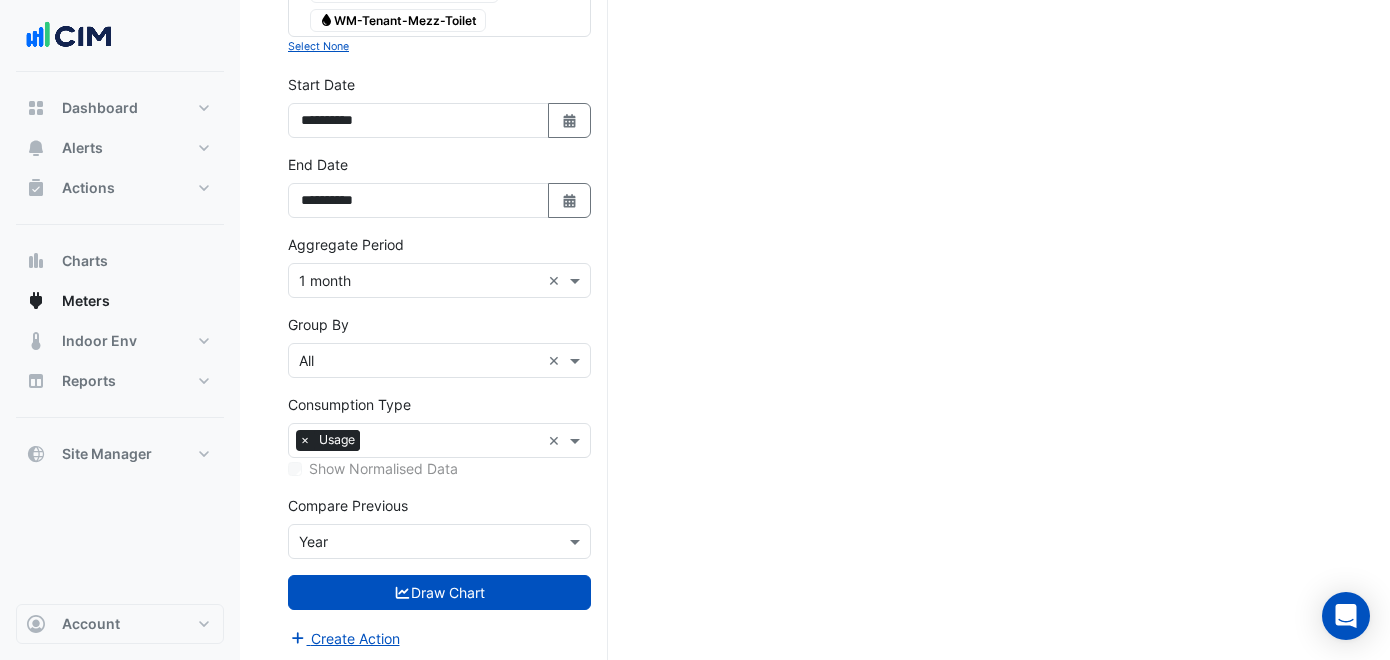 scroll, scrollTop: 1085, scrollLeft: 0, axis: vertical 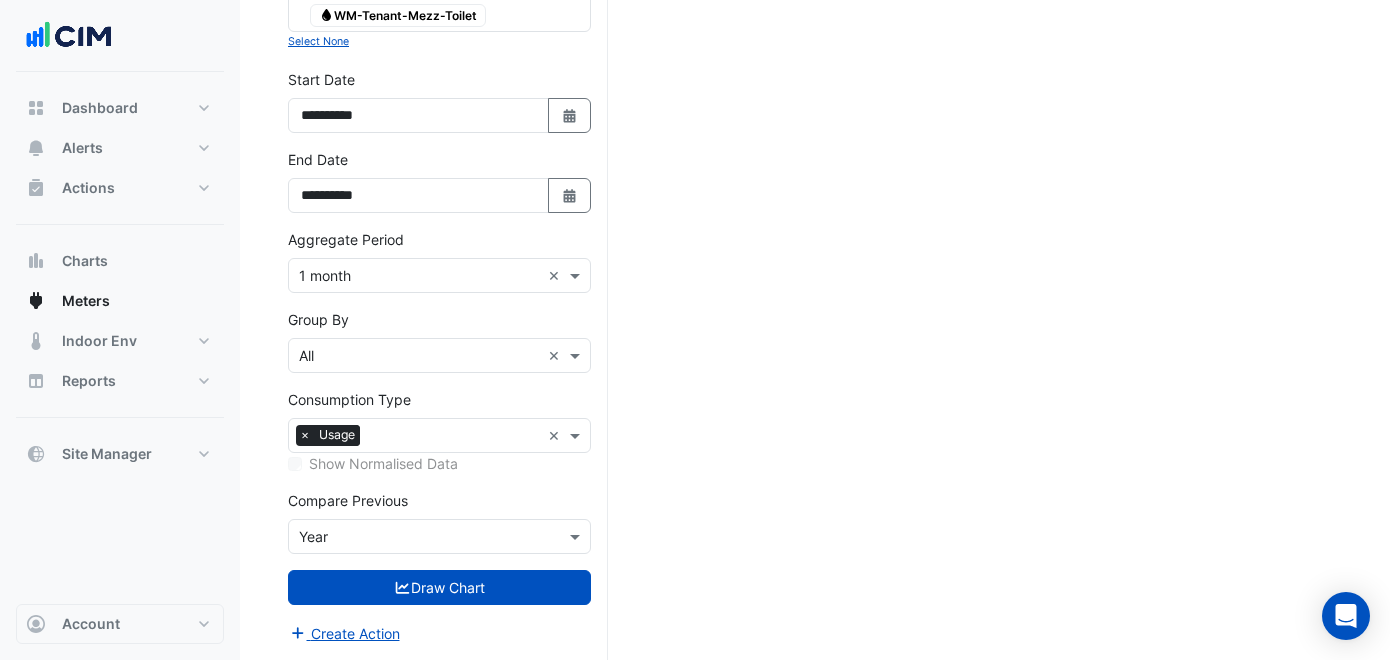click on "Compare Previous × Year" at bounding box center (439, 536) 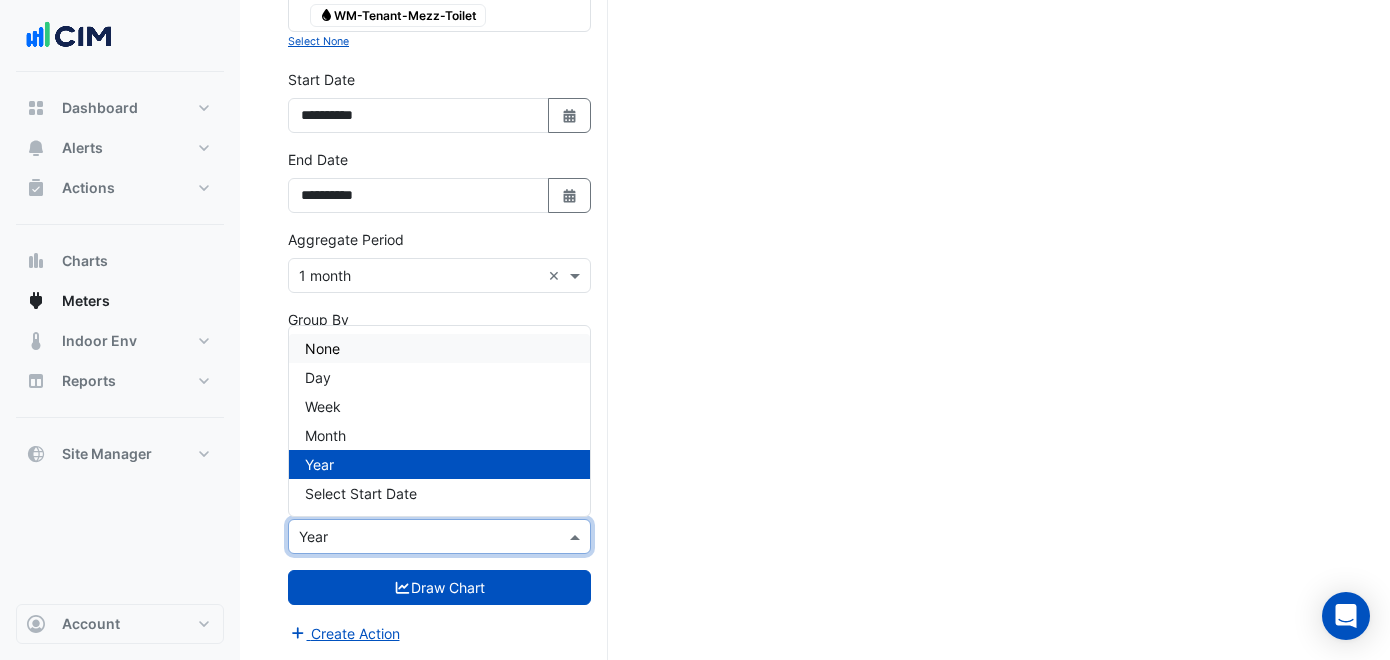 click on "None" at bounding box center [439, 348] 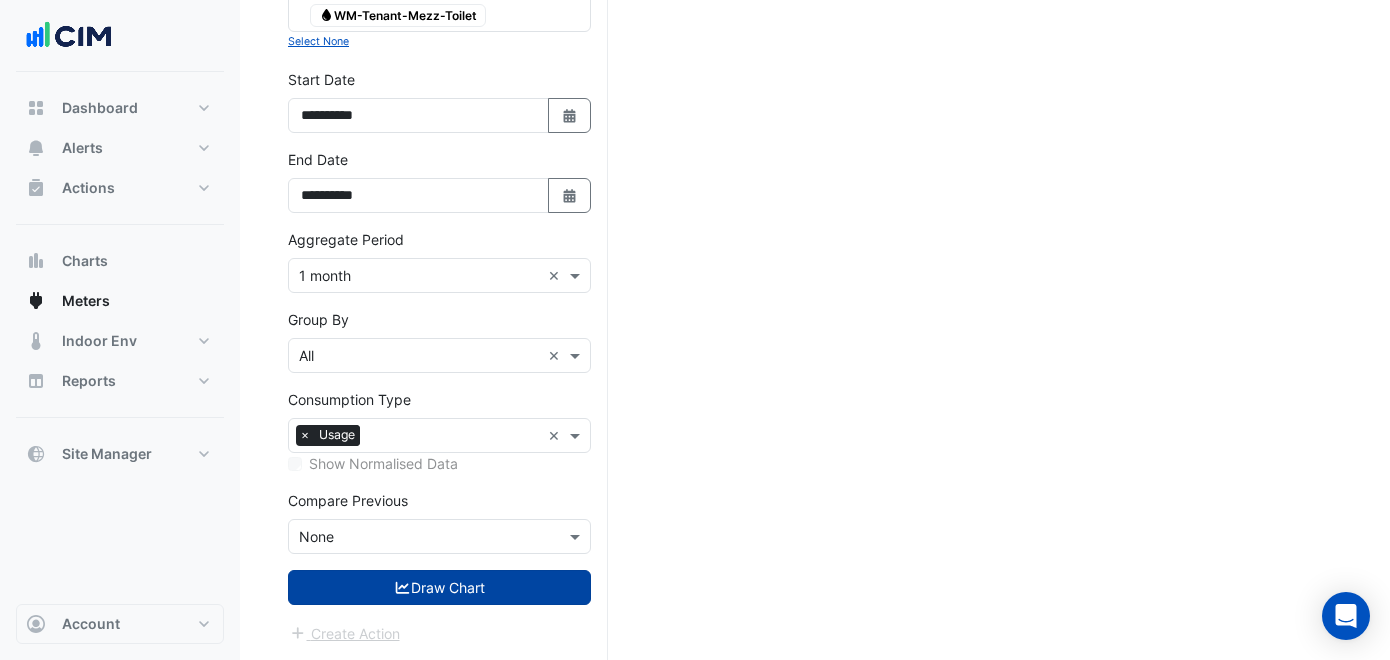 click 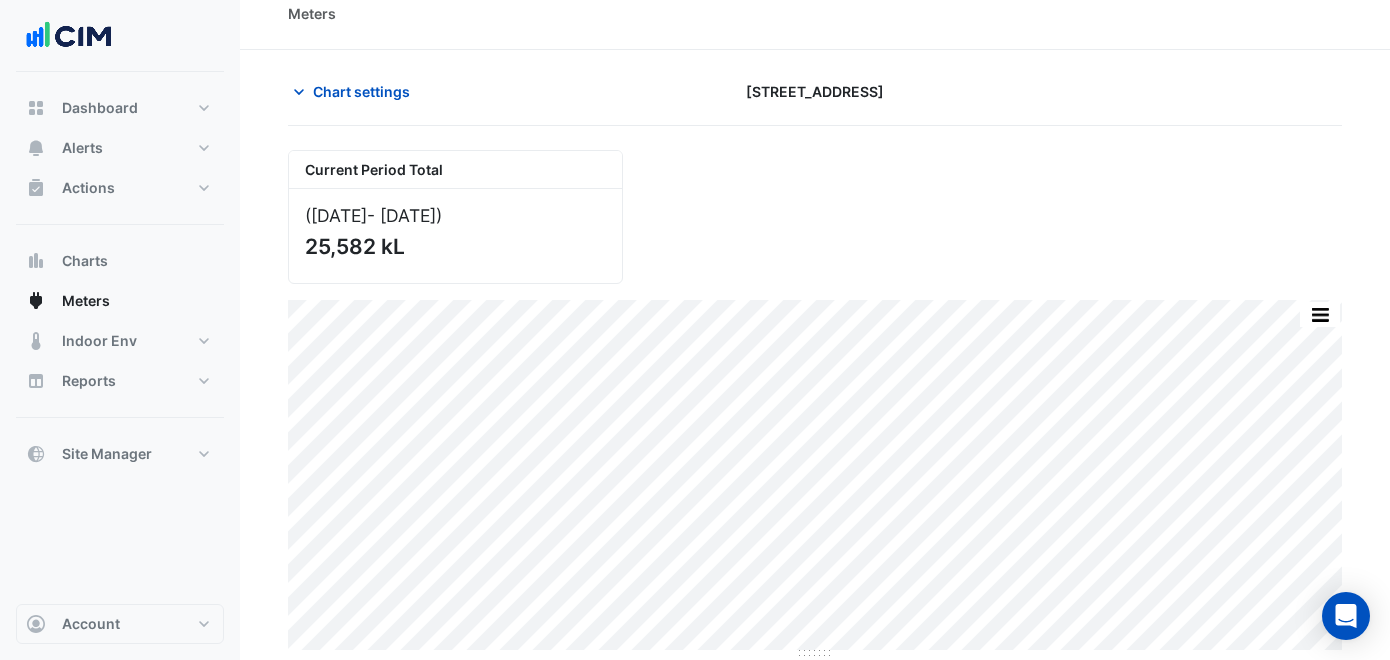 scroll, scrollTop: 0, scrollLeft: 0, axis: both 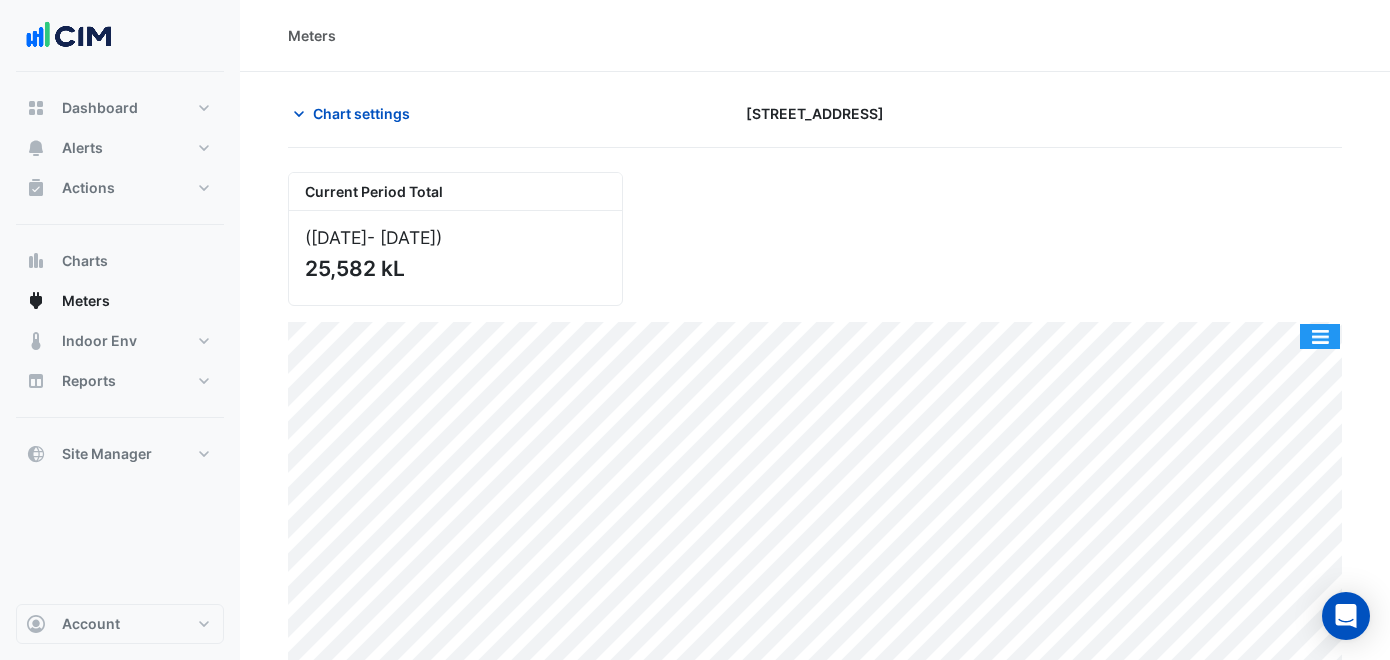 click 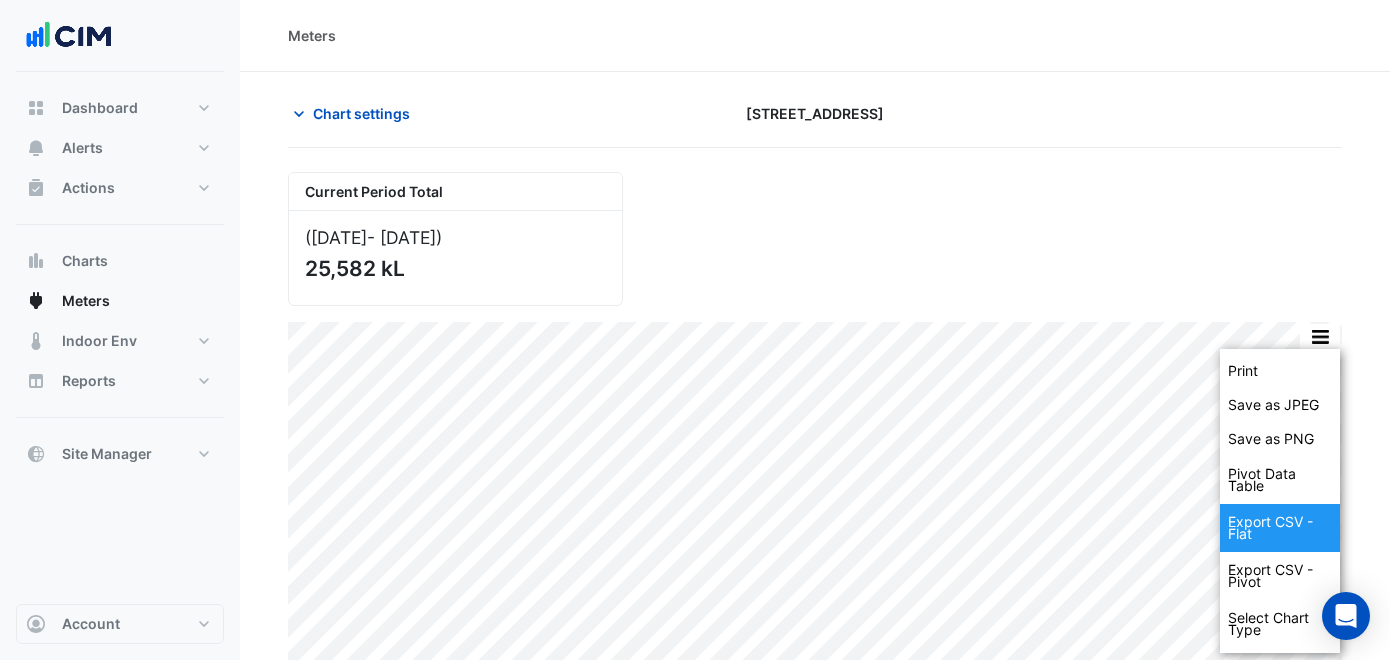 click on "Export CSV - Flat" 